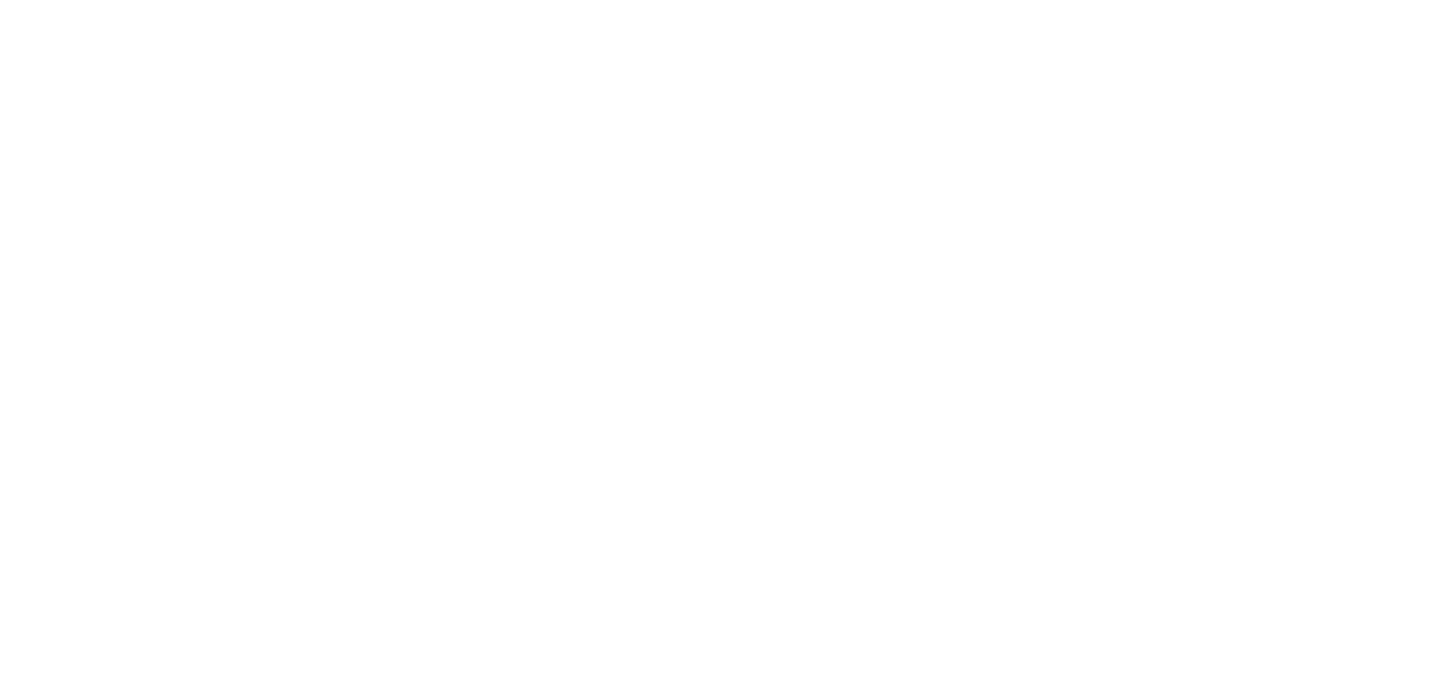 scroll, scrollTop: 0, scrollLeft: 0, axis: both 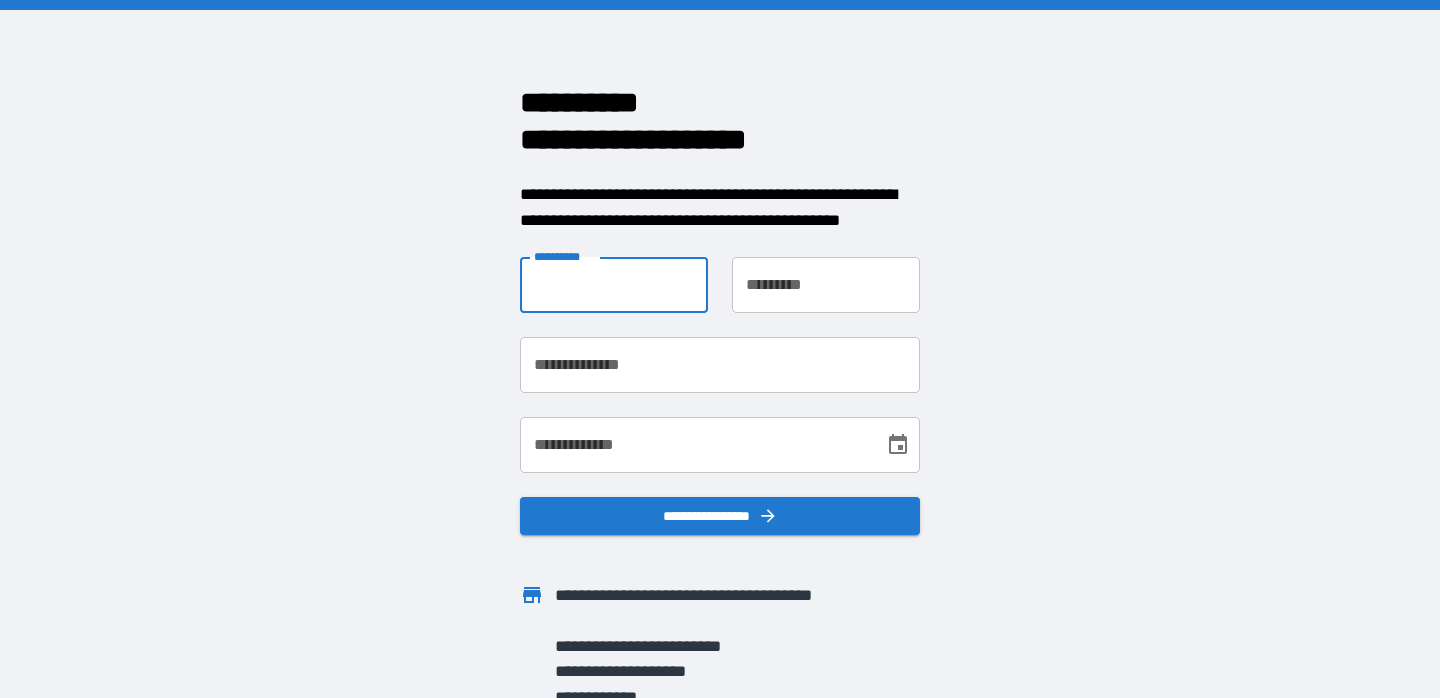 click on "**********" at bounding box center (614, 285) 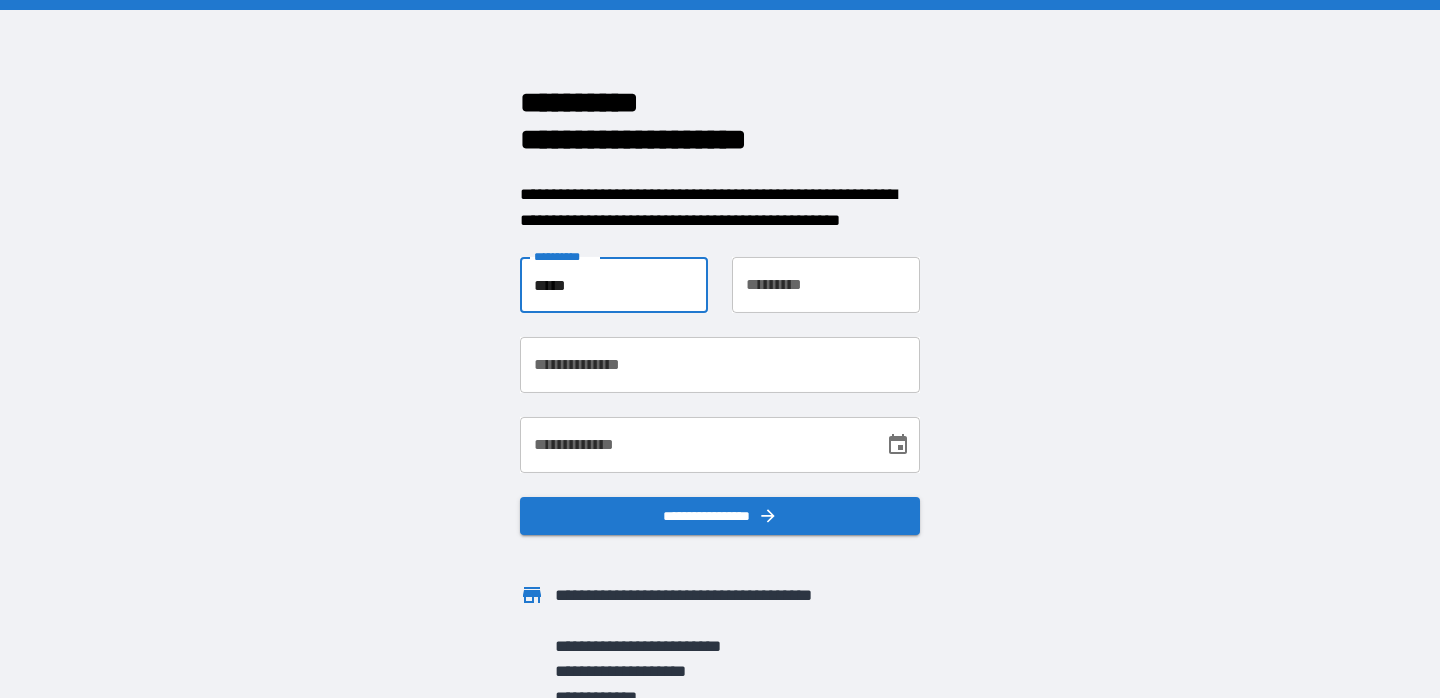 type on "*****" 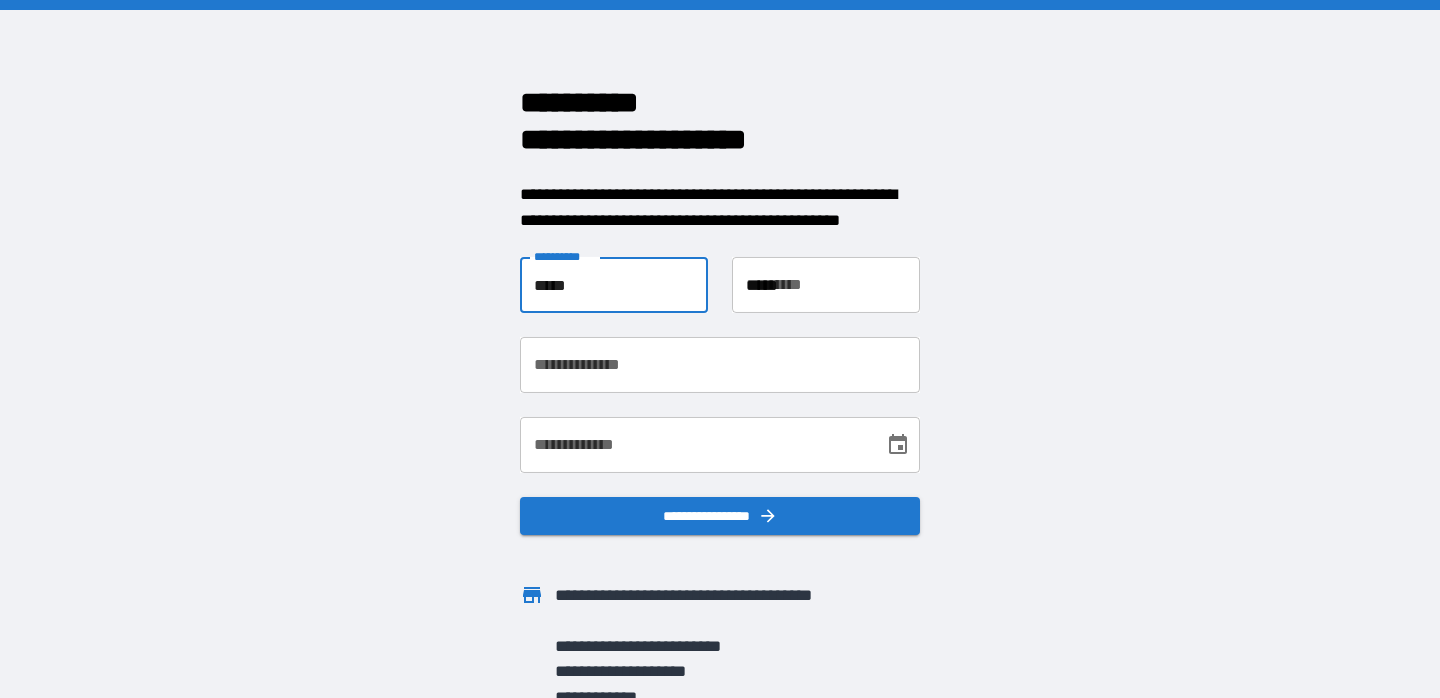 type on "**********" 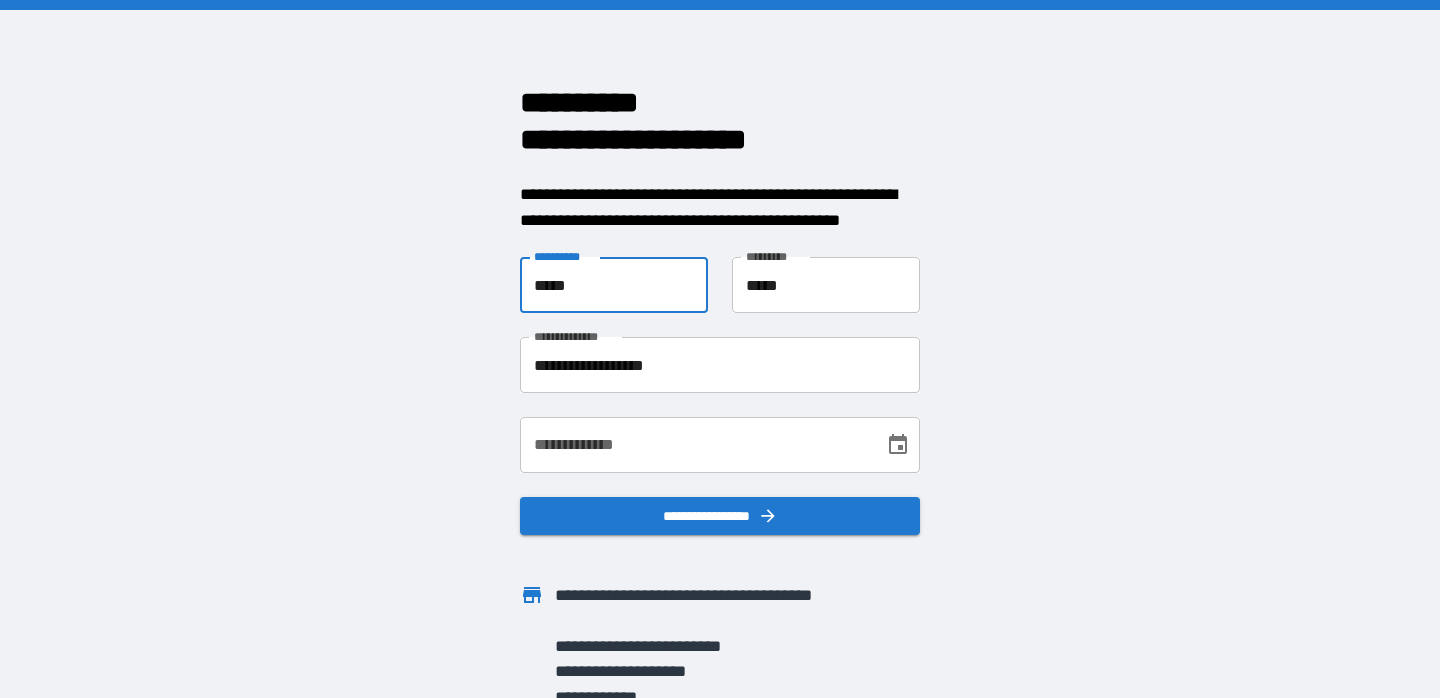scroll, scrollTop: 12, scrollLeft: 0, axis: vertical 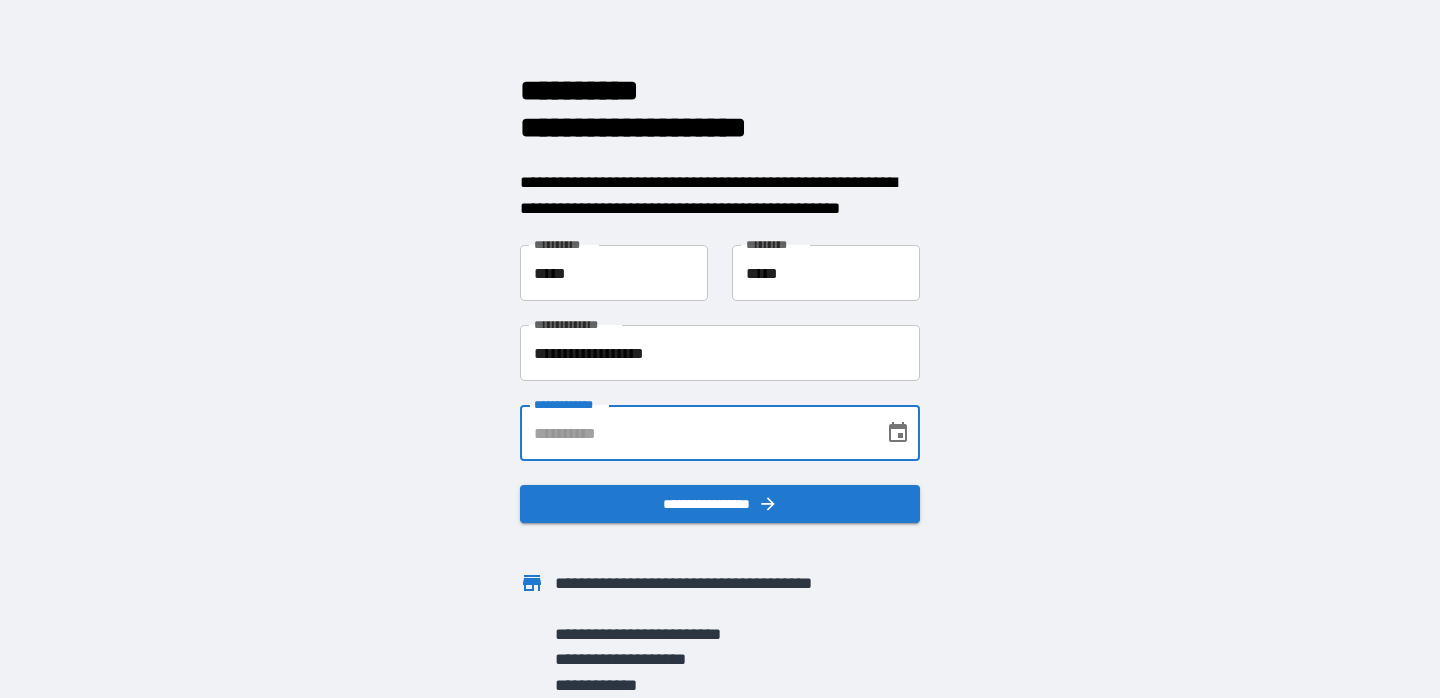 click on "**********" at bounding box center (695, 433) 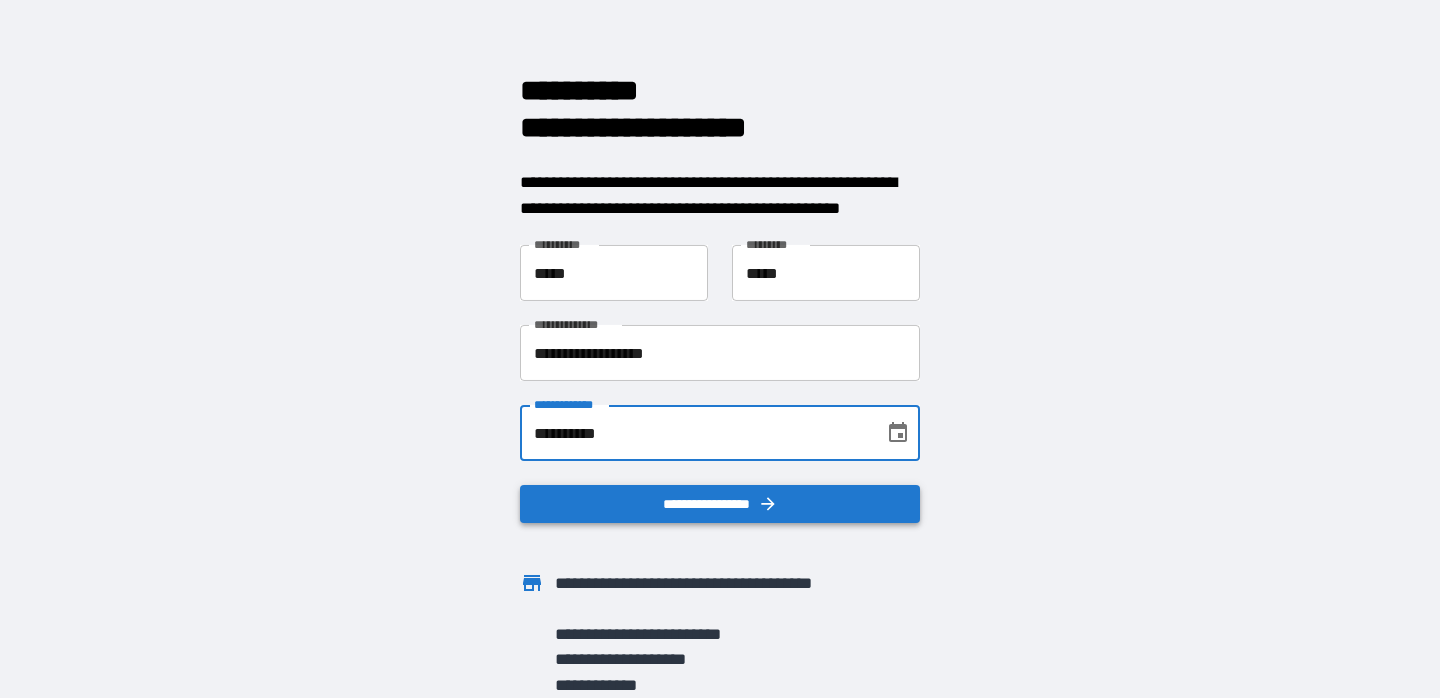 type on "**********" 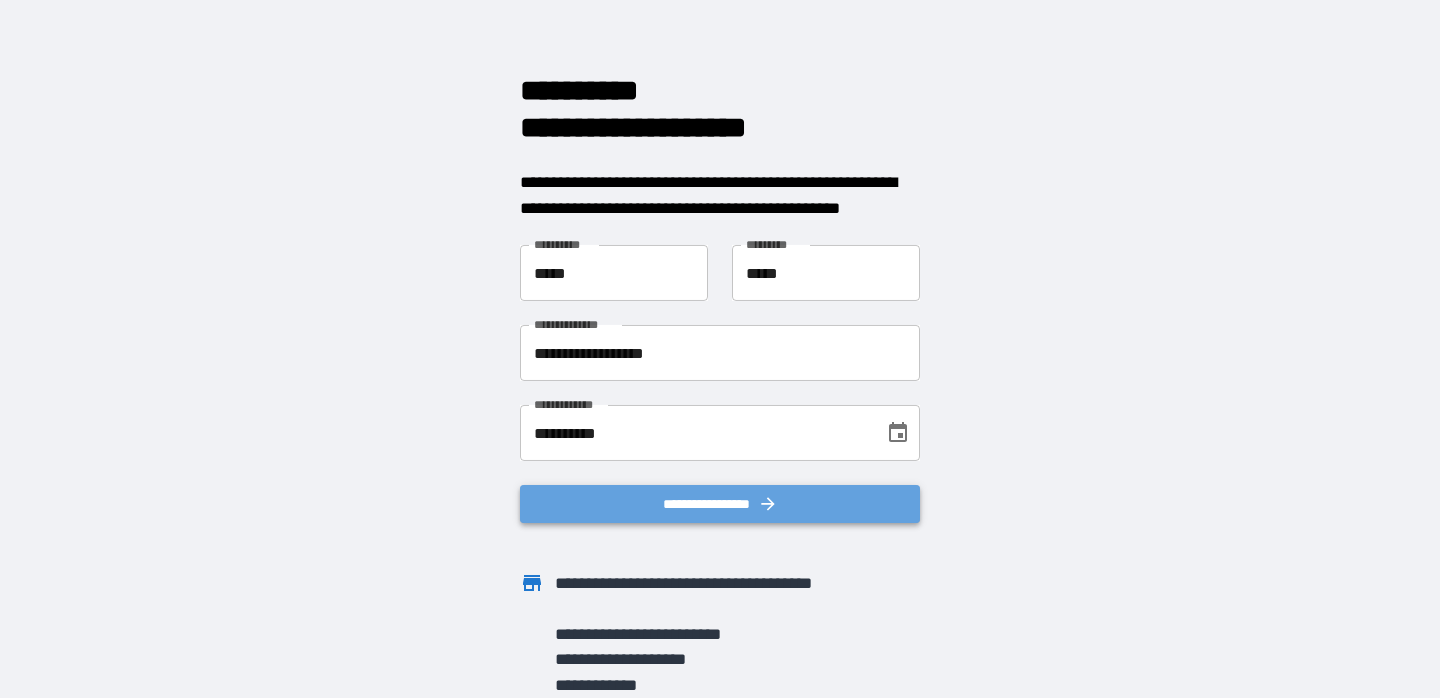 click on "**********" at bounding box center (720, 504) 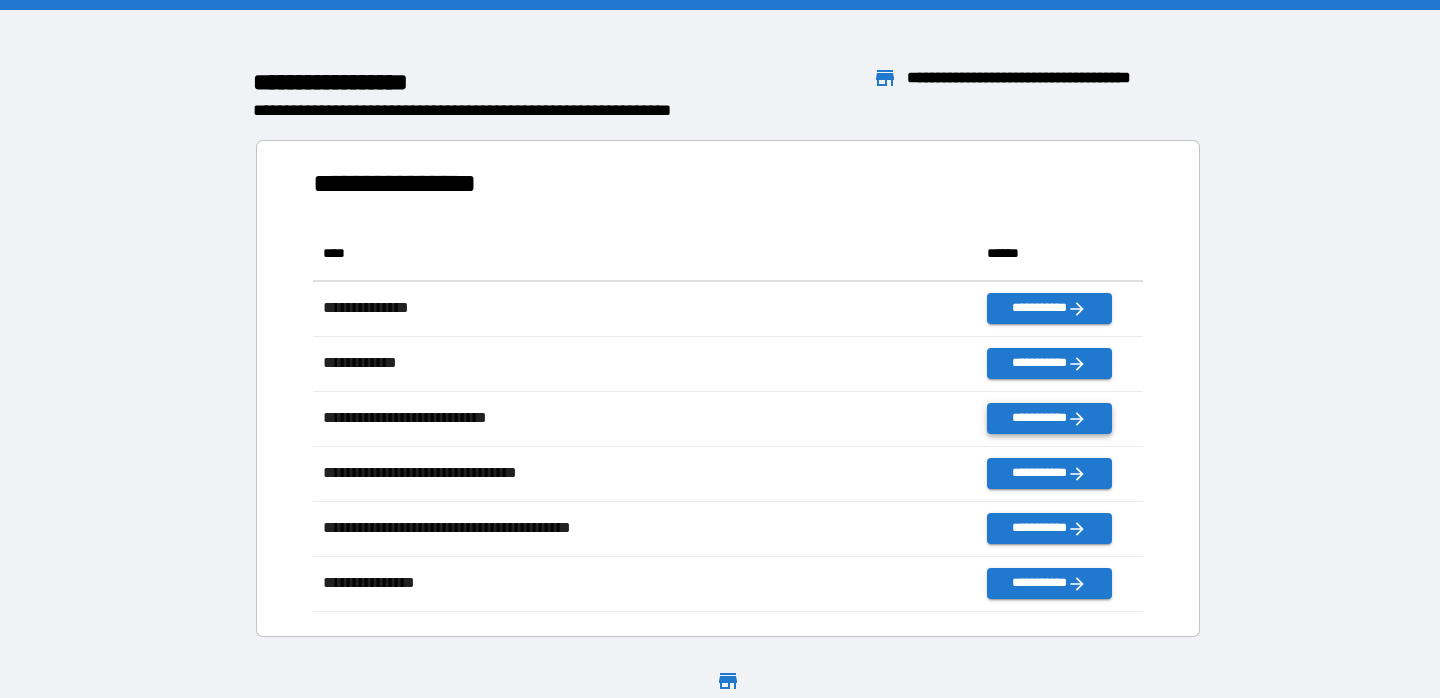 scroll, scrollTop: 1, scrollLeft: 1, axis: both 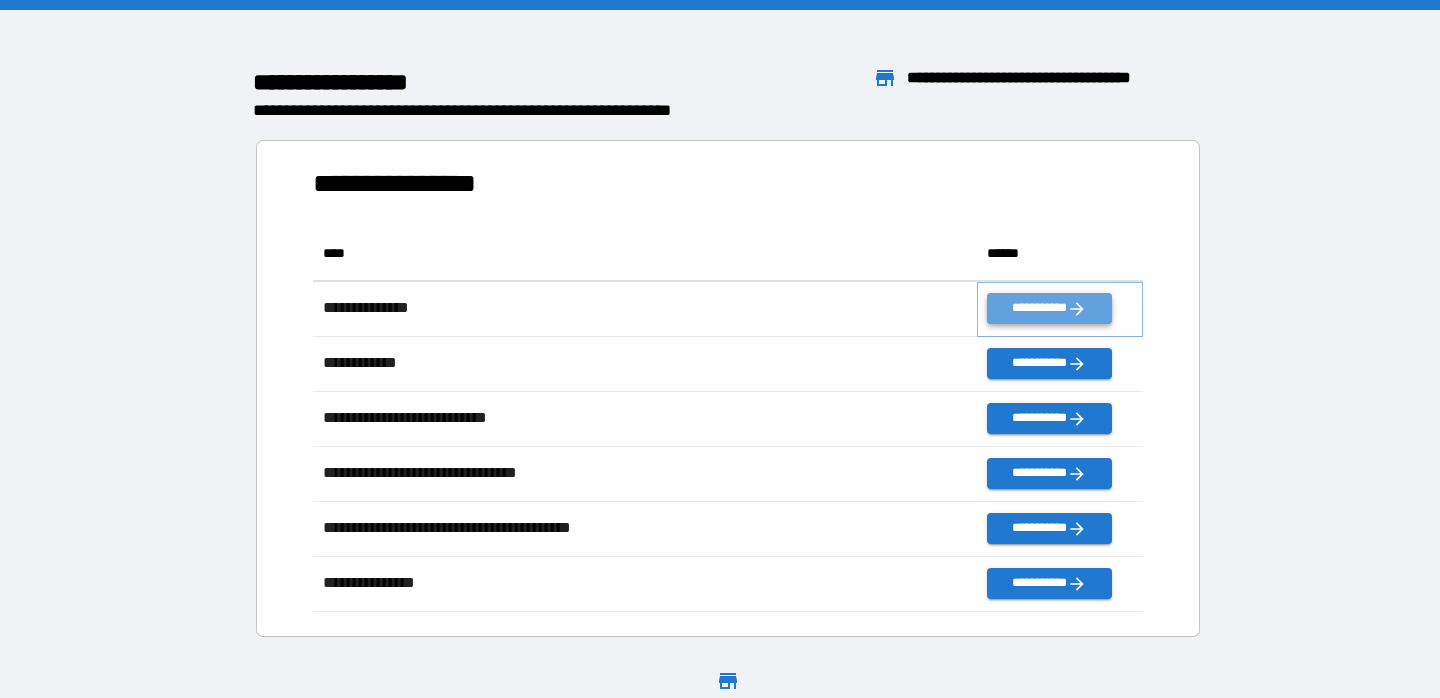 click on "**********" at bounding box center (1049, 308) 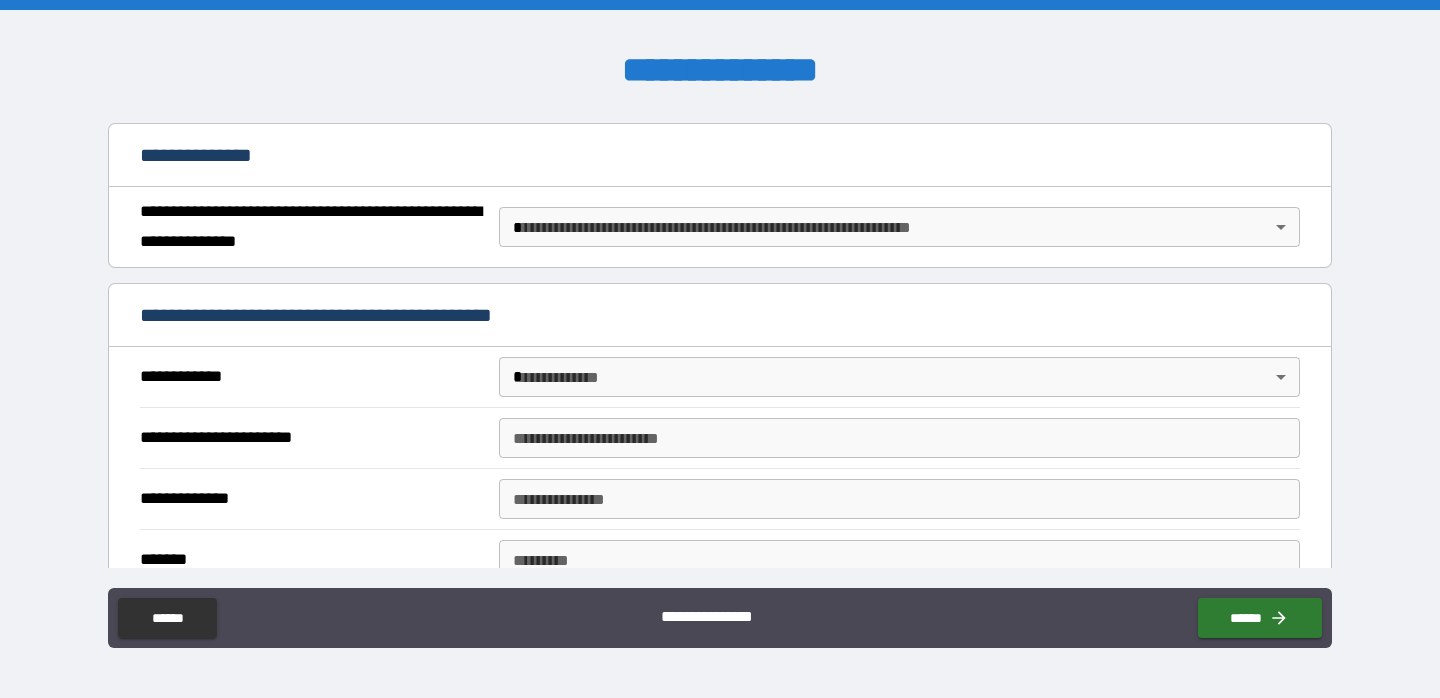 scroll, scrollTop: 0, scrollLeft: 0, axis: both 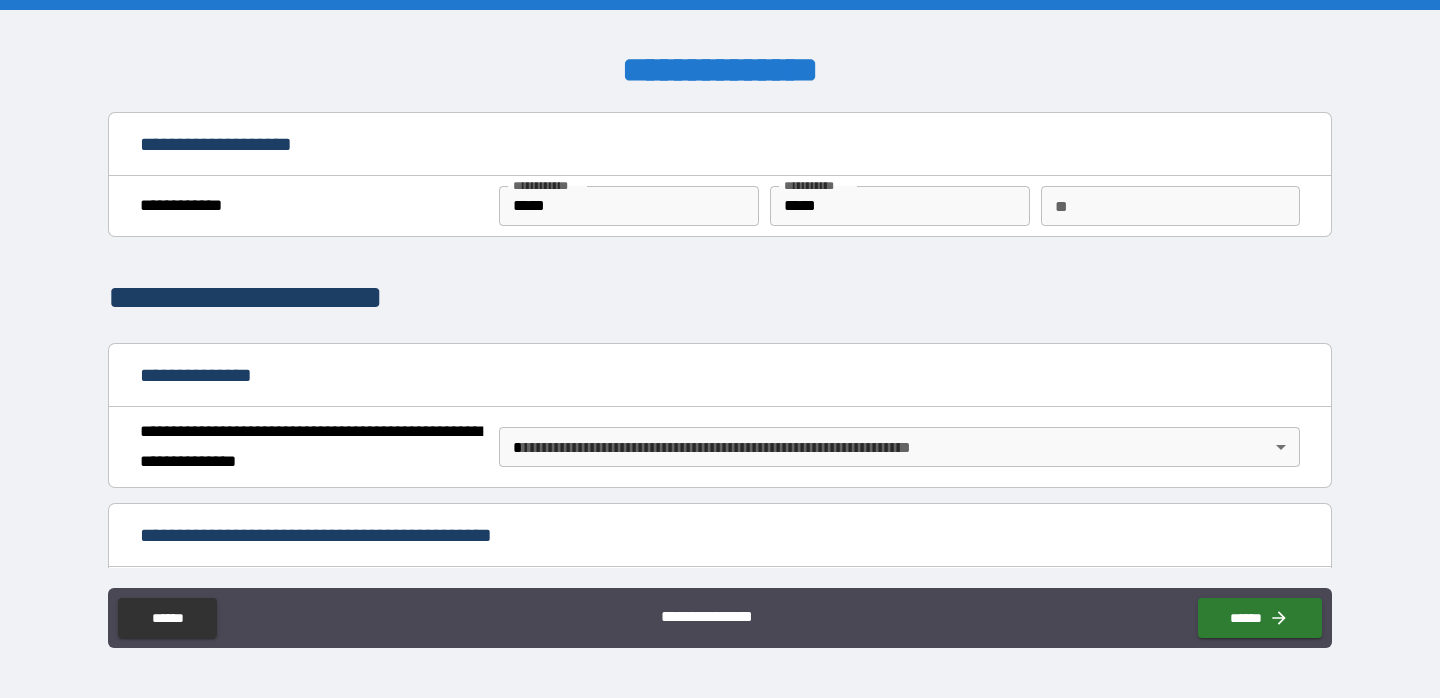click on "**********" at bounding box center [720, 349] 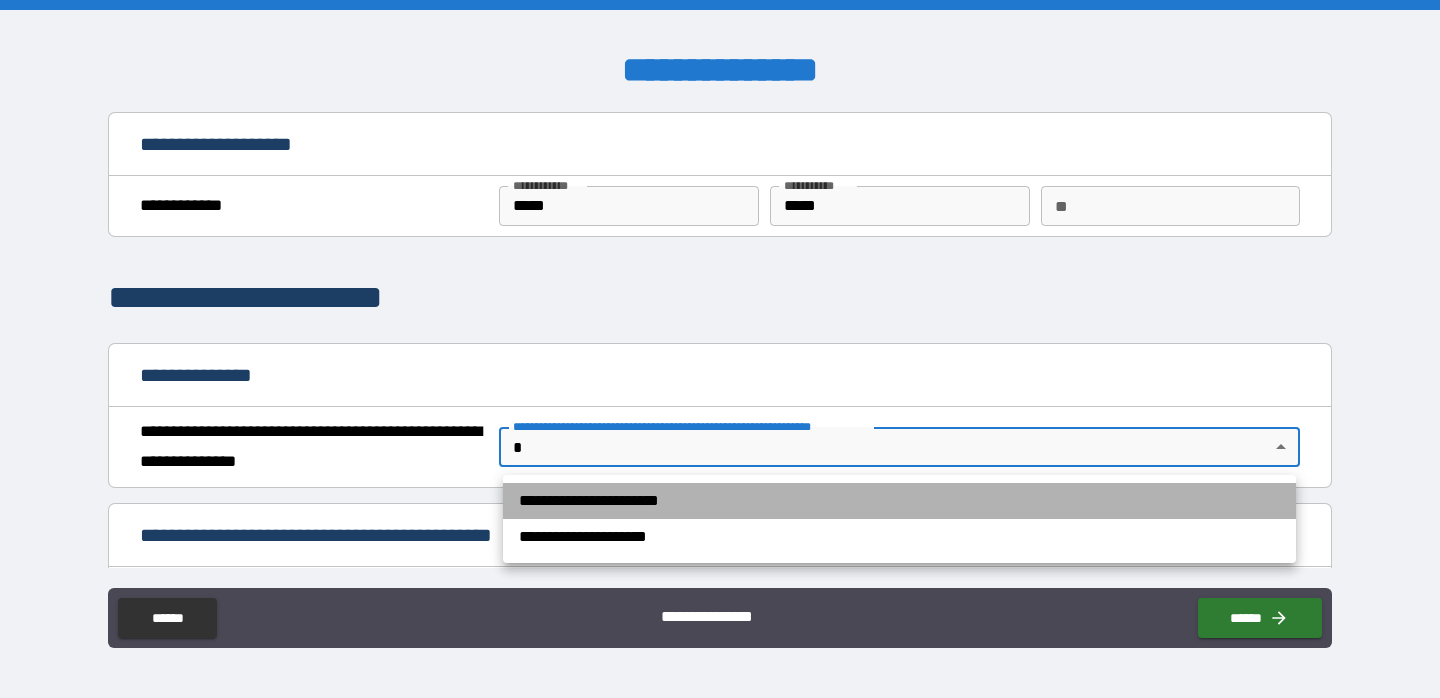 click on "**********" at bounding box center (899, 501) 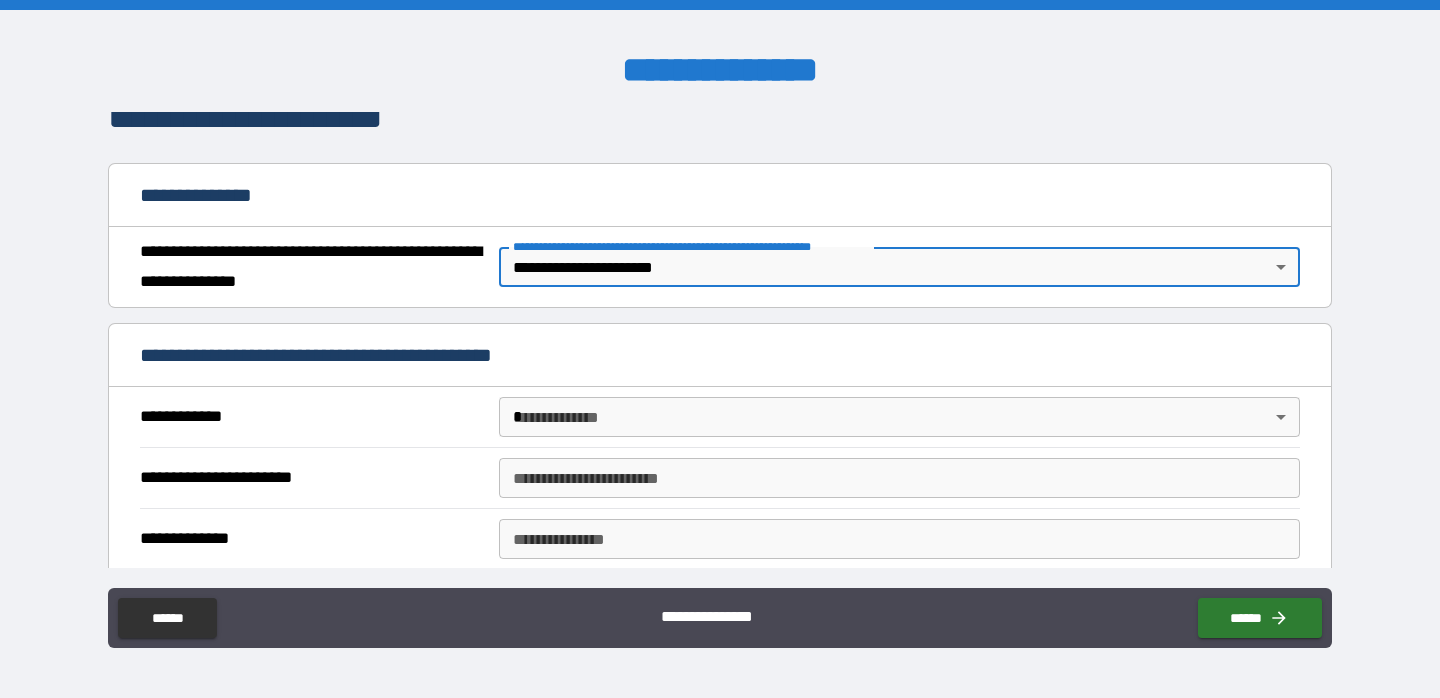 scroll, scrollTop: 191, scrollLeft: 0, axis: vertical 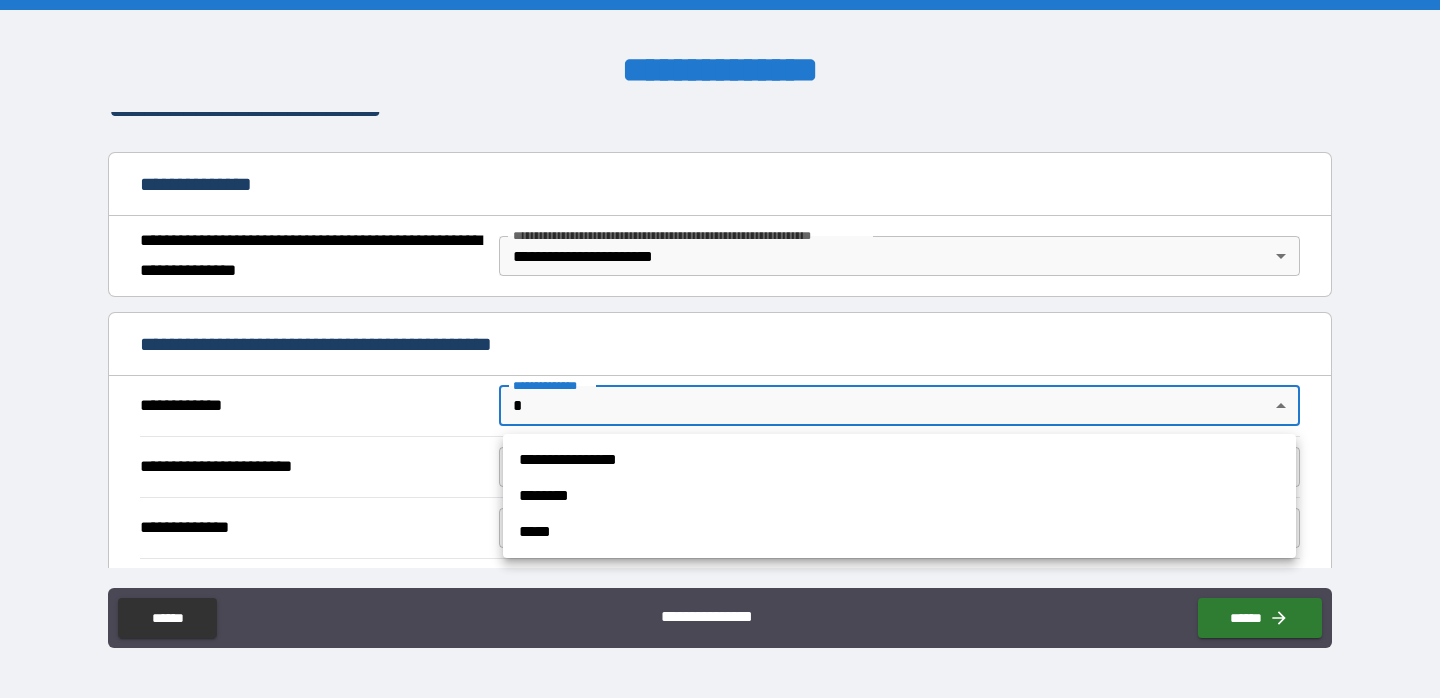 click on "**********" at bounding box center [720, 349] 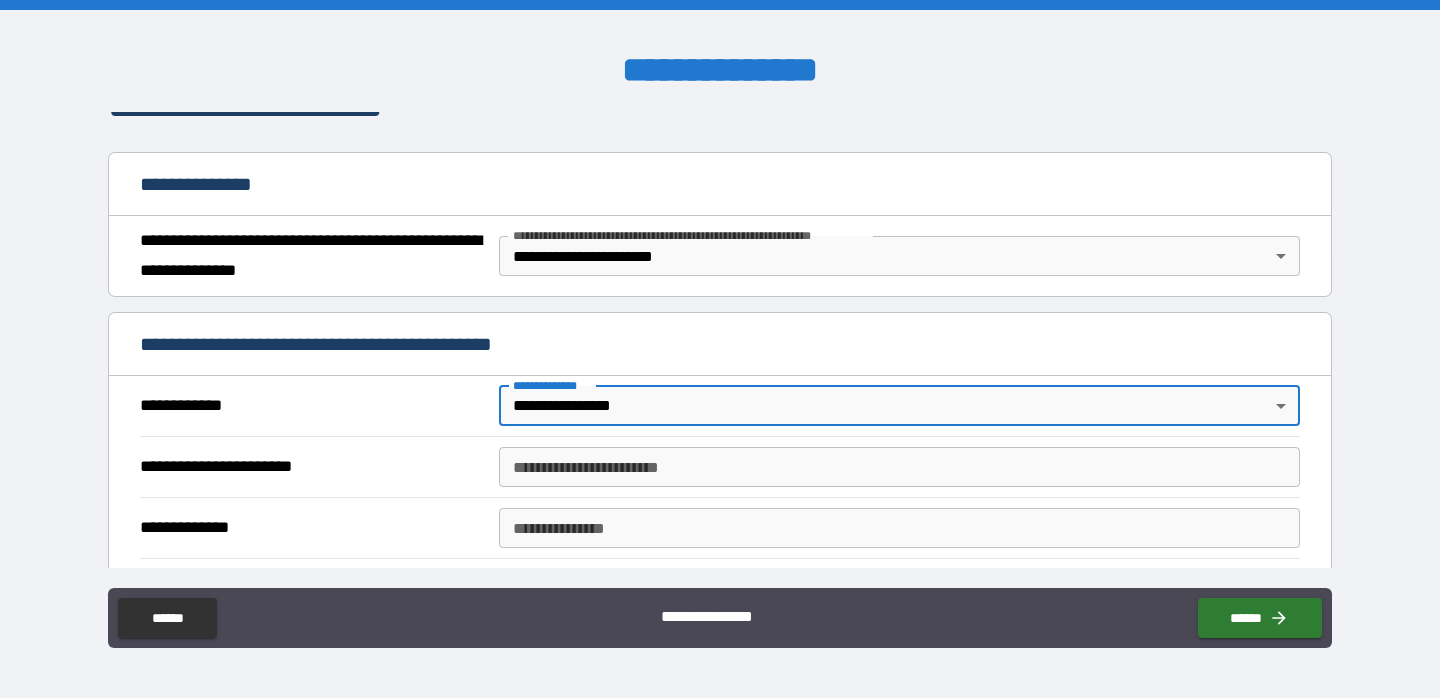 click on "**********" at bounding box center [899, 467] 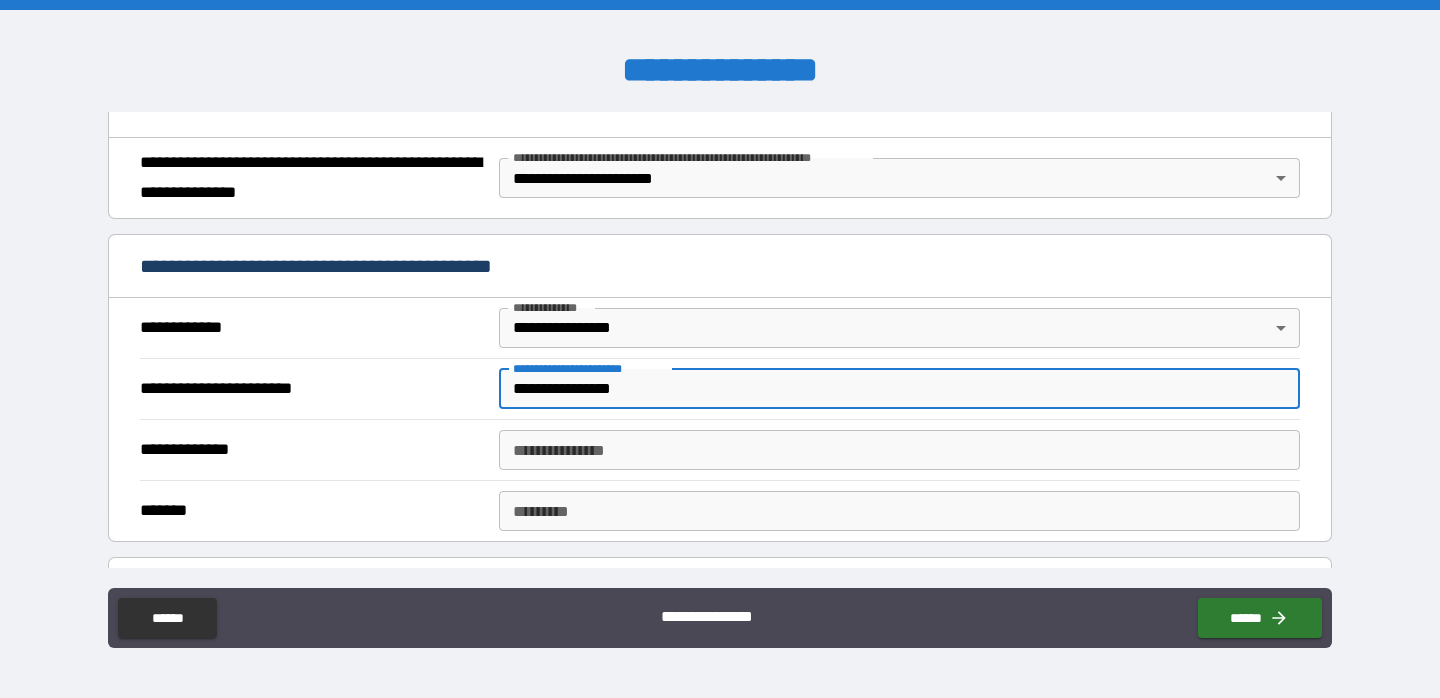 scroll, scrollTop: 277, scrollLeft: 0, axis: vertical 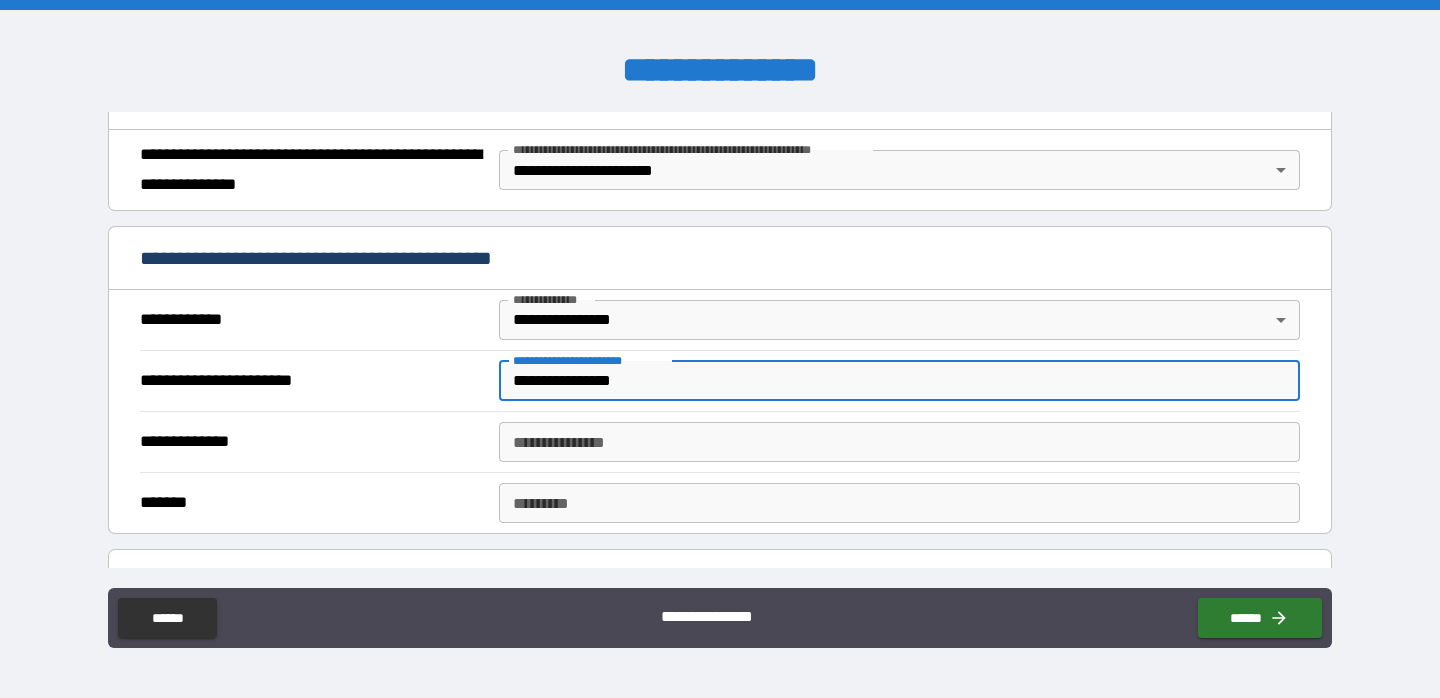 type on "**********" 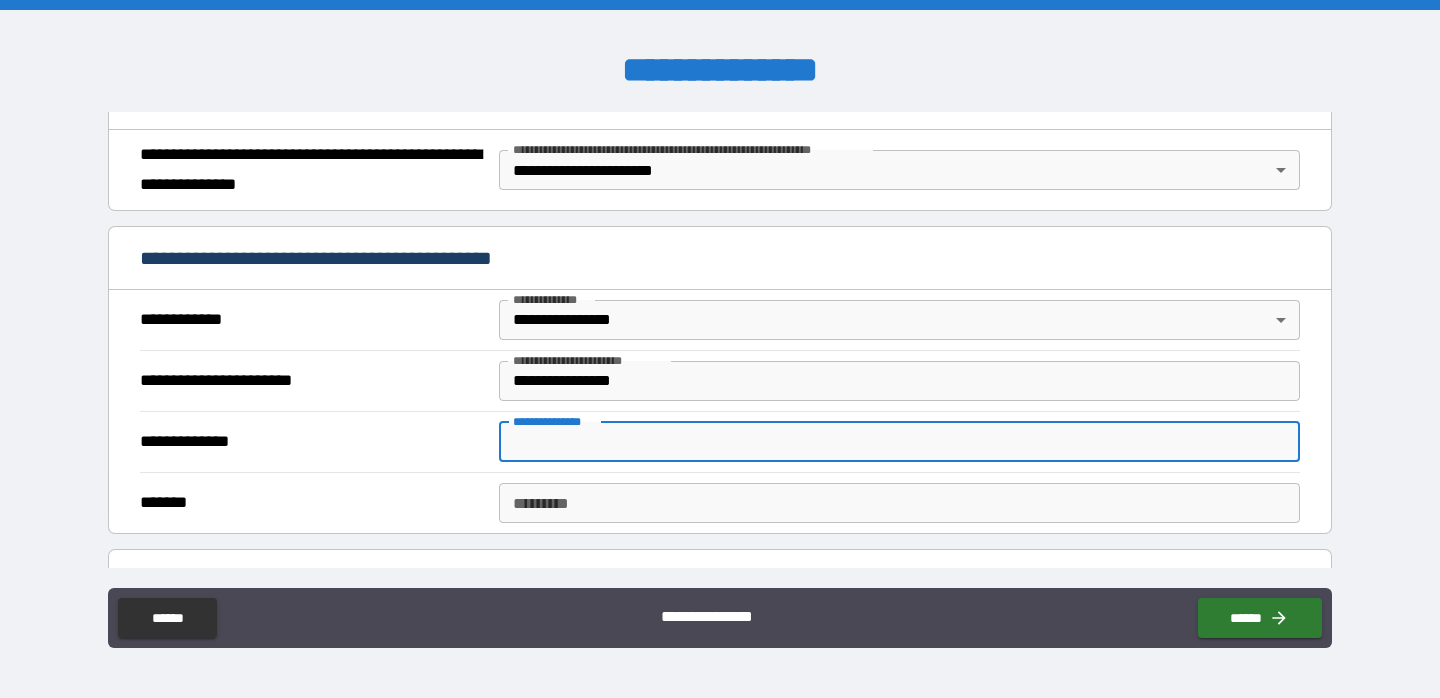 click on "**********" at bounding box center (899, 442) 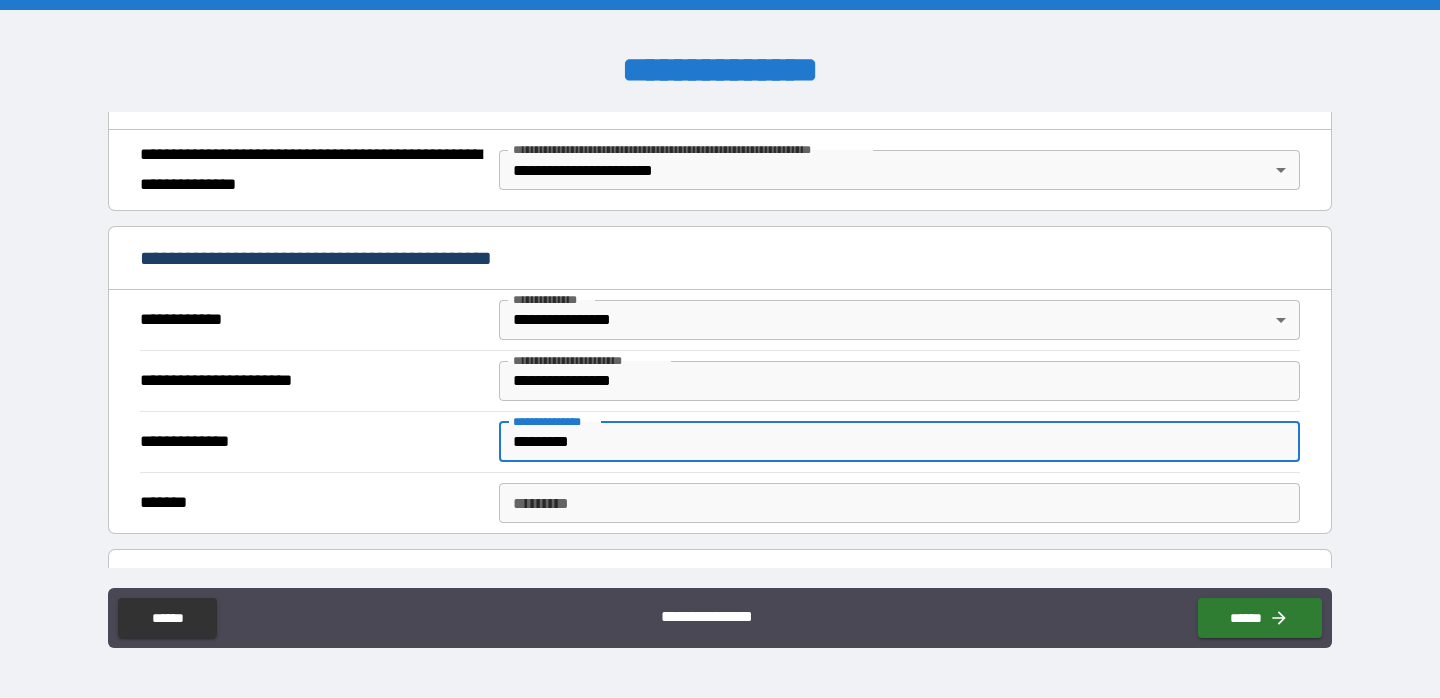 type on "*********" 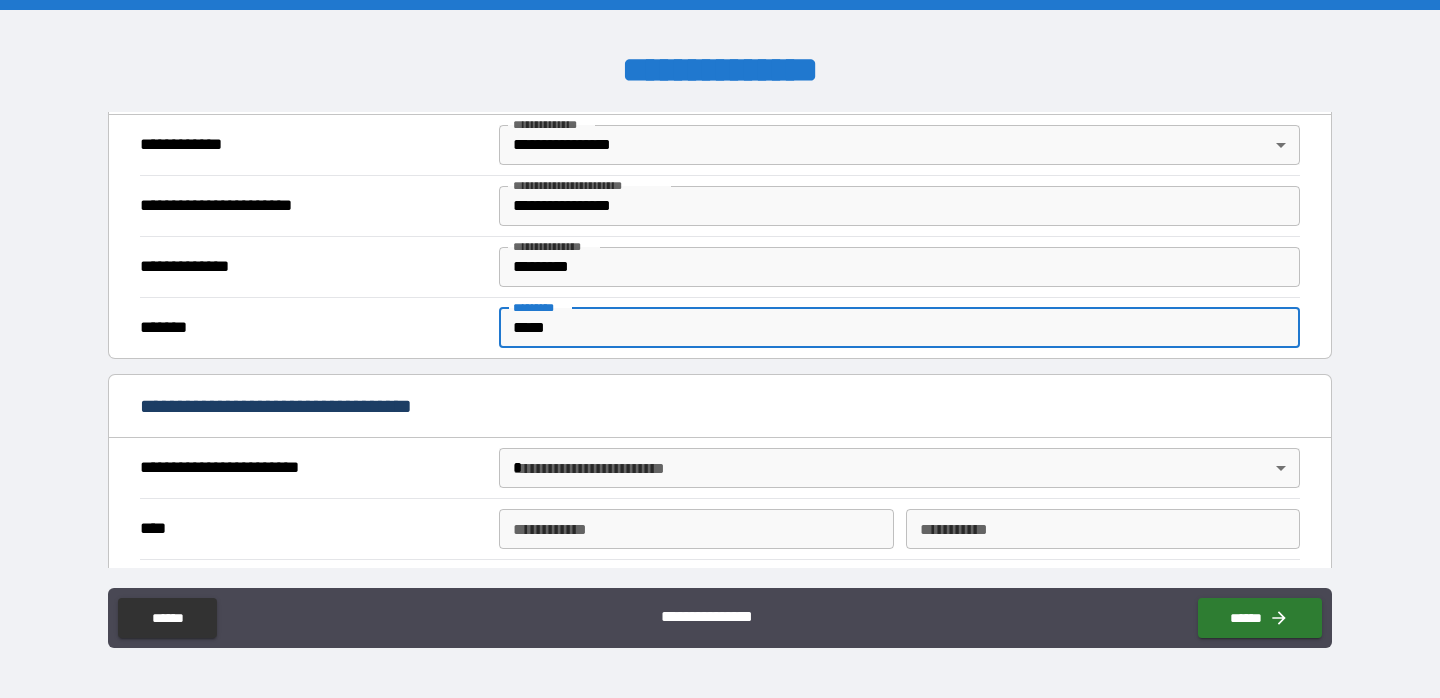 scroll, scrollTop: 454, scrollLeft: 0, axis: vertical 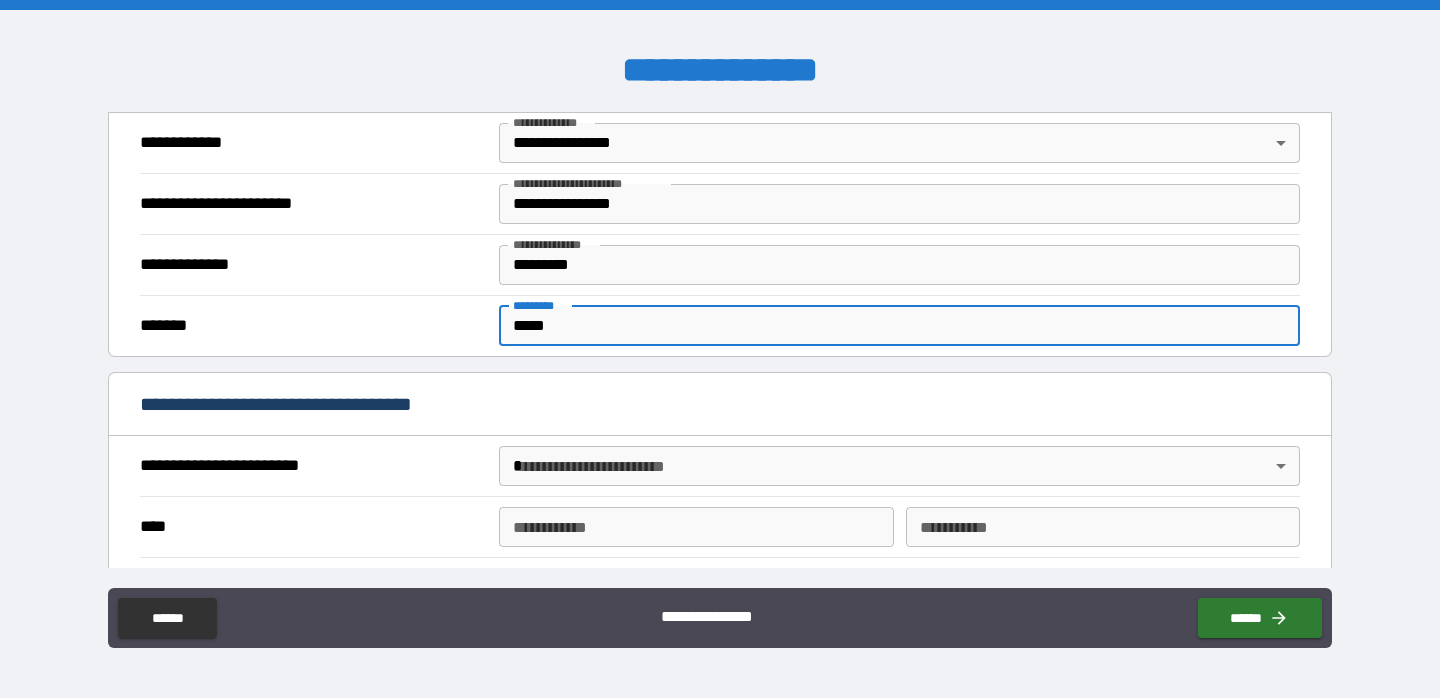 type on "*****" 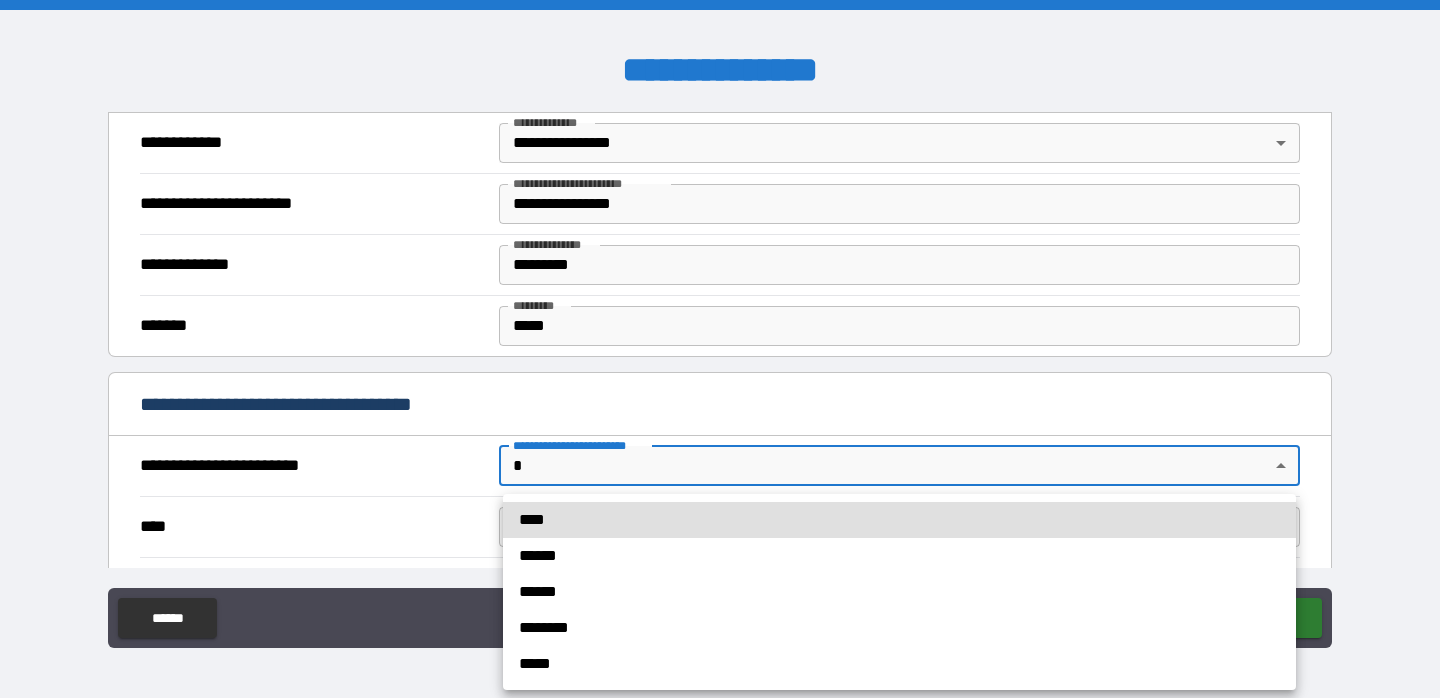 click on "**********" at bounding box center (720, 349) 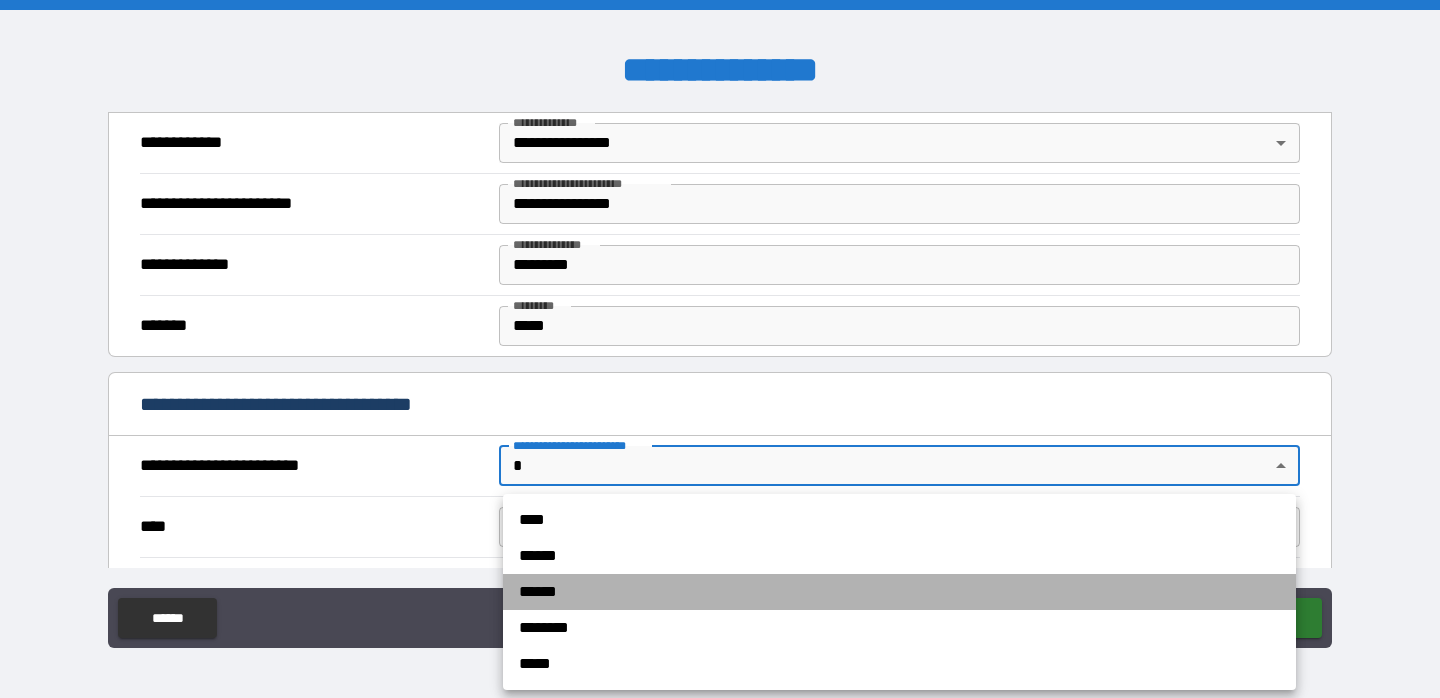 click on "******" at bounding box center [899, 592] 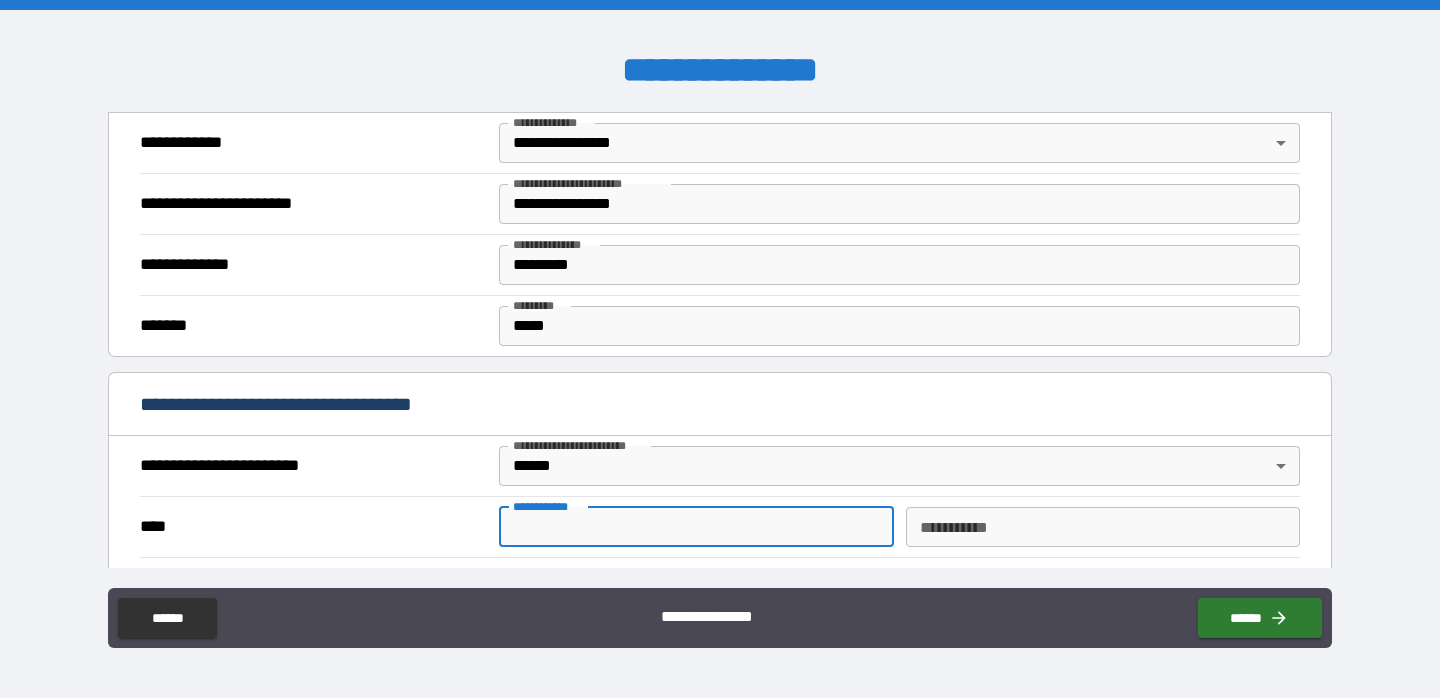click on "**********" at bounding box center [696, 527] 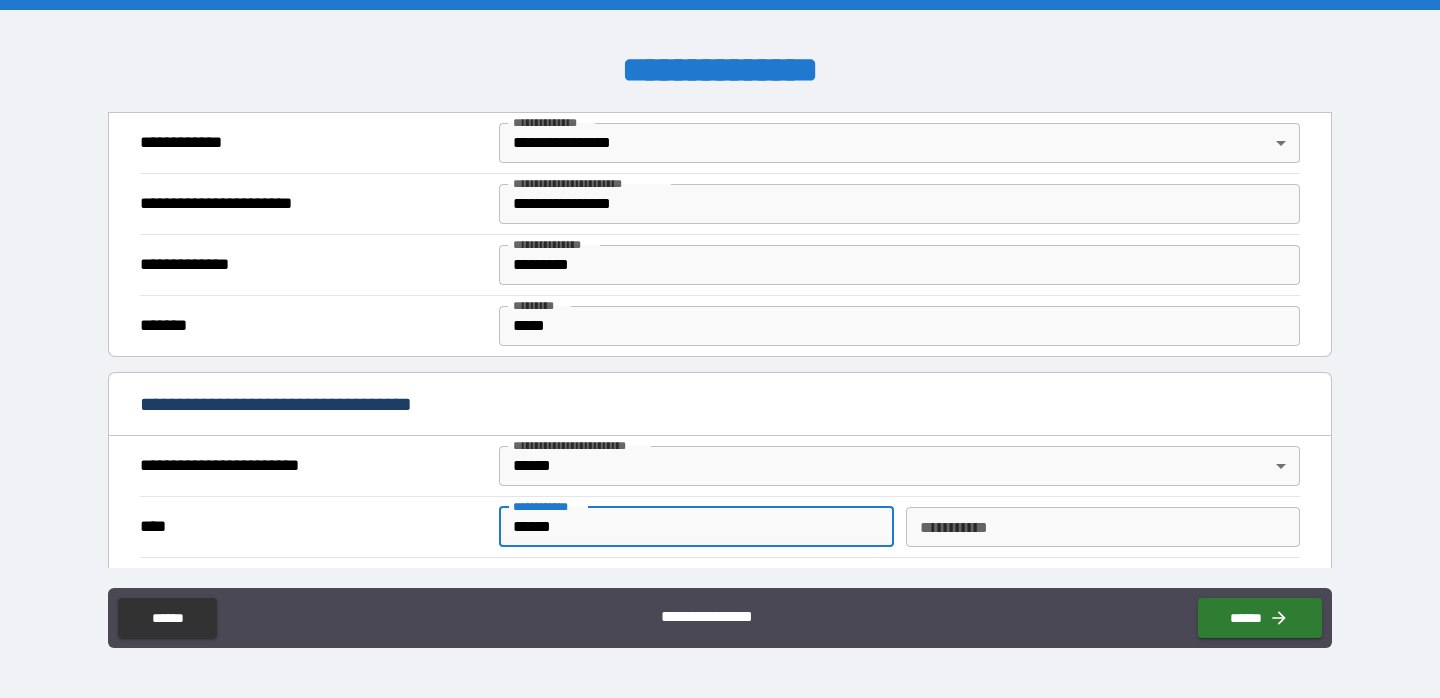 type on "******" 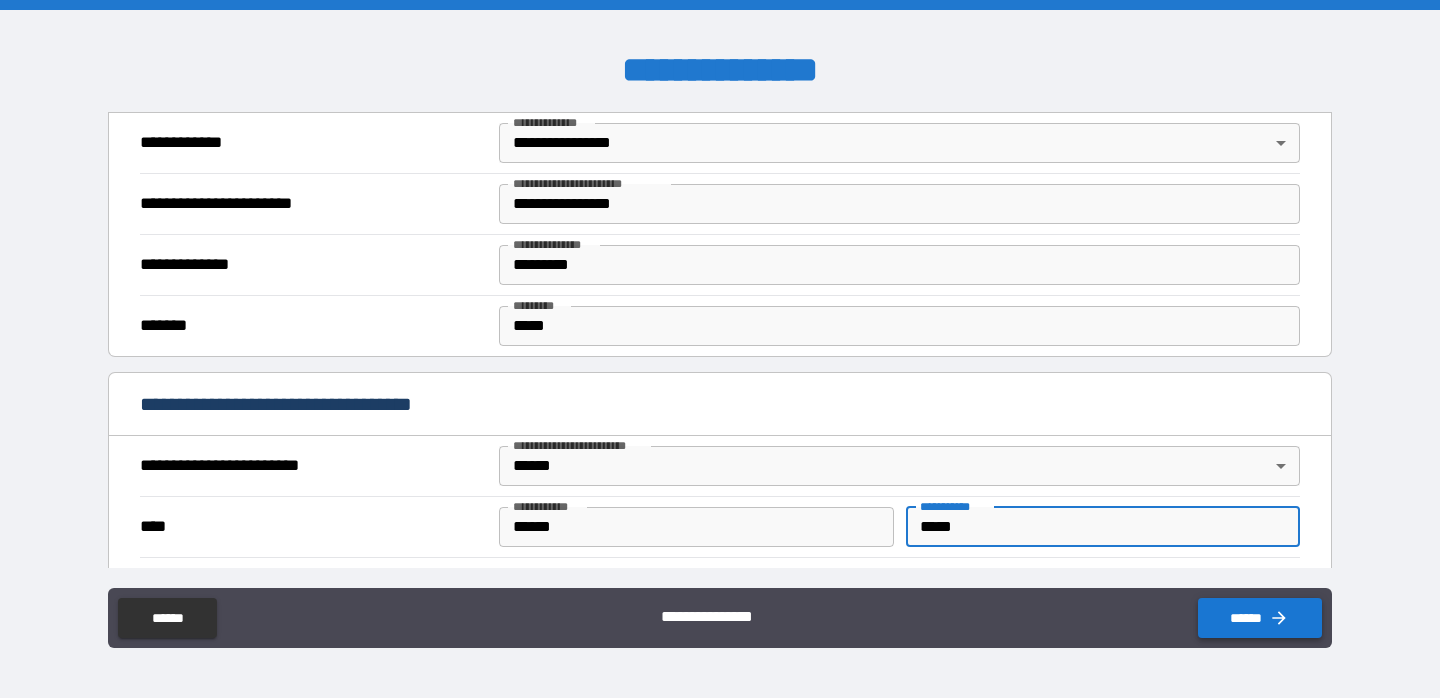 type on "*****" 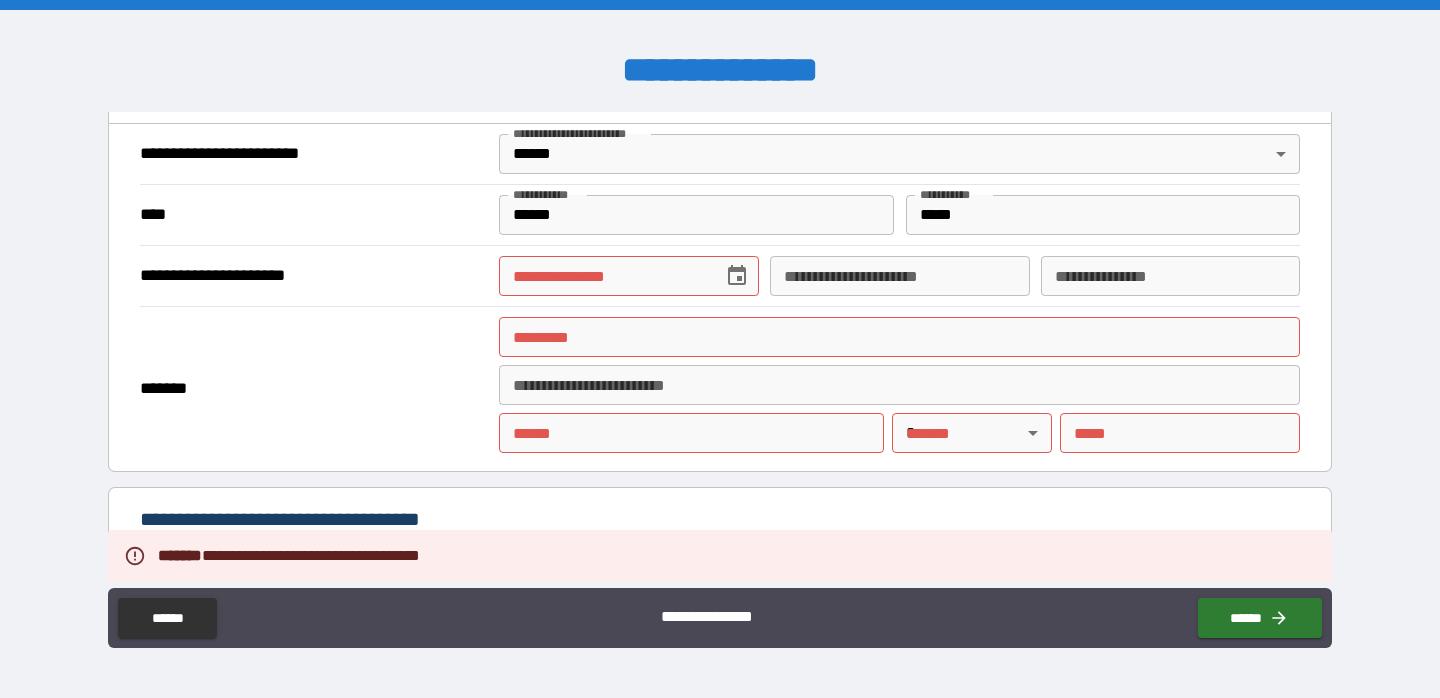 scroll, scrollTop: 769, scrollLeft: 0, axis: vertical 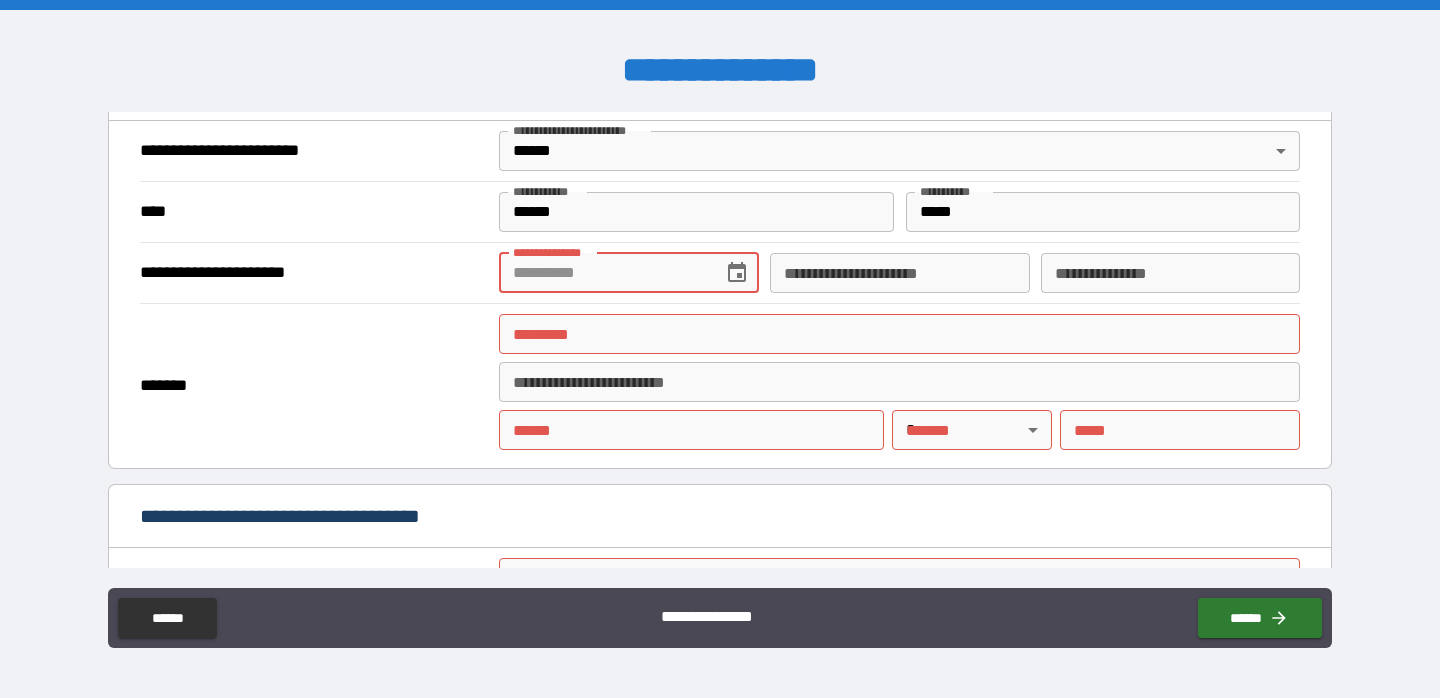 click on "**********" at bounding box center [603, 273] 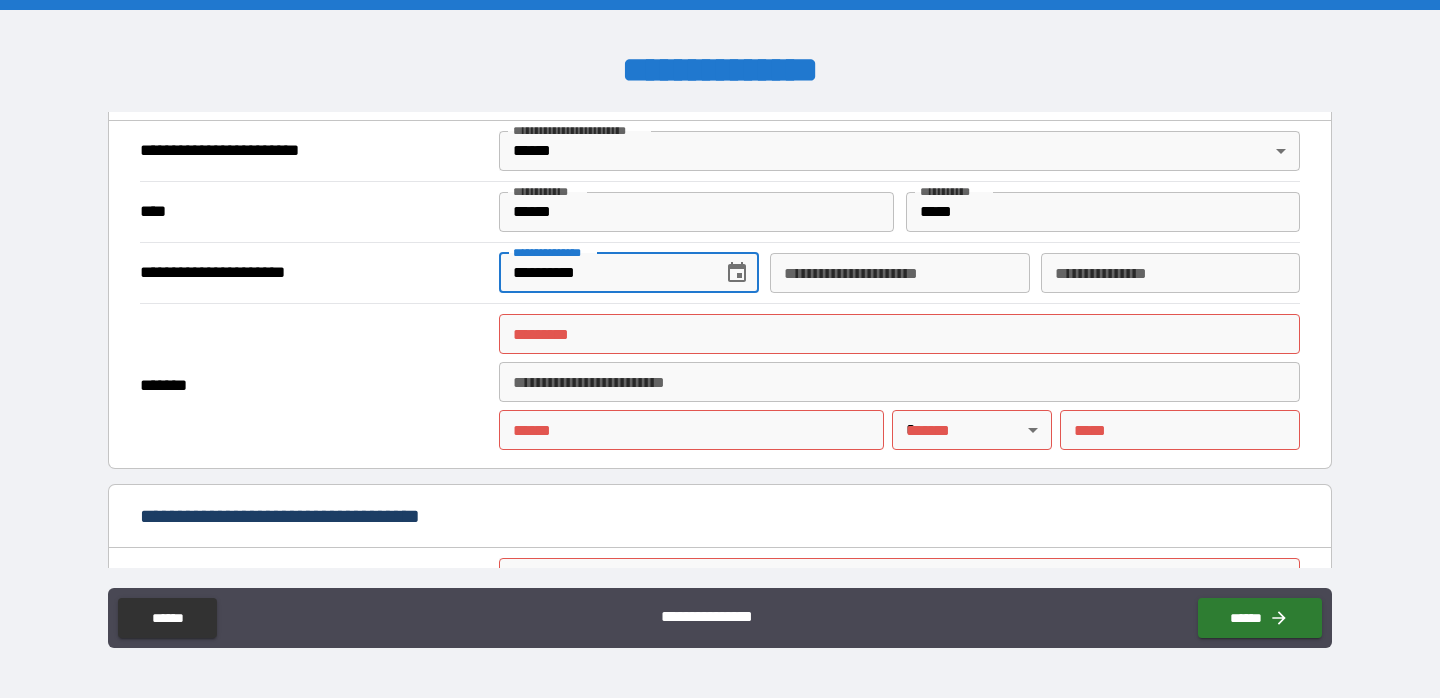 type on "**********" 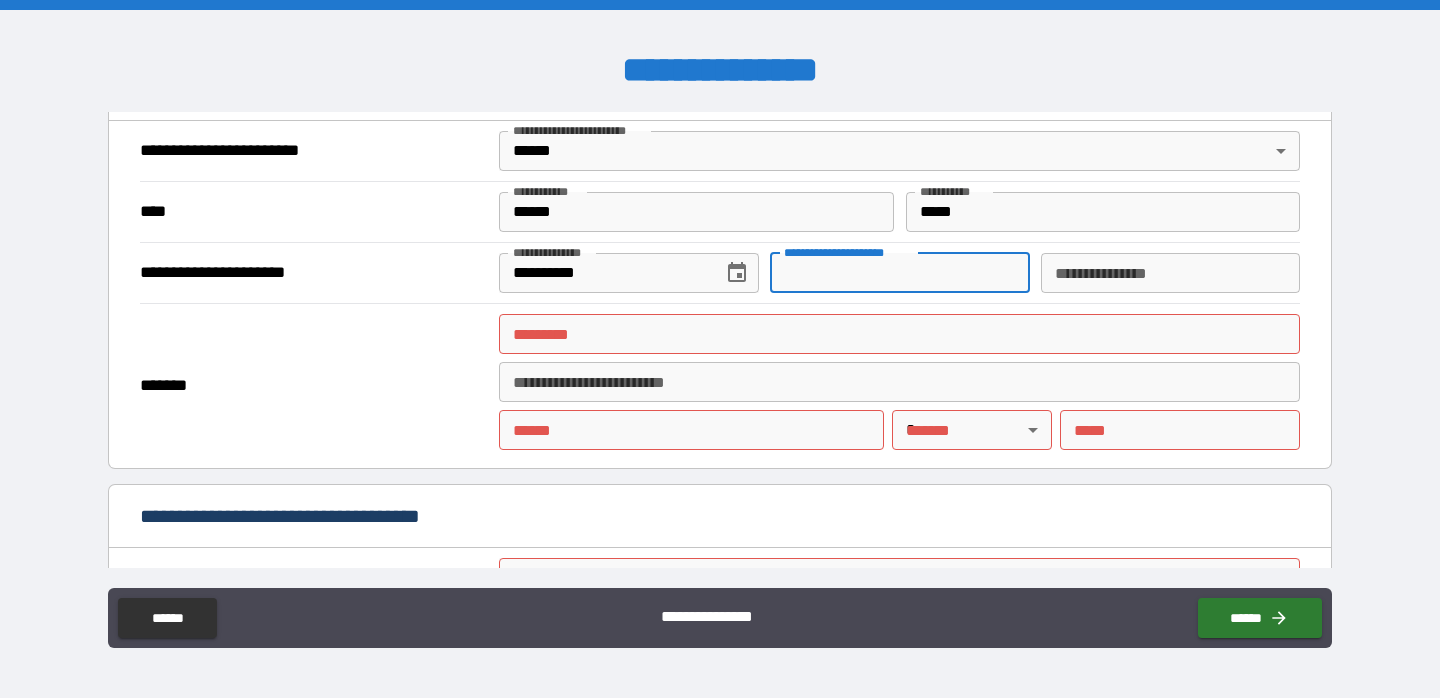 click on "**********" at bounding box center [1170, 273] 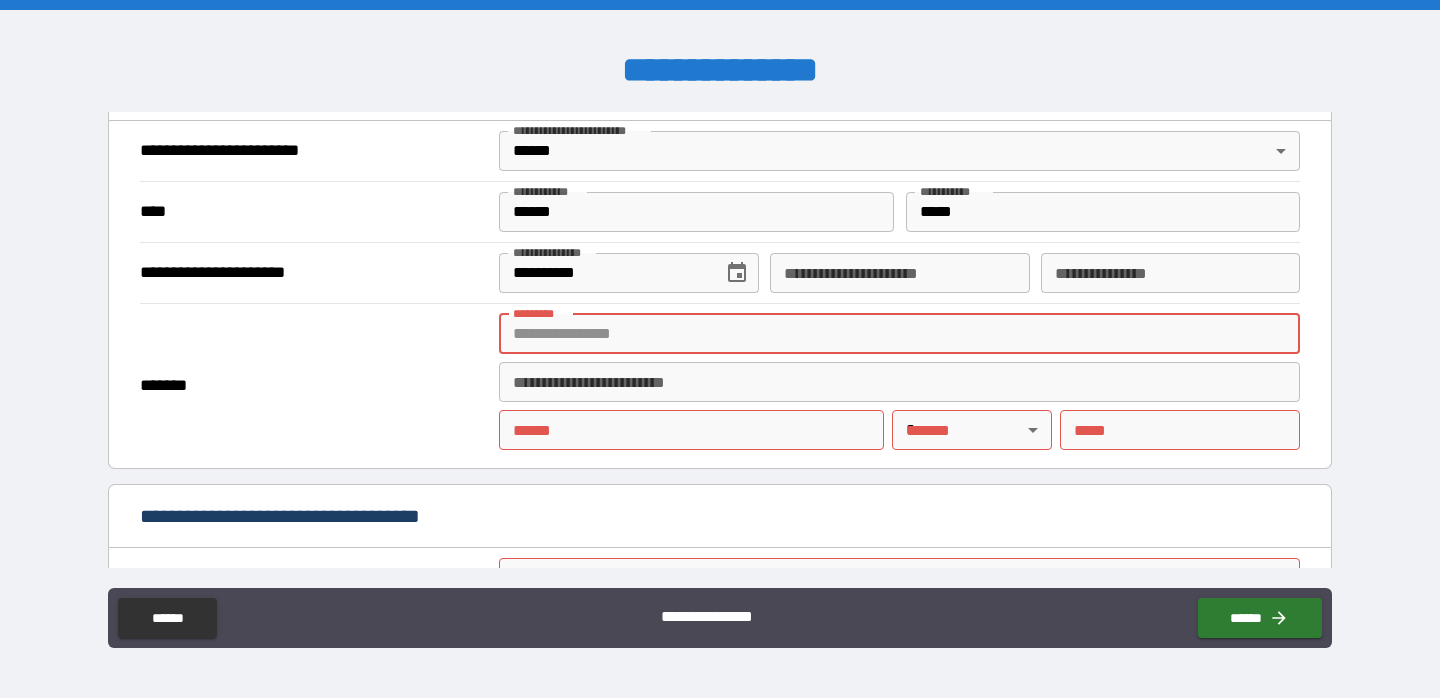 click on "*******   *" at bounding box center [899, 334] 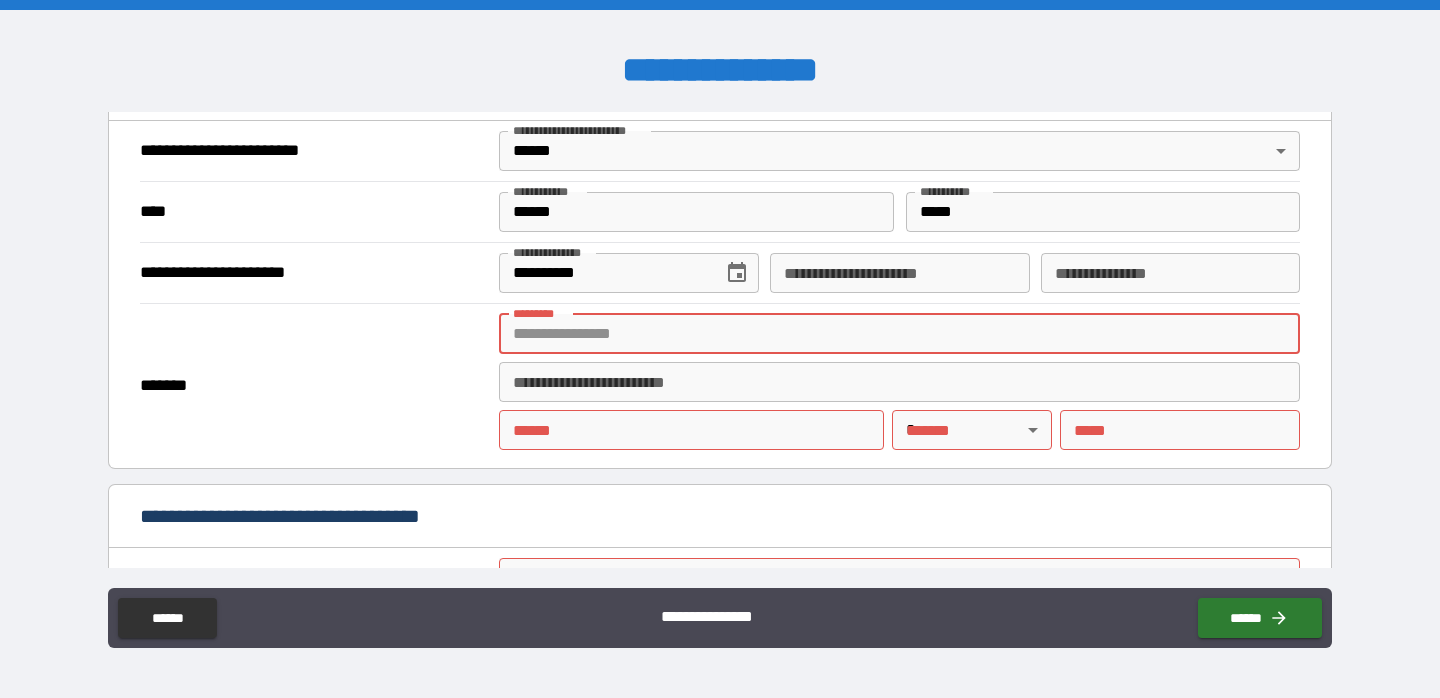 type on "**********" 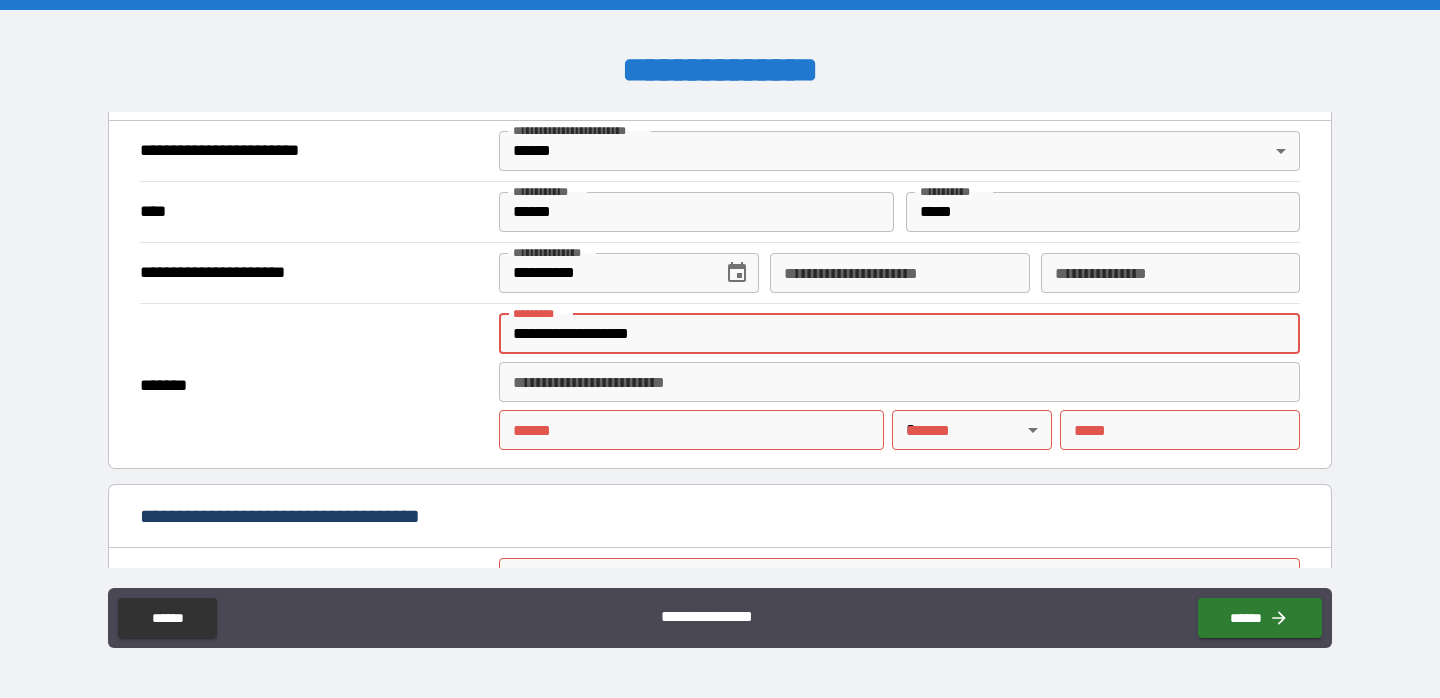 type on "*********" 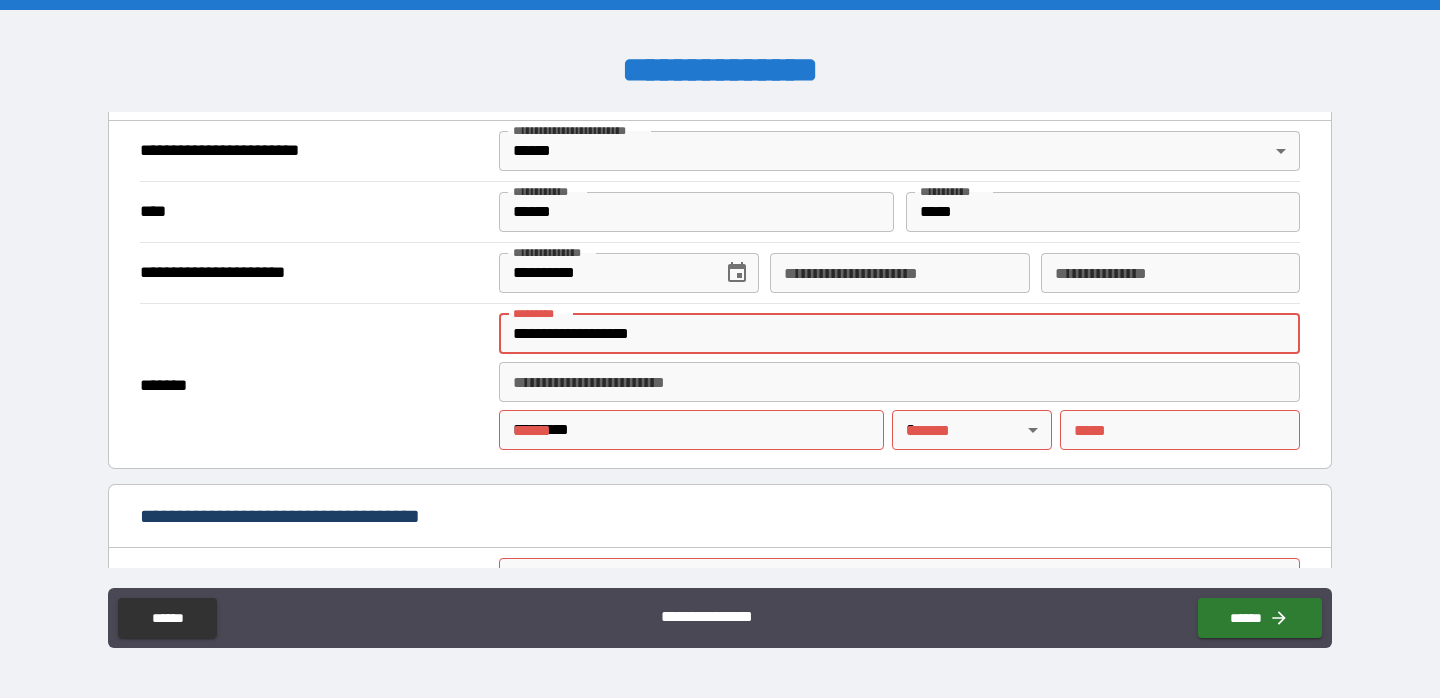 type on "**" 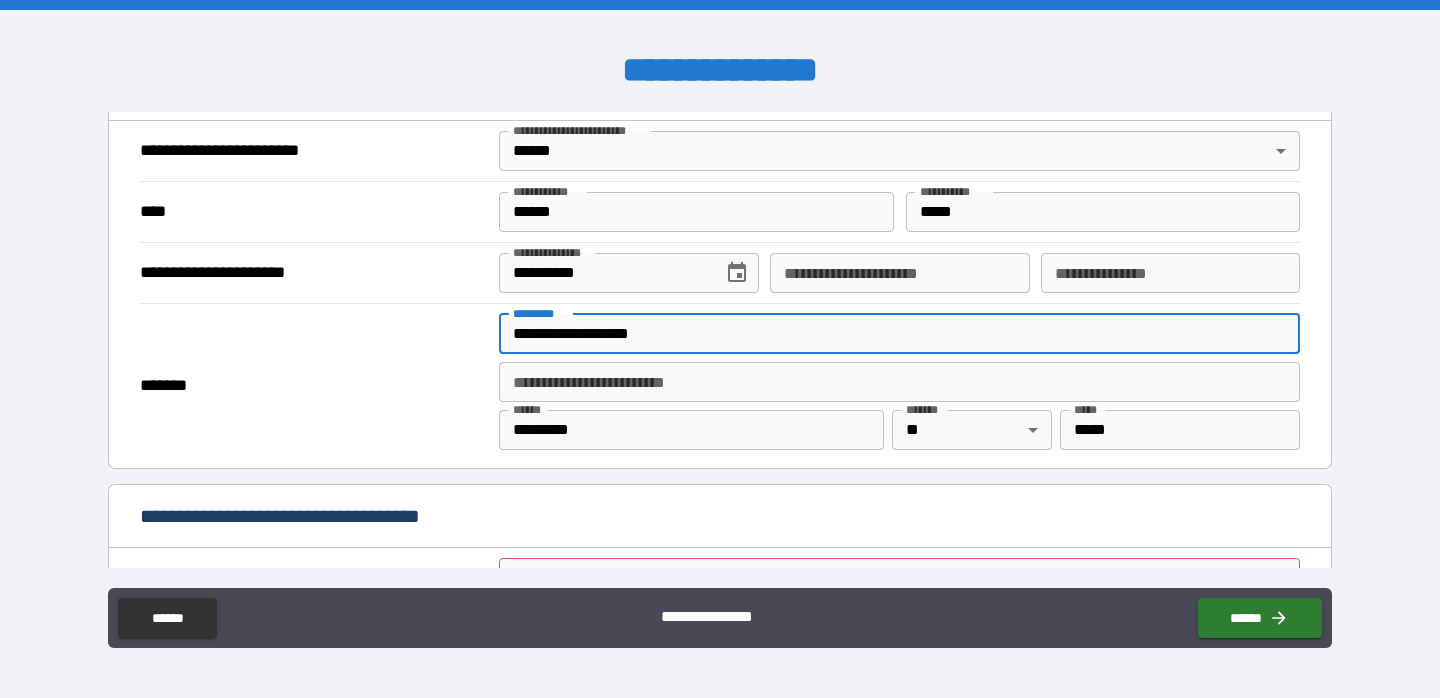 click on "**********" at bounding box center (1170, 273) 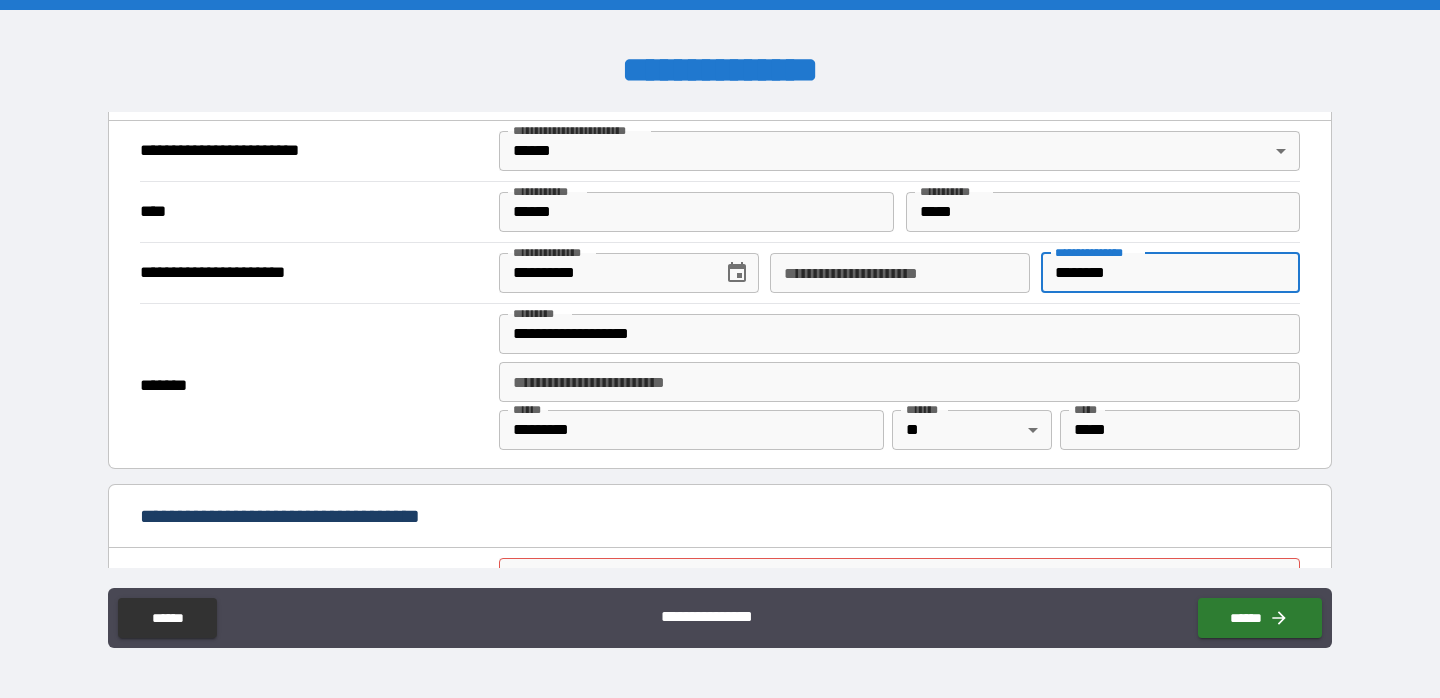type on "********" 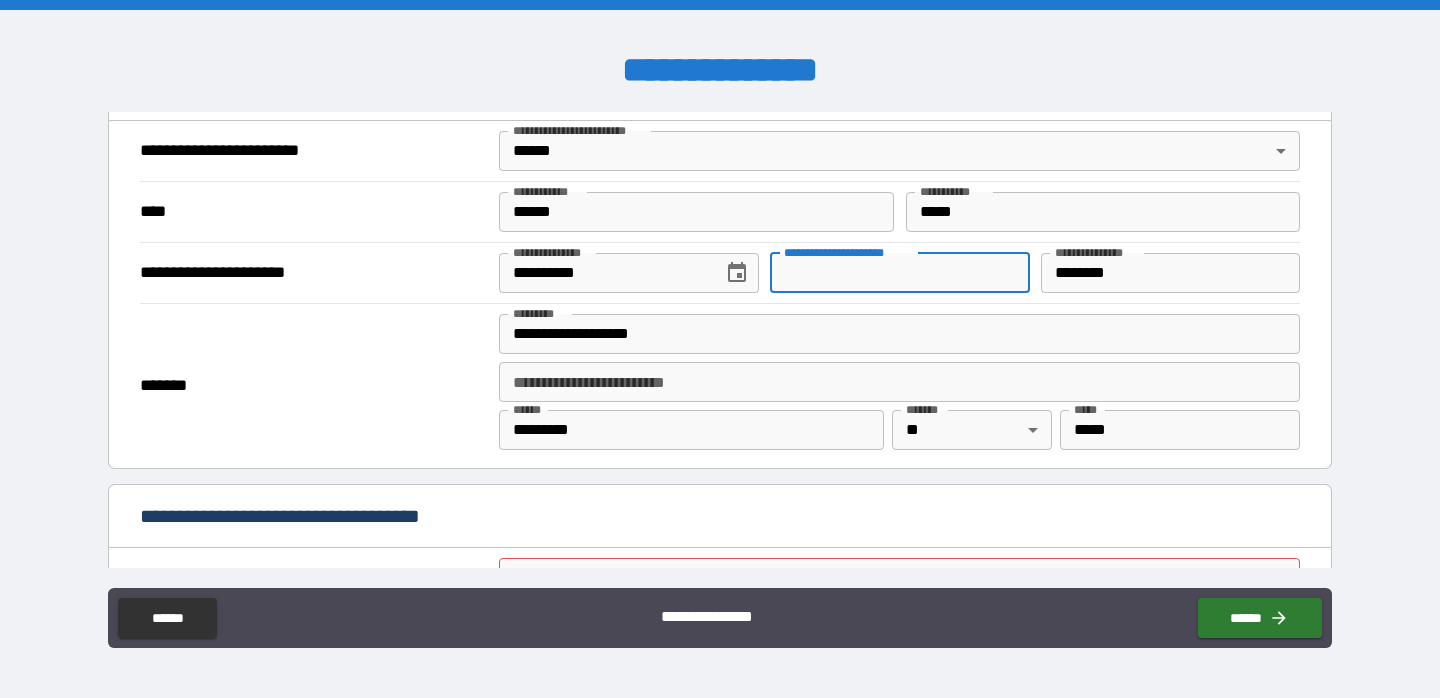 click on "**********" at bounding box center (899, 273) 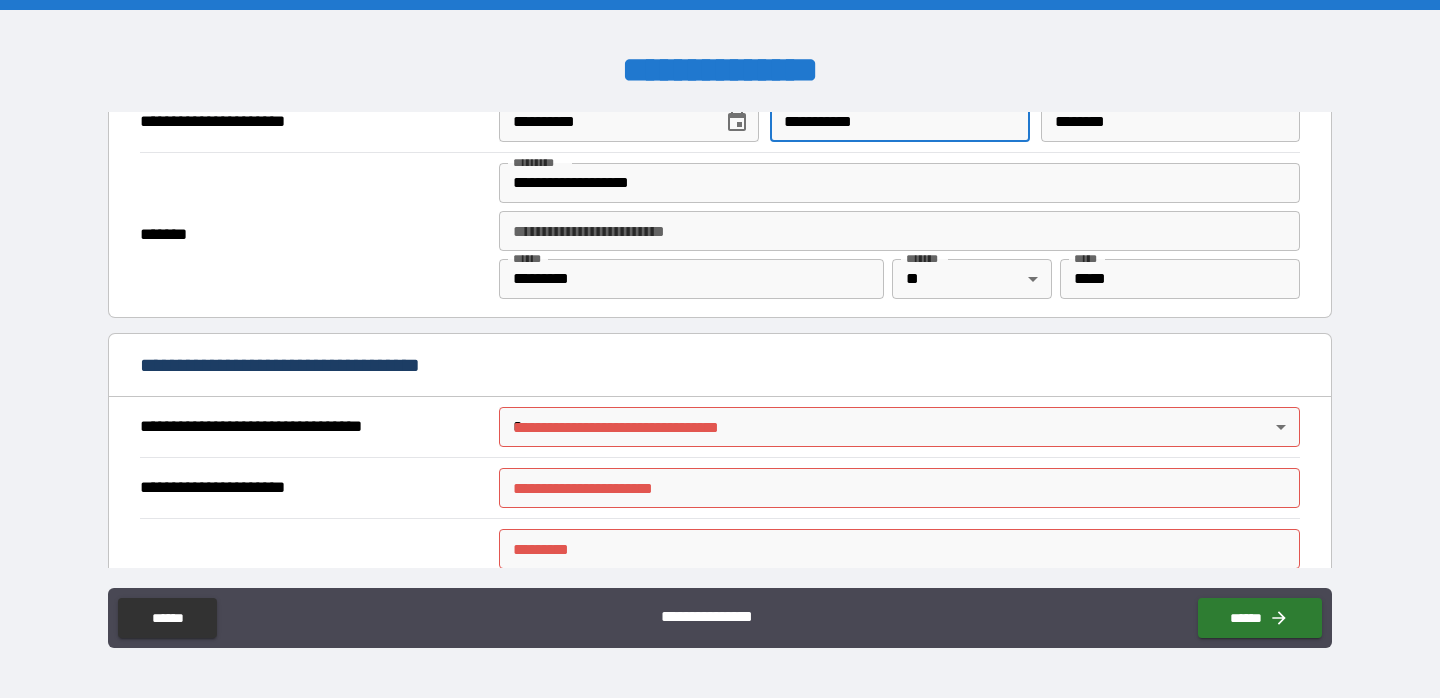 scroll, scrollTop: 925, scrollLeft: 0, axis: vertical 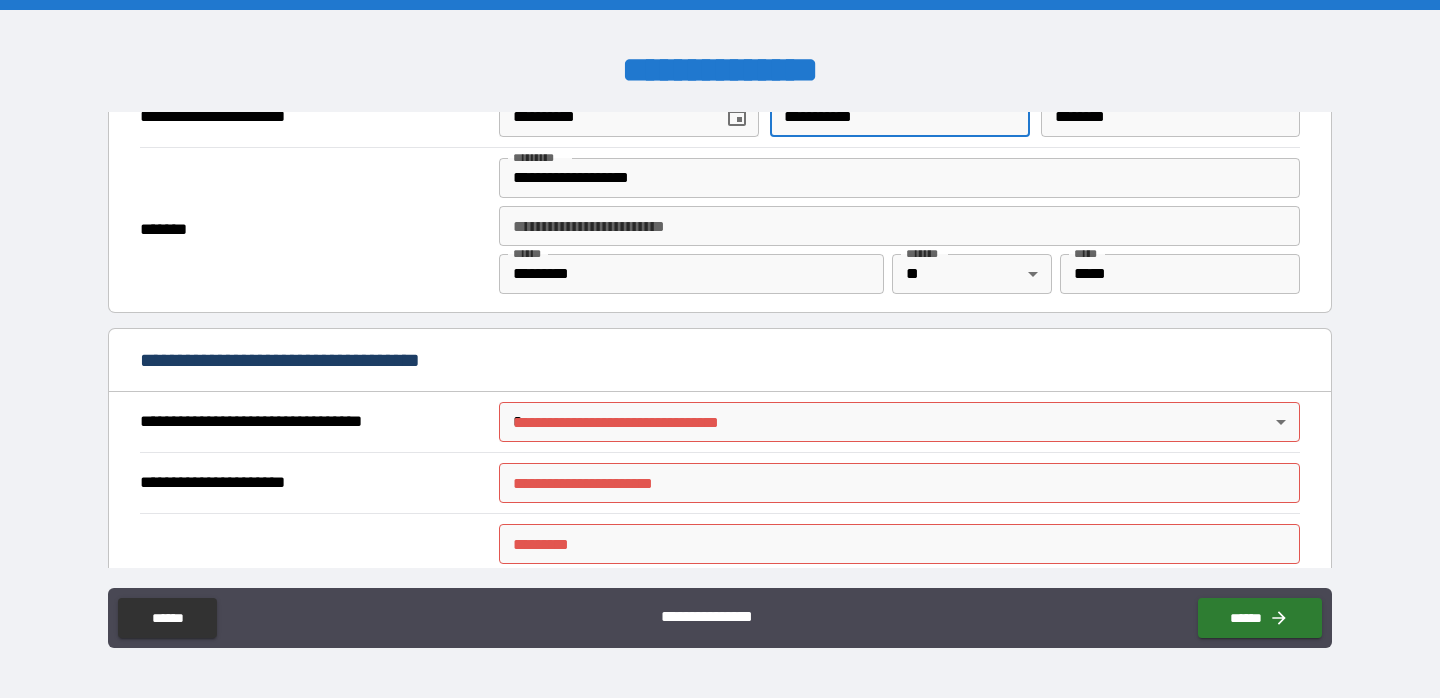 type on "**********" 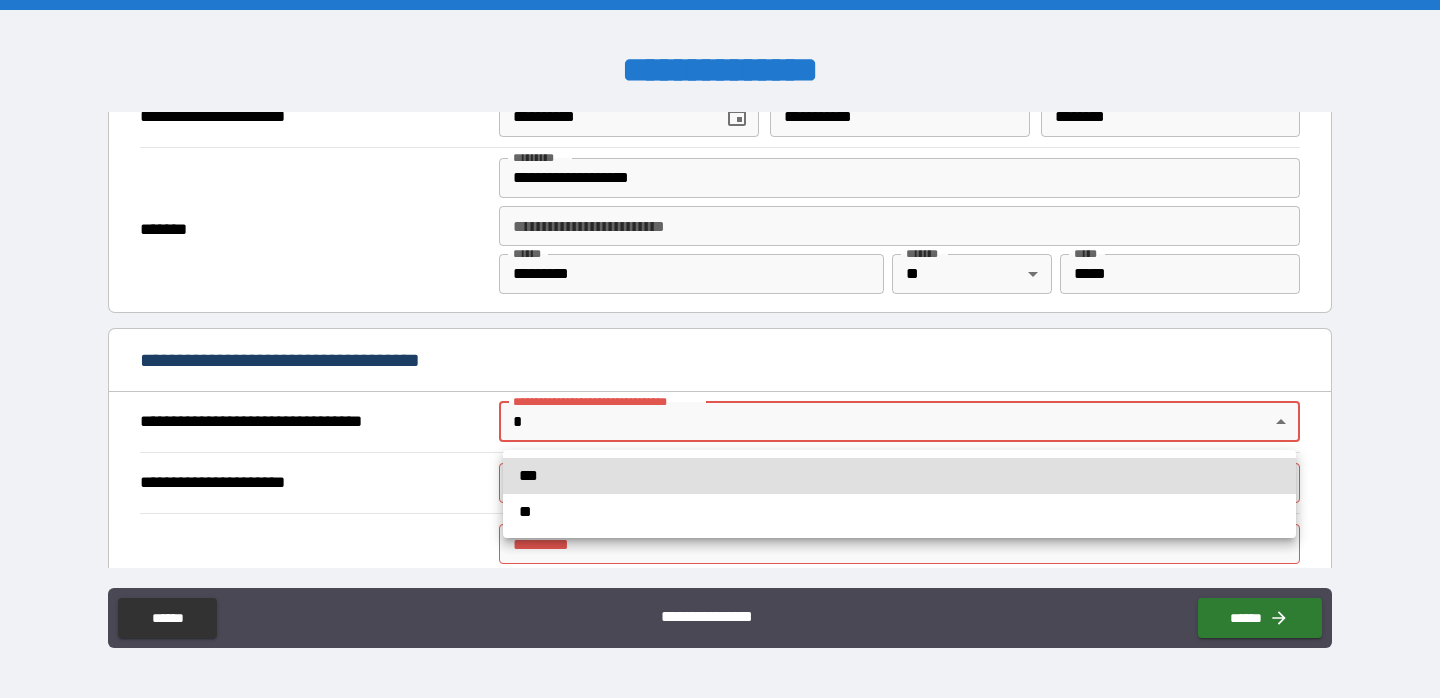 click on "**********" at bounding box center (720, 349) 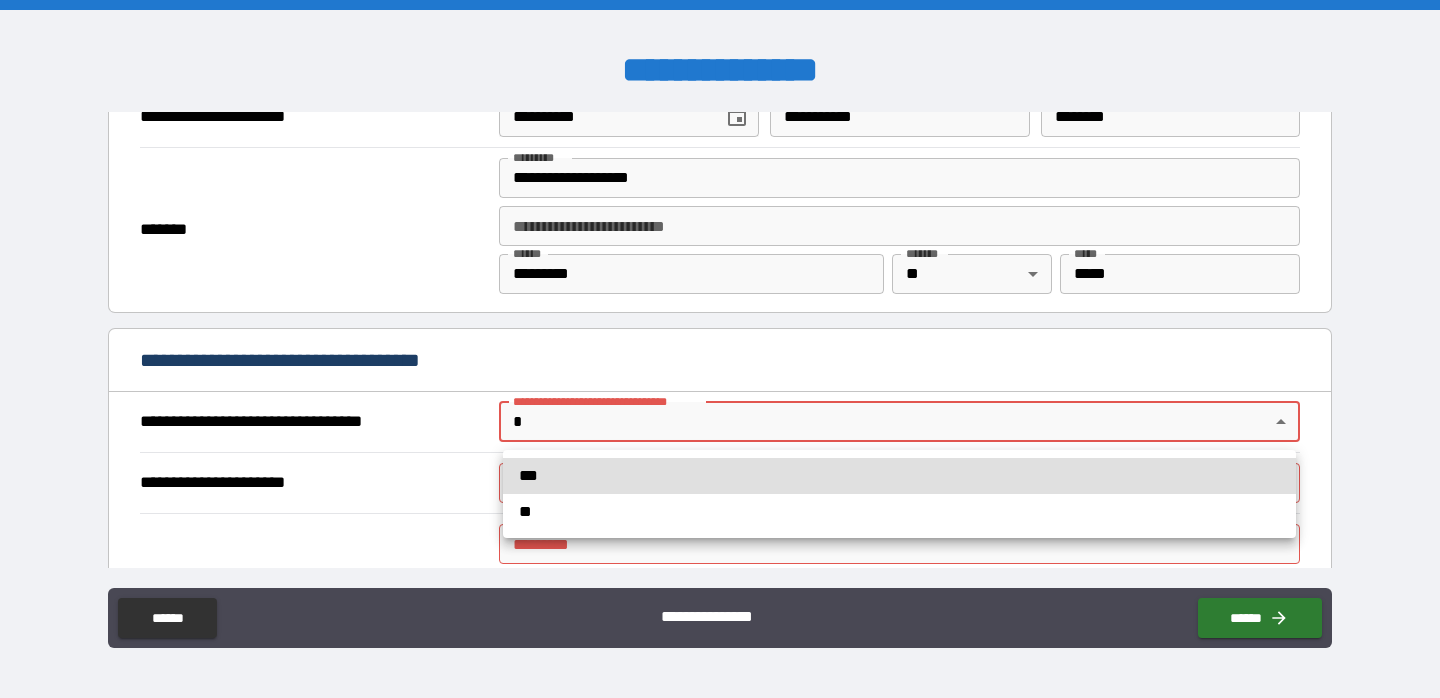 click on "***" at bounding box center (899, 476) 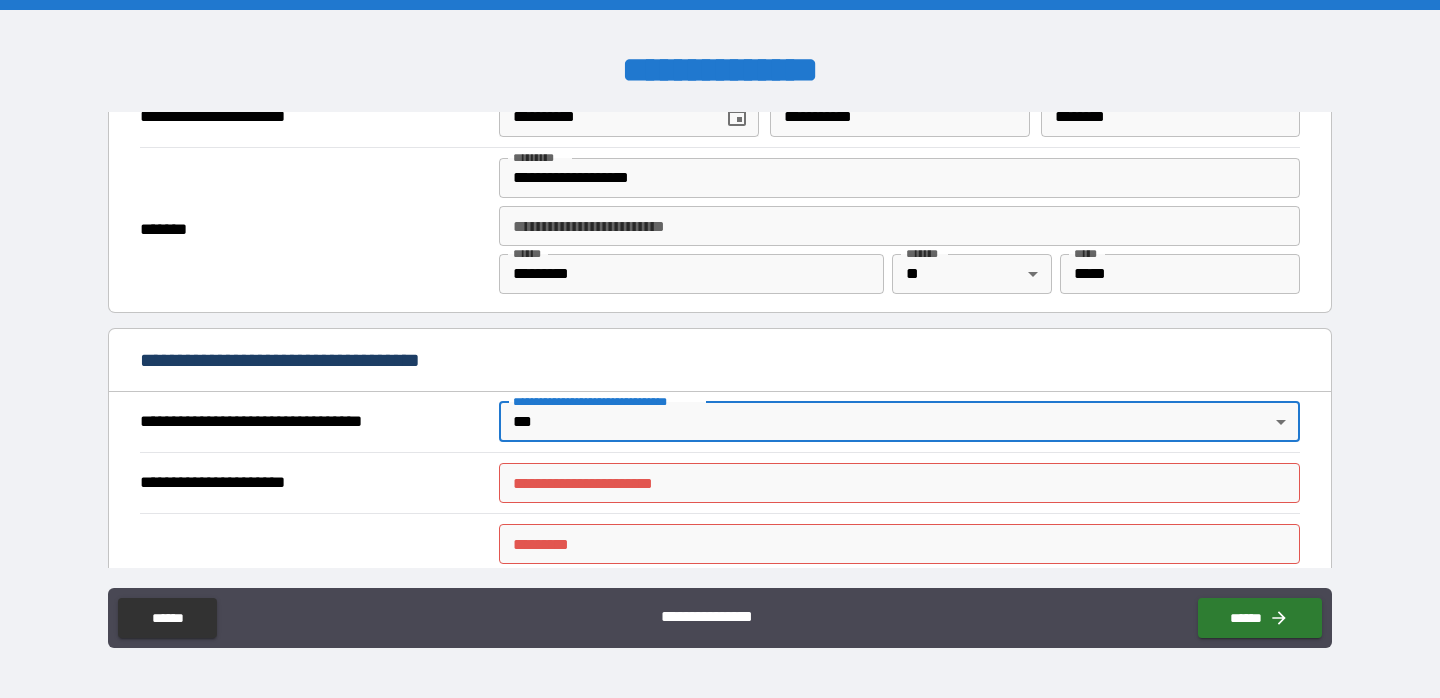 click on "**********" at bounding box center [899, 483] 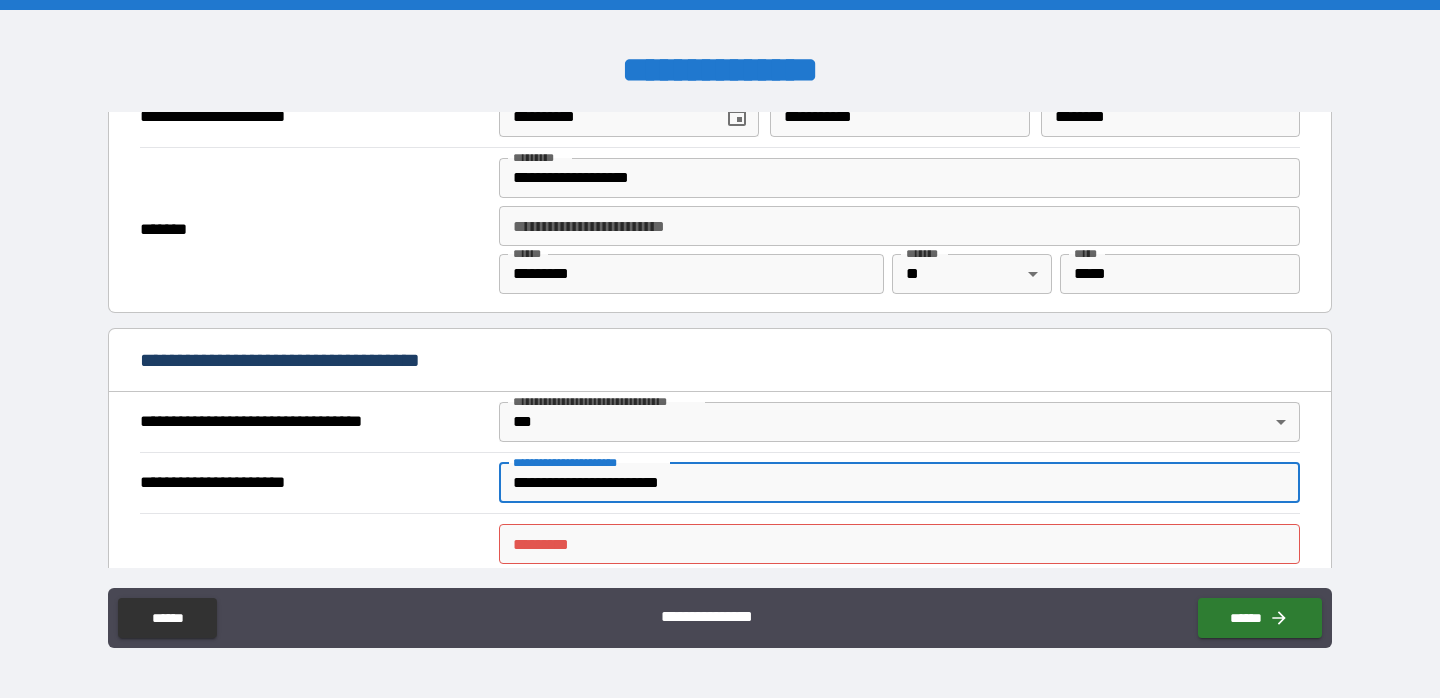 type on "**********" 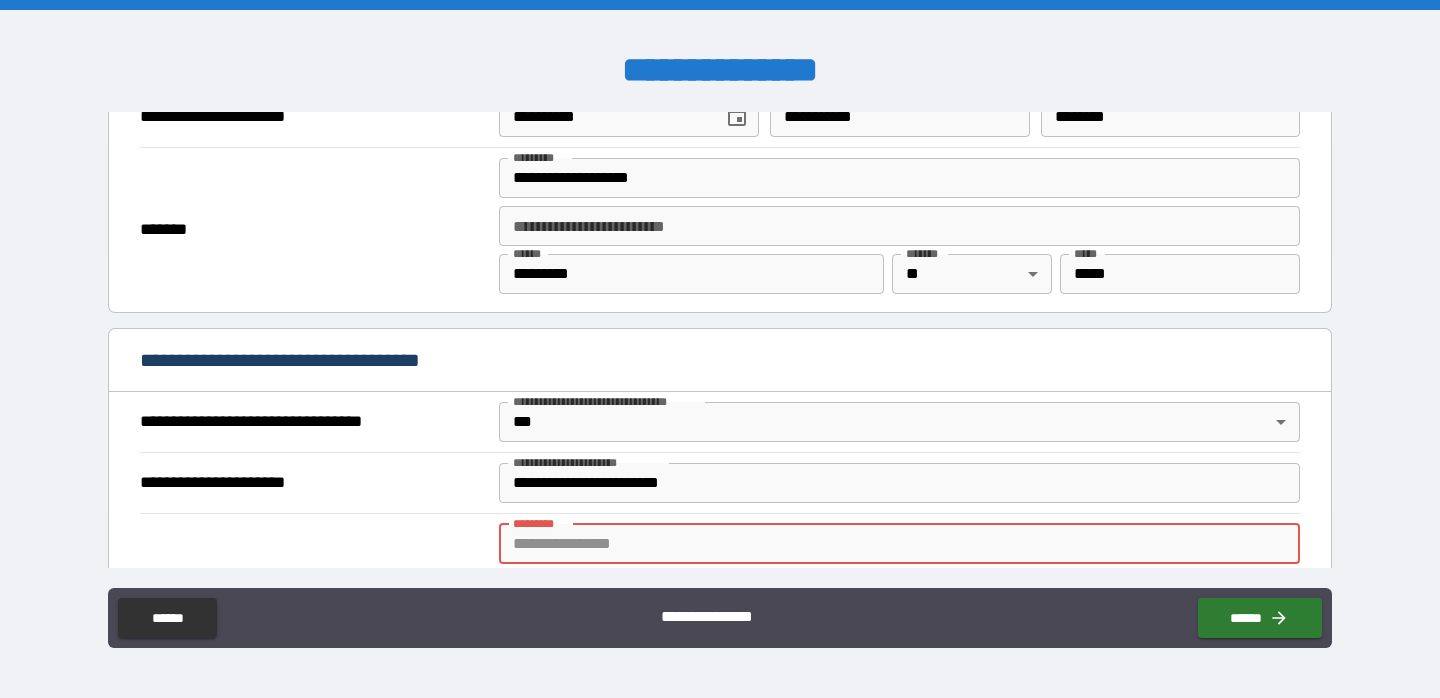 click on "*******" at bounding box center (312, 230) 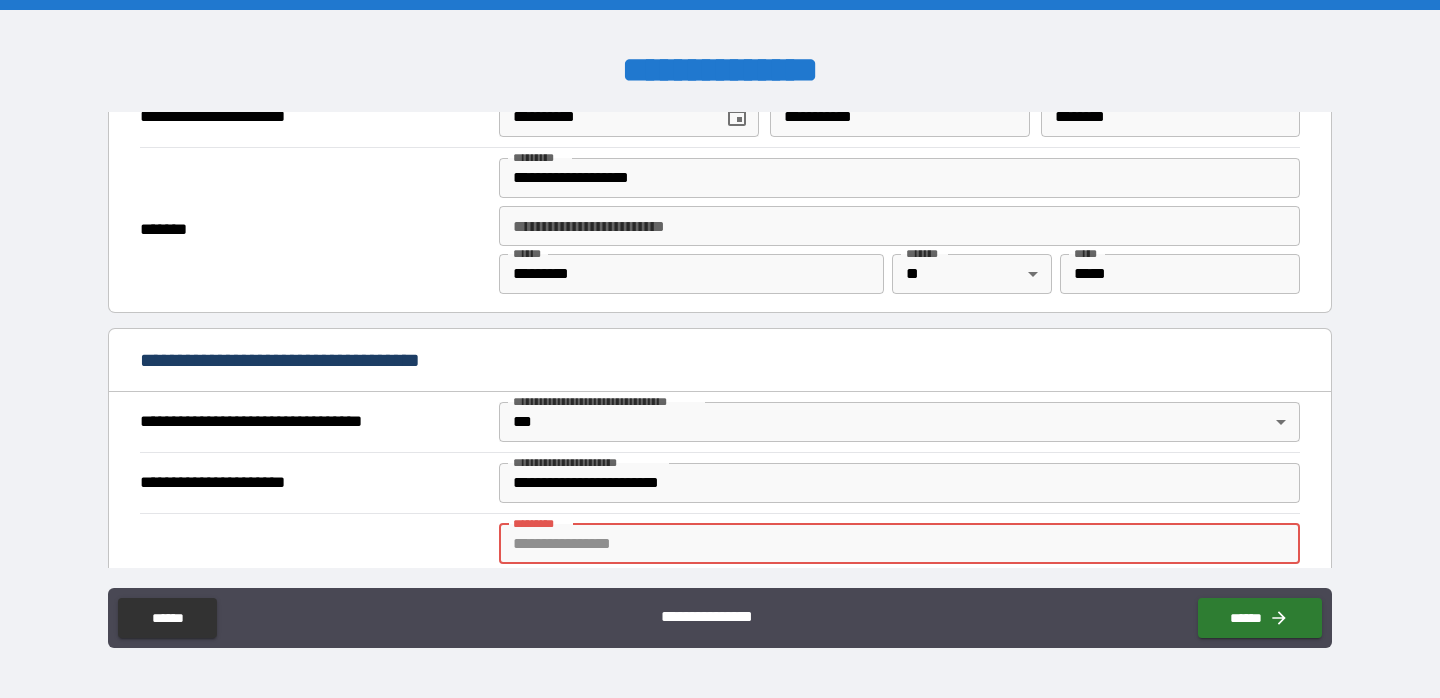 click on "*******   *" at bounding box center (899, 544) 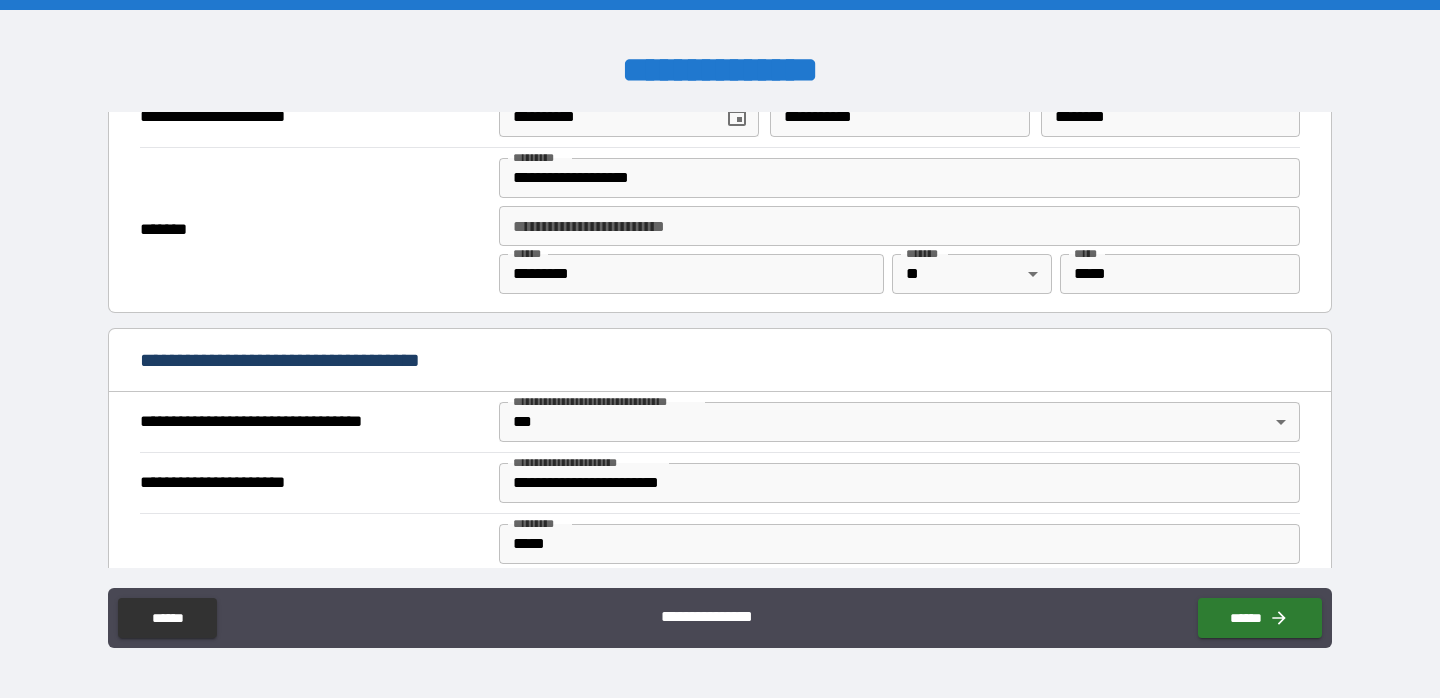 type on "**********" 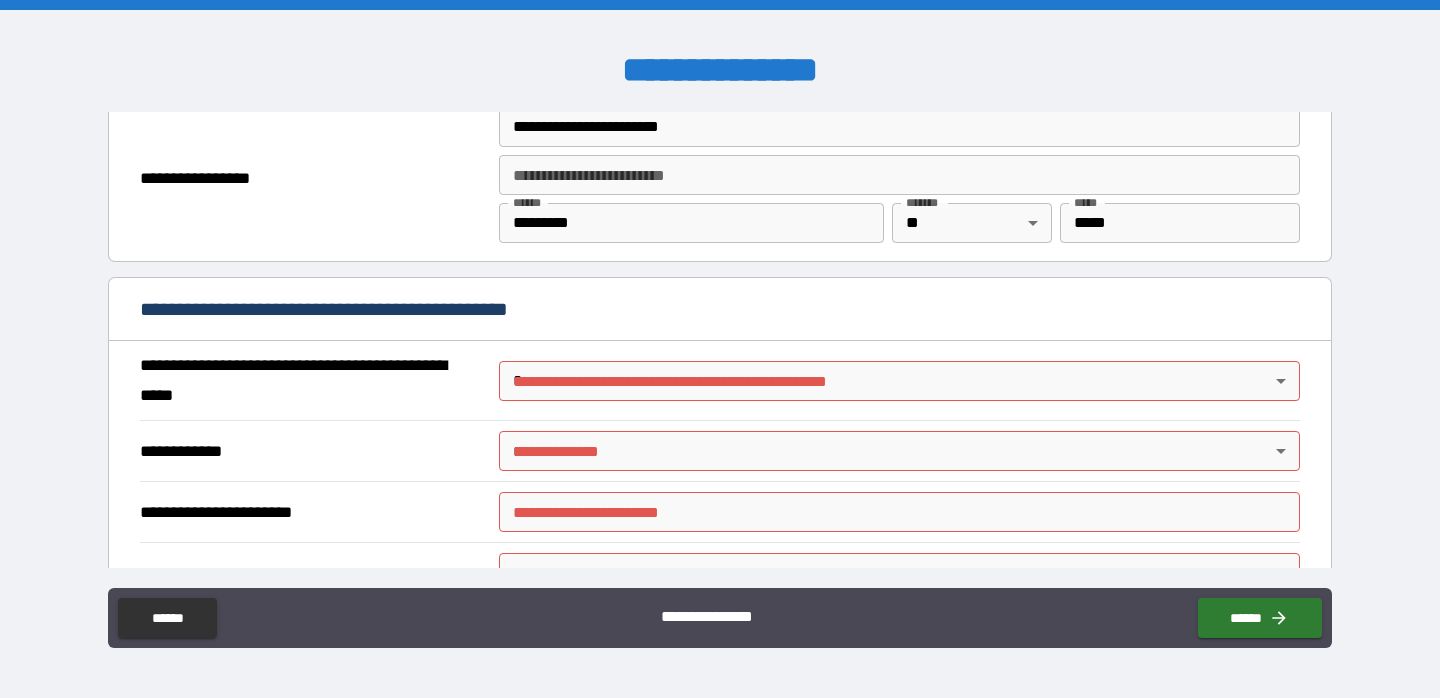 scroll, scrollTop: 1347, scrollLeft: 0, axis: vertical 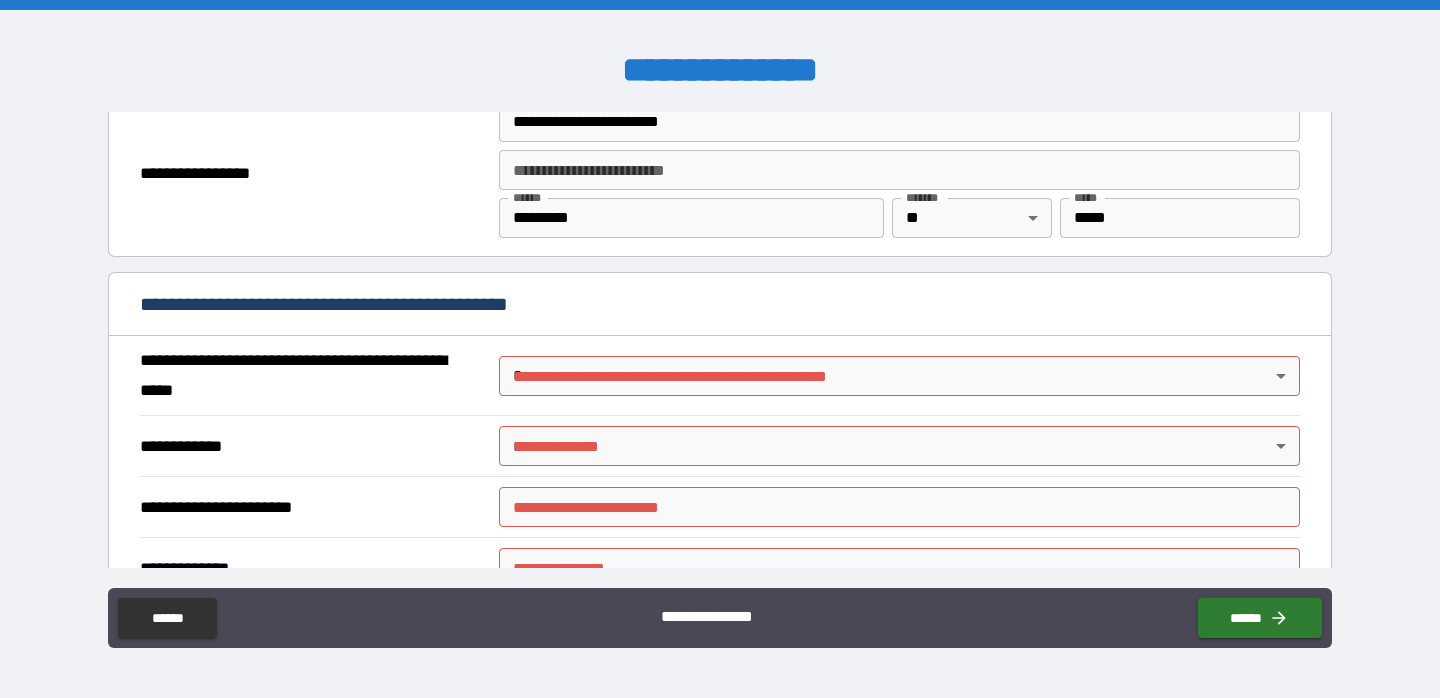 click on "**********" at bounding box center [720, 349] 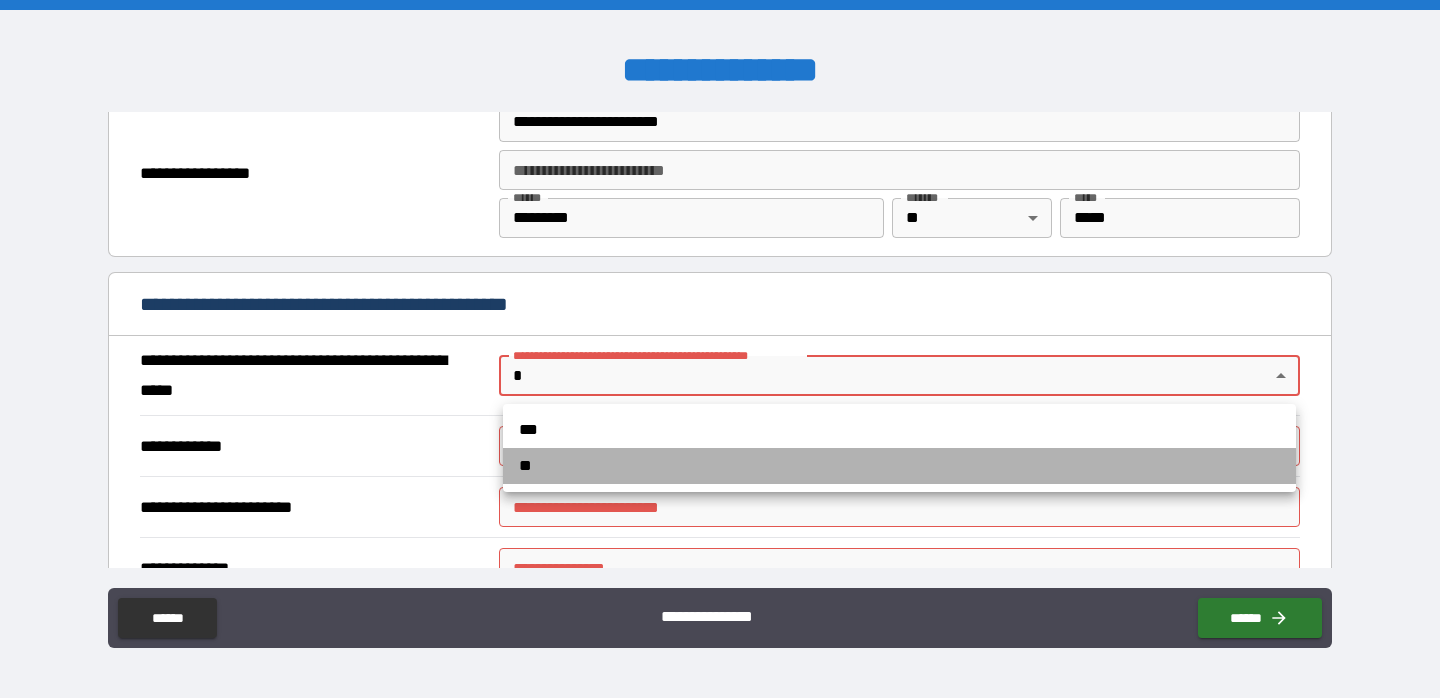 click on "**" at bounding box center (899, 466) 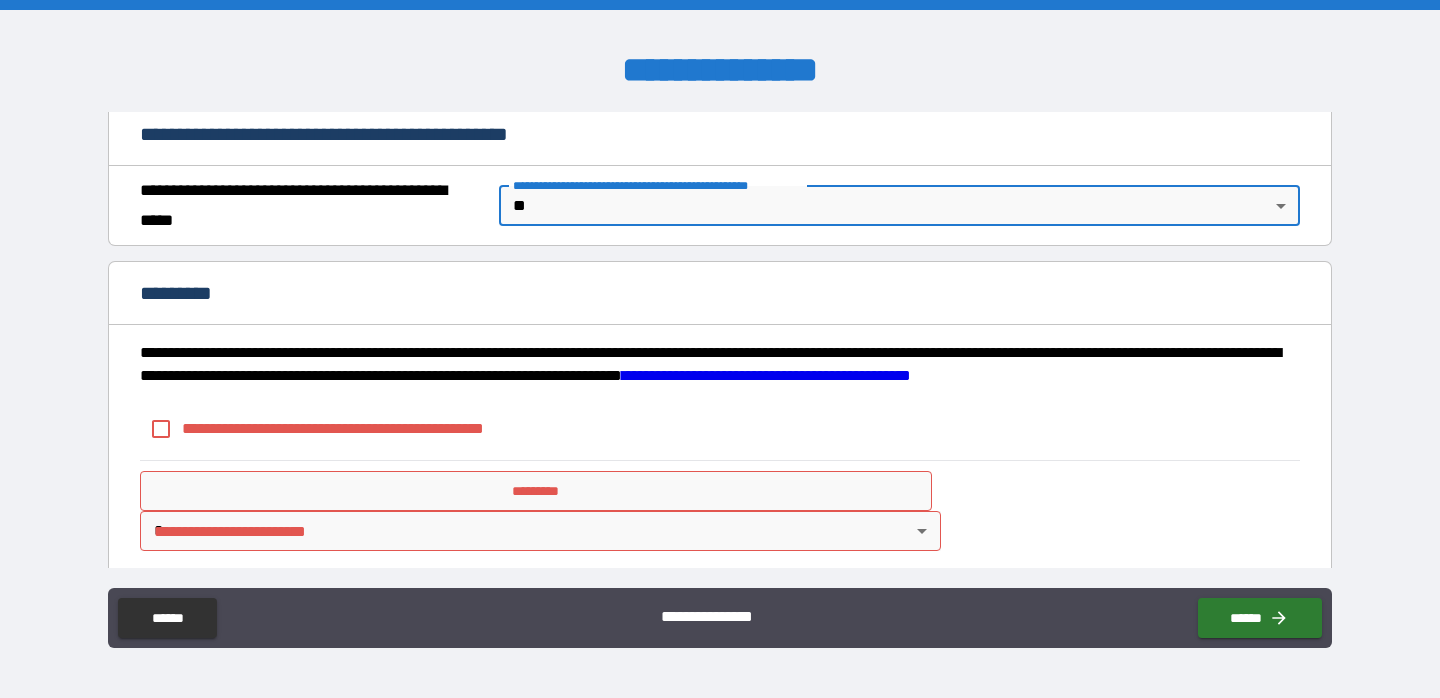 scroll, scrollTop: 1530, scrollLeft: 0, axis: vertical 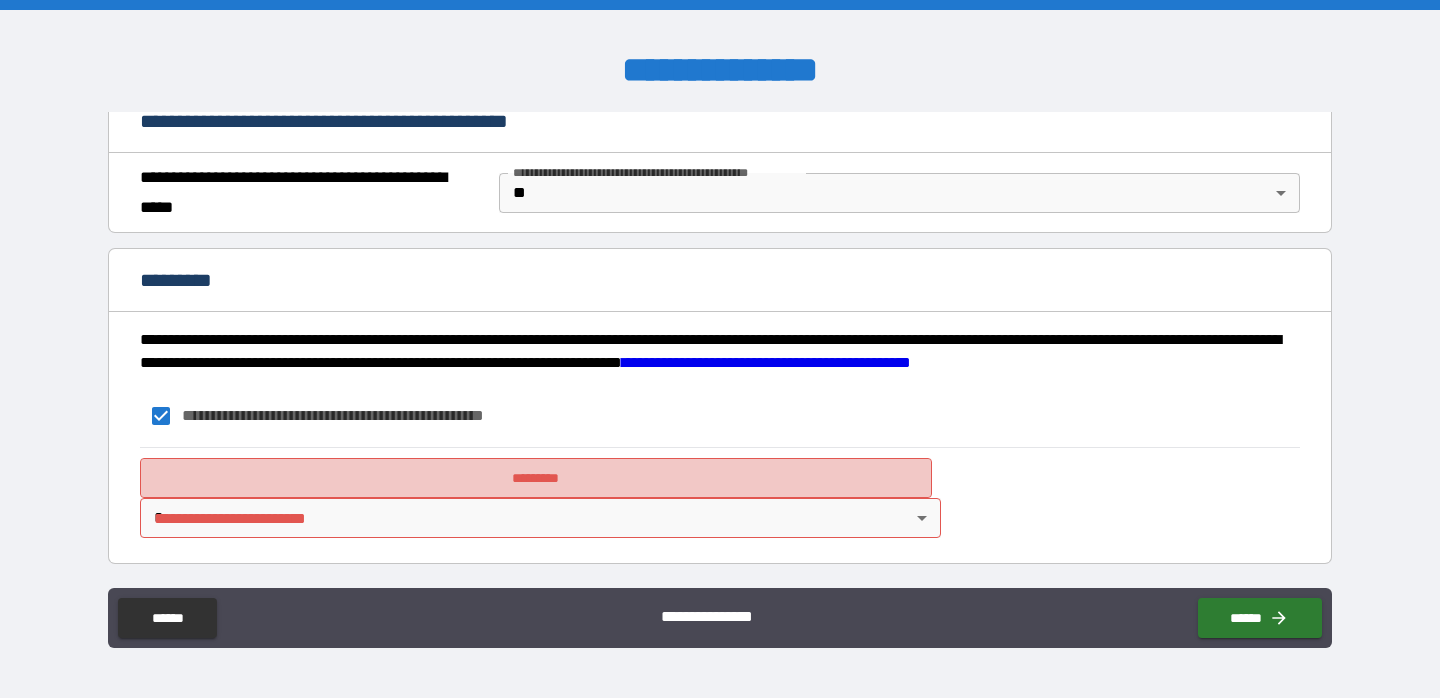 click on "*********" at bounding box center [536, 478] 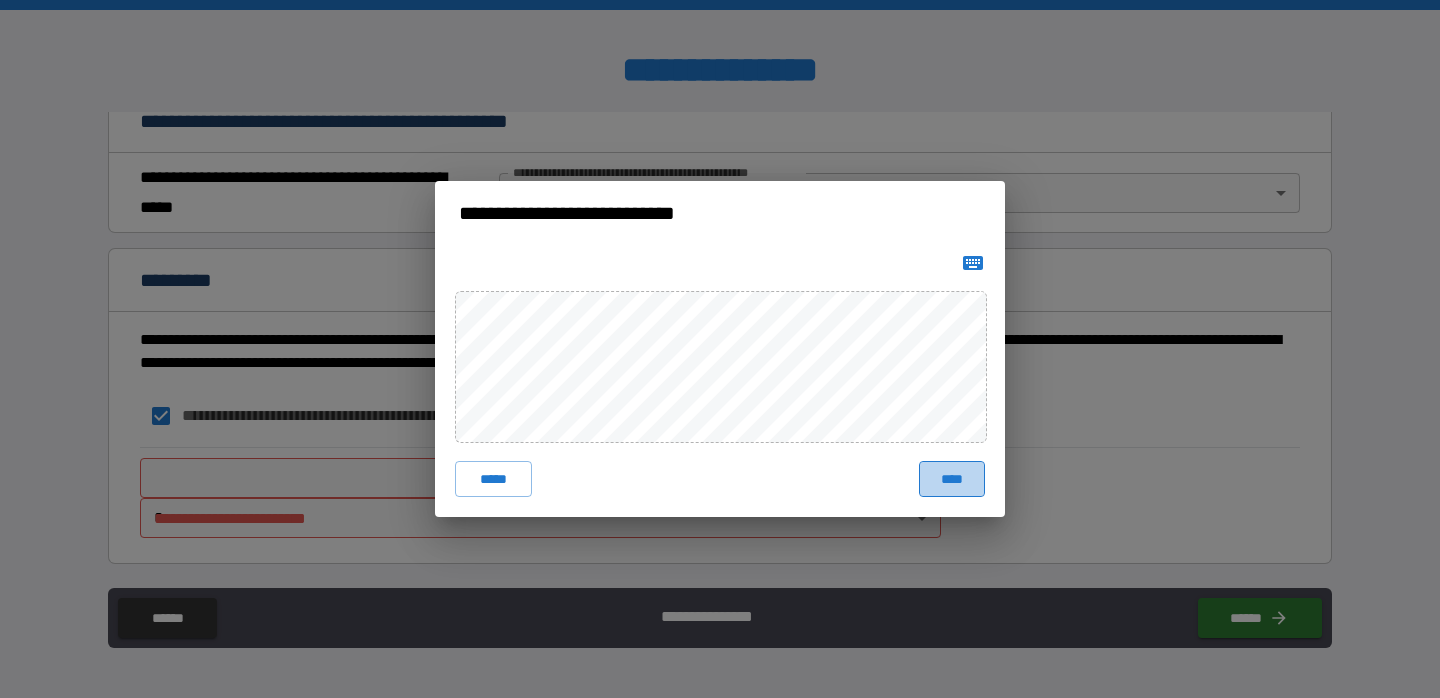 click on "****" at bounding box center [952, 479] 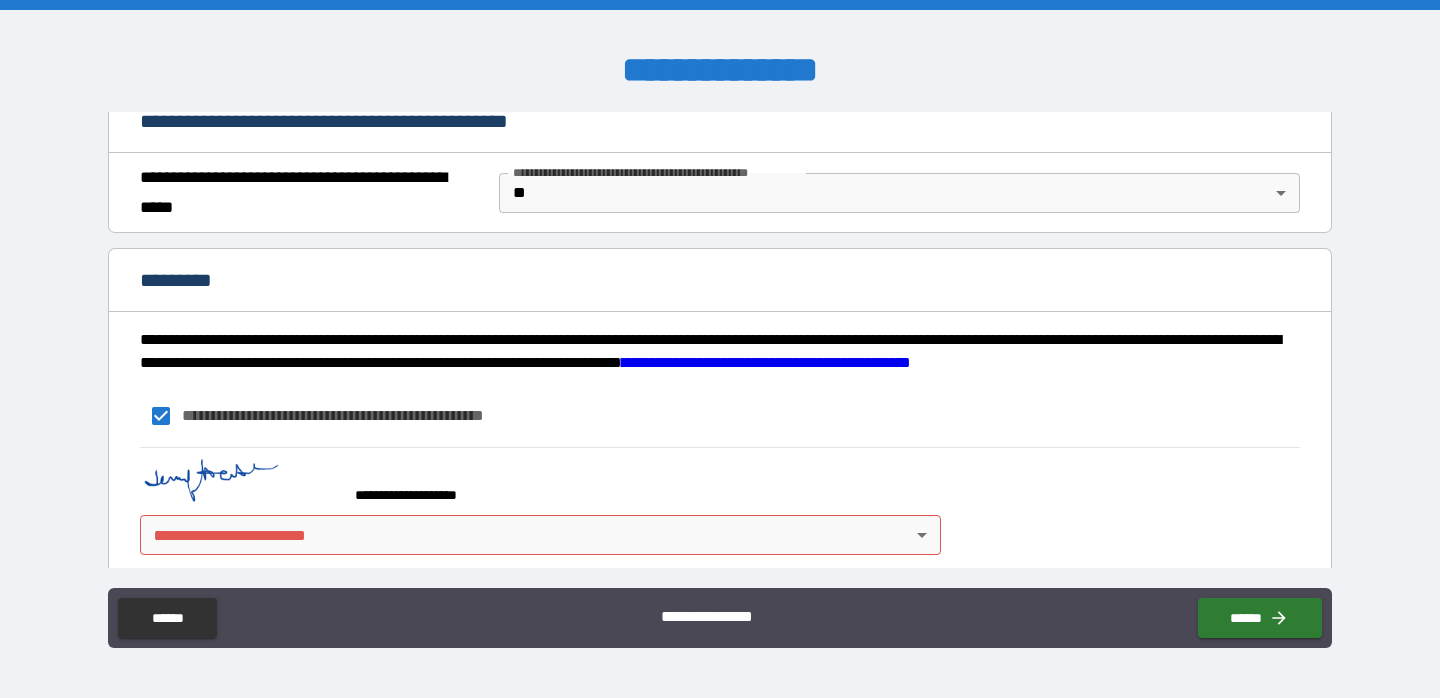 scroll, scrollTop: 1548, scrollLeft: 0, axis: vertical 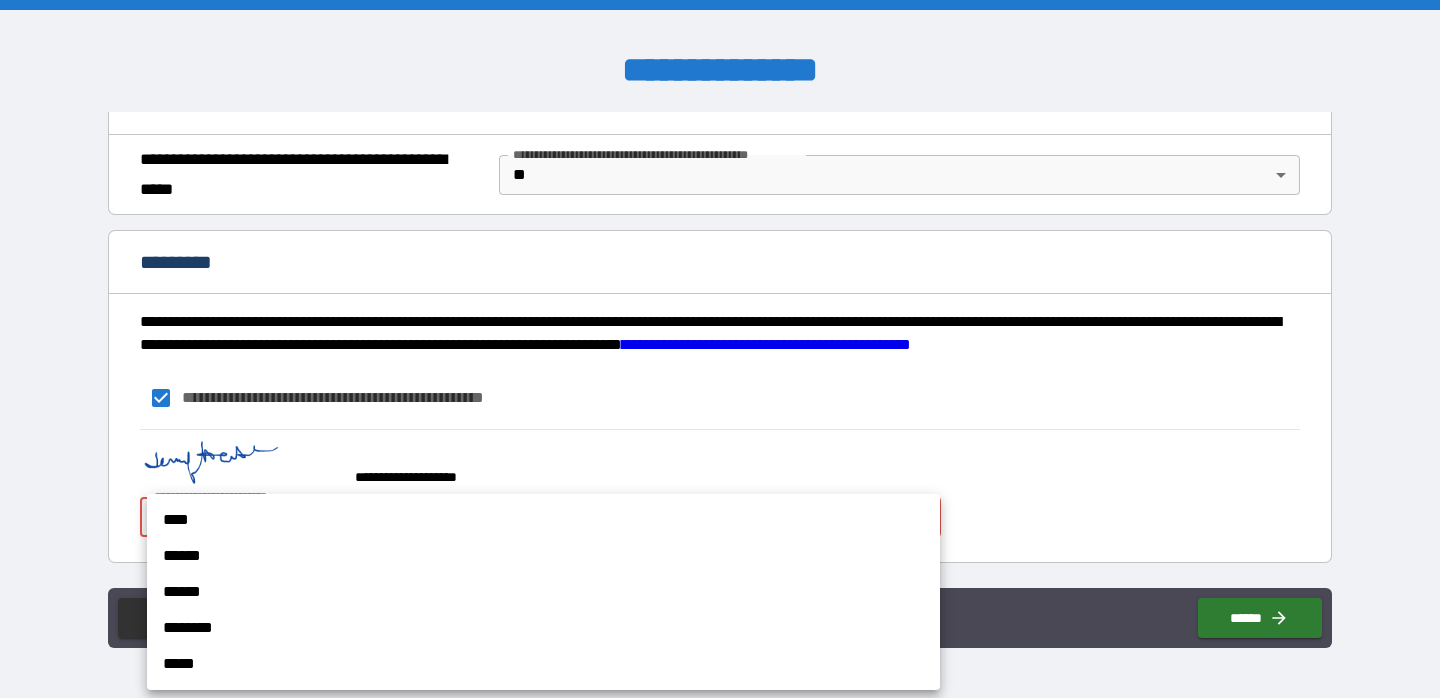 click on "**********" at bounding box center [720, 349] 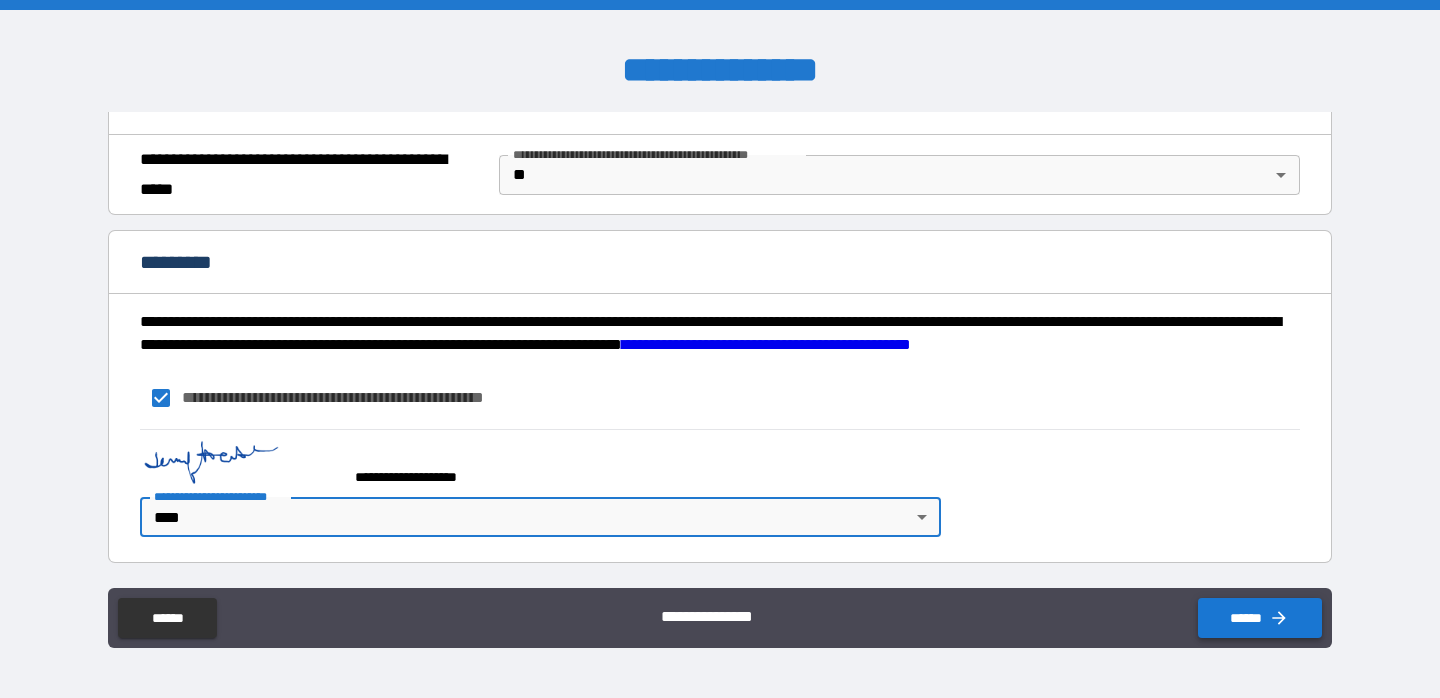 click on "******" at bounding box center [1260, 618] 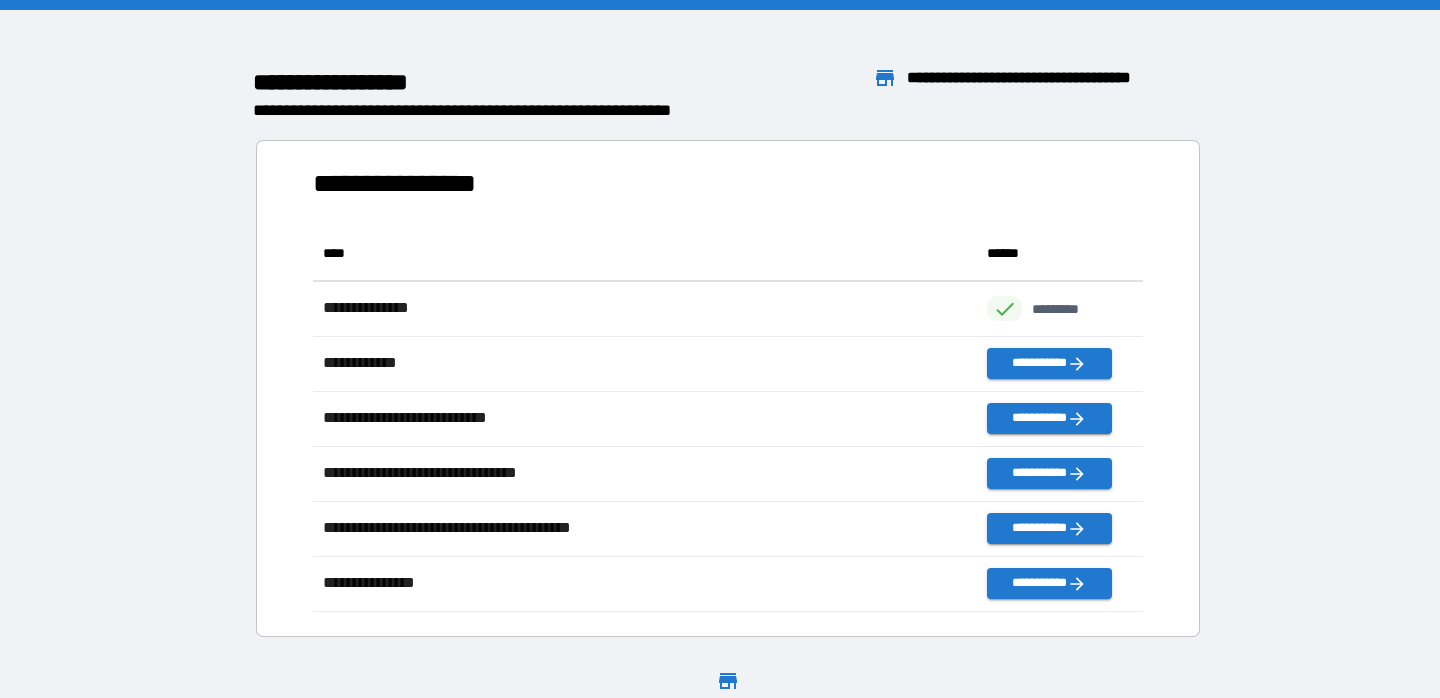 scroll, scrollTop: 1, scrollLeft: 1, axis: both 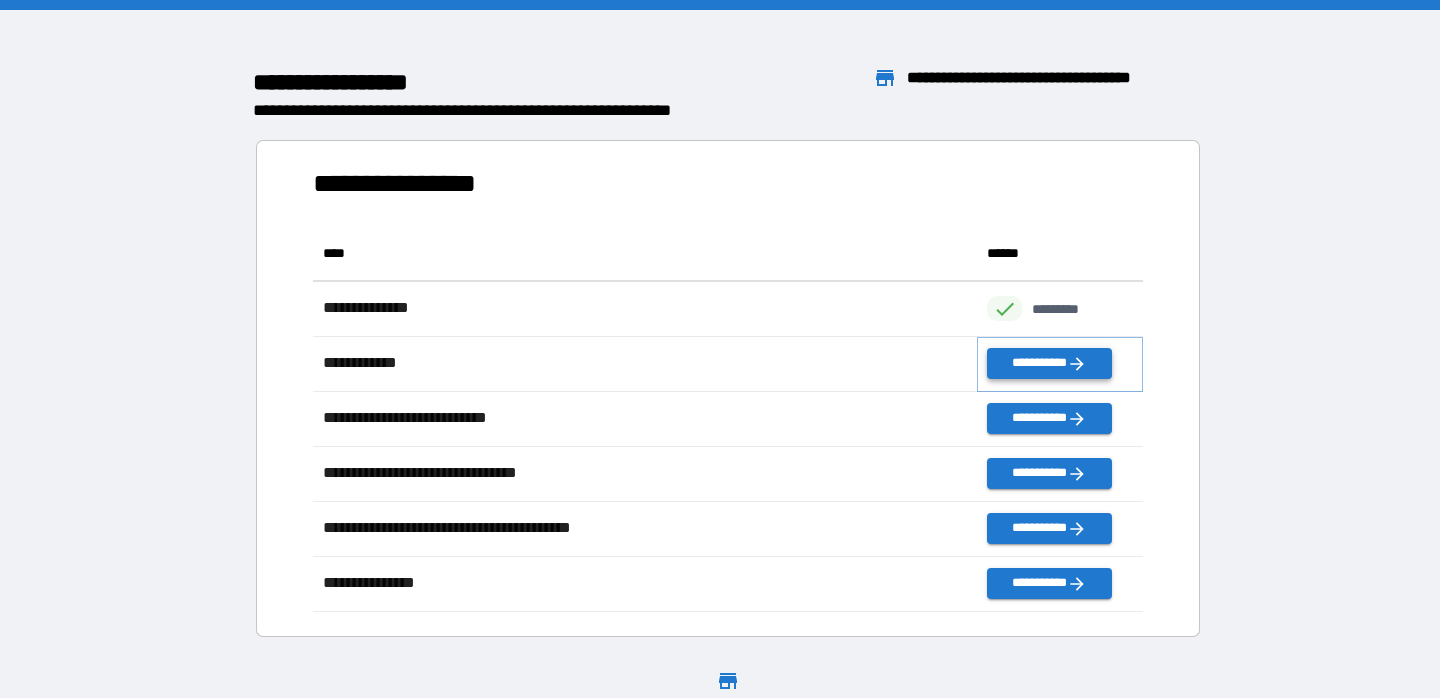 click on "**********" at bounding box center (1049, 363) 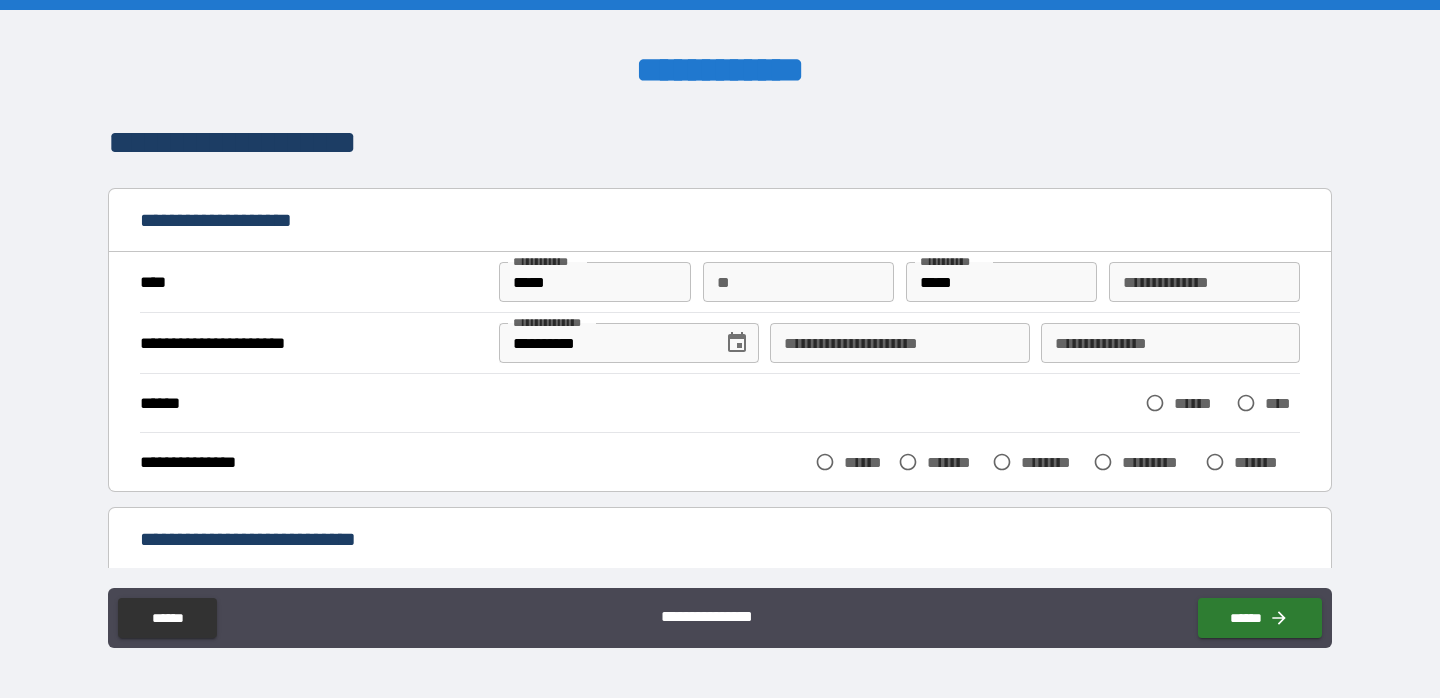 click on "**" at bounding box center (799, 282) 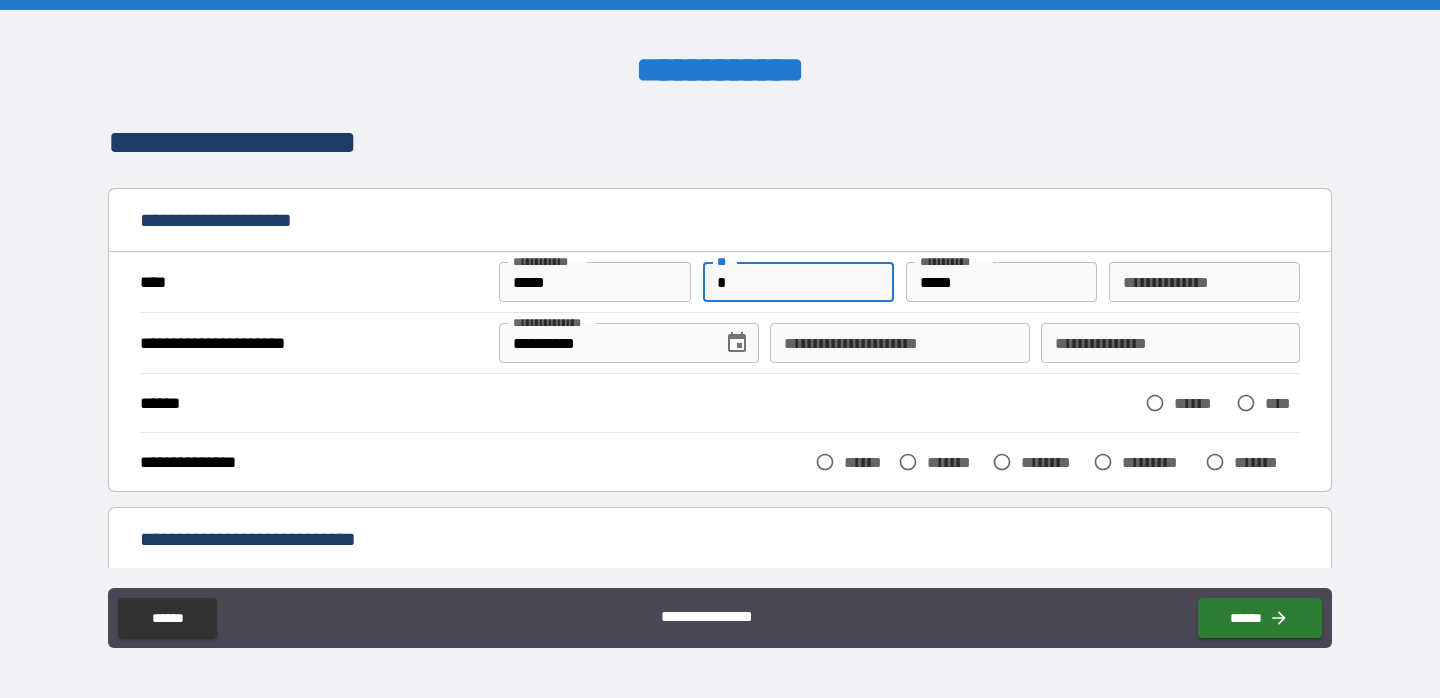 type on "*" 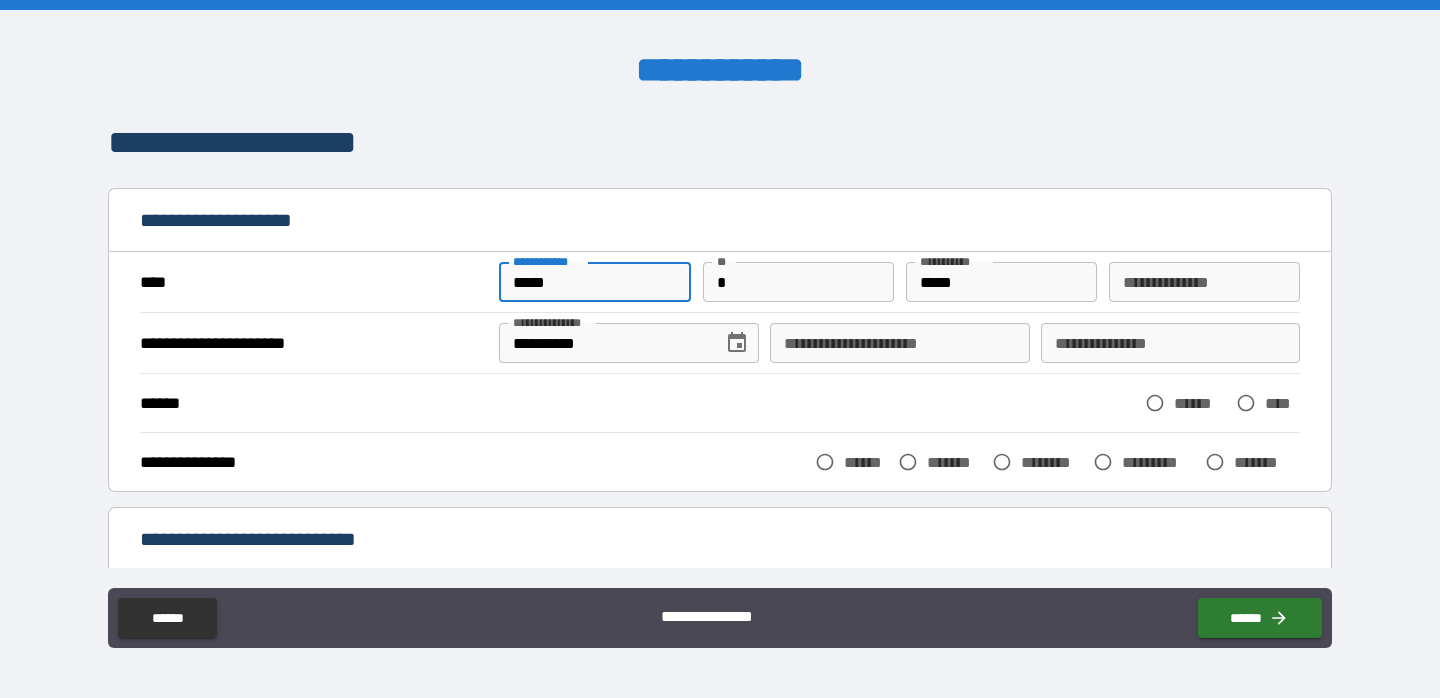 click on "*****" at bounding box center [595, 282] 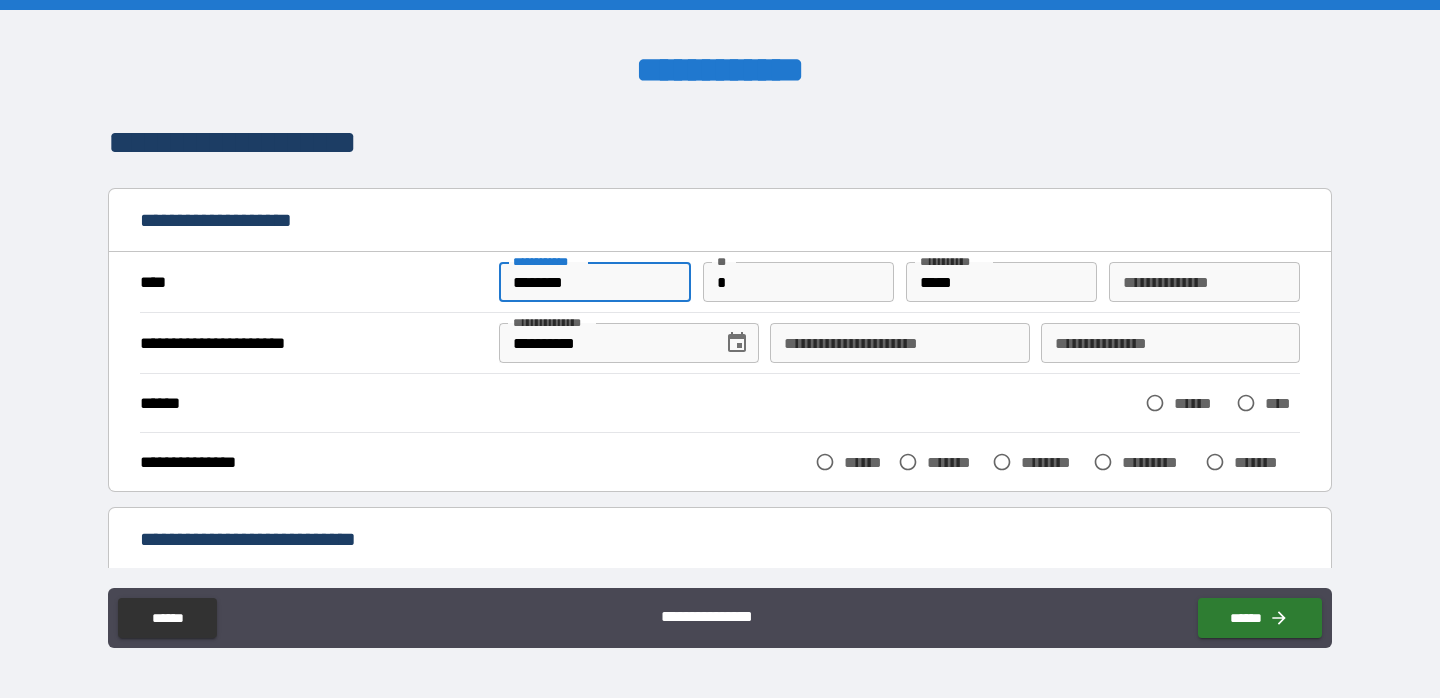 type on "********" 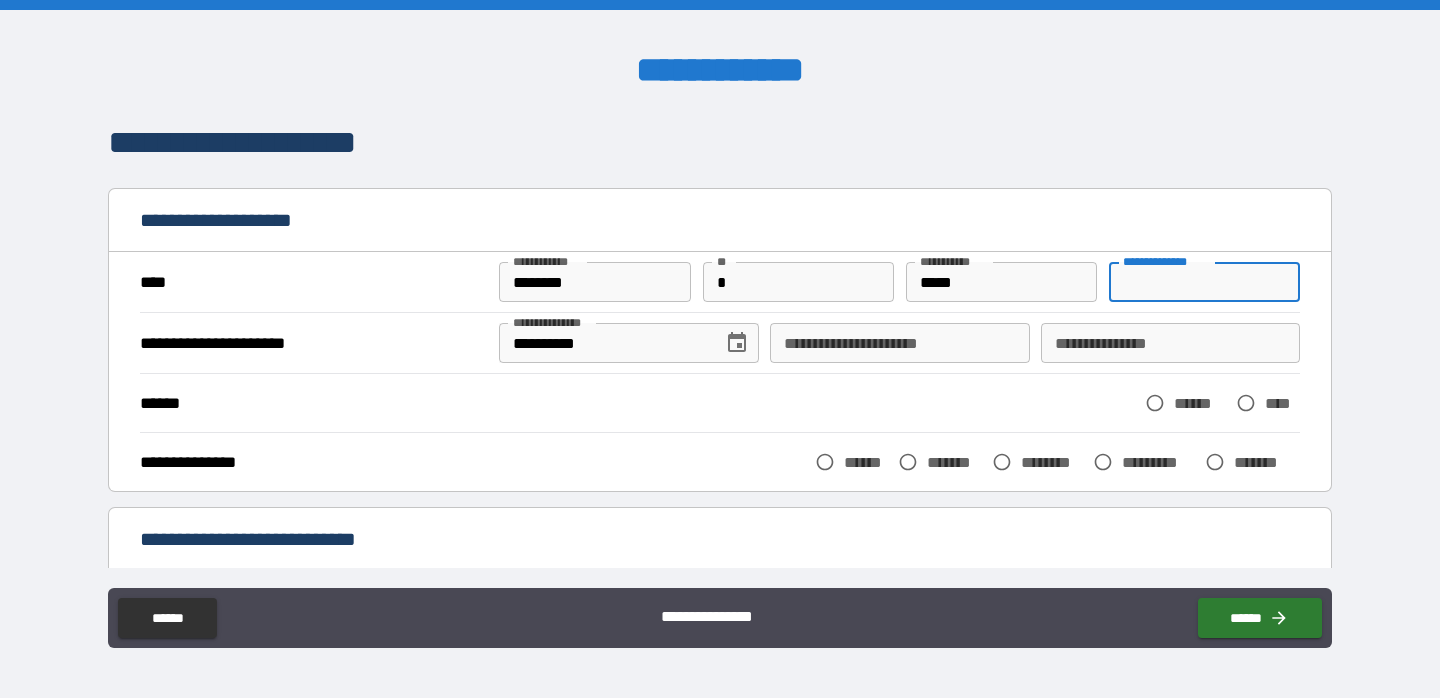 click on "**********" at bounding box center (1205, 282) 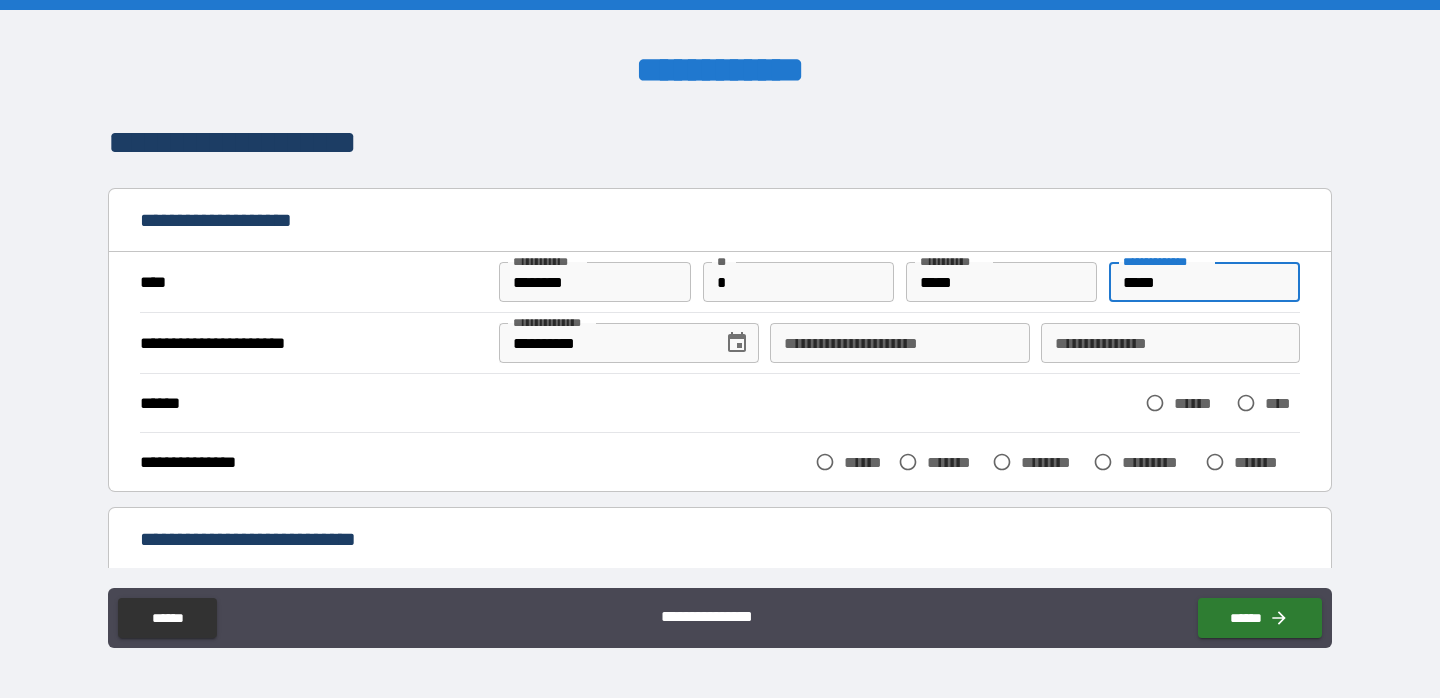 type on "*****" 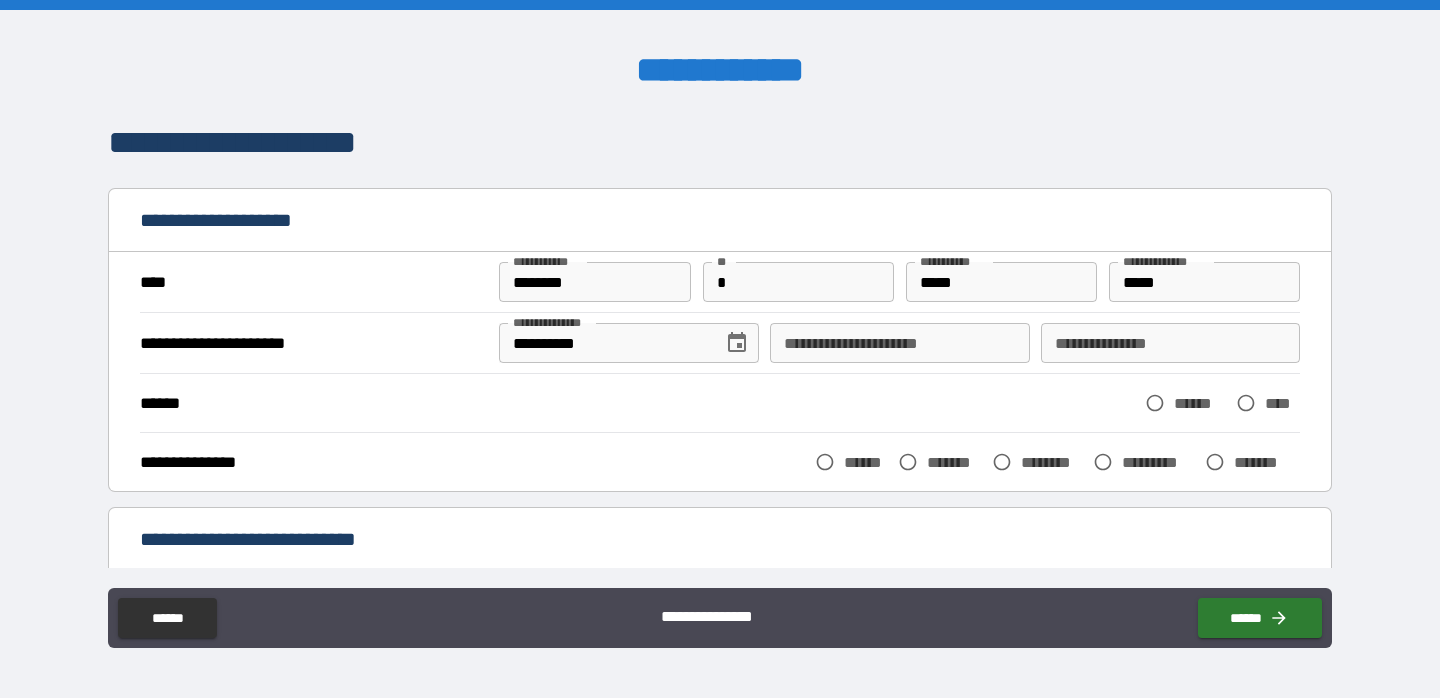 click on "**********" at bounding box center (720, 340) 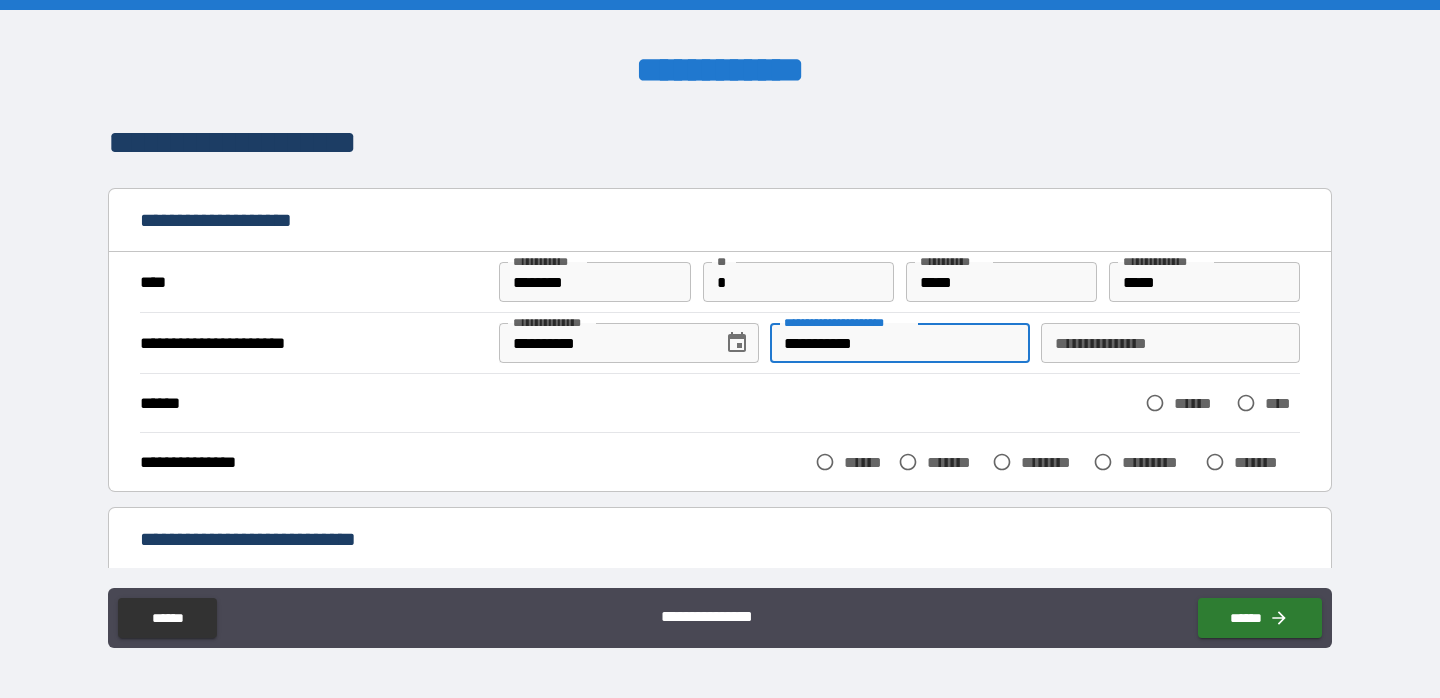type on "**********" 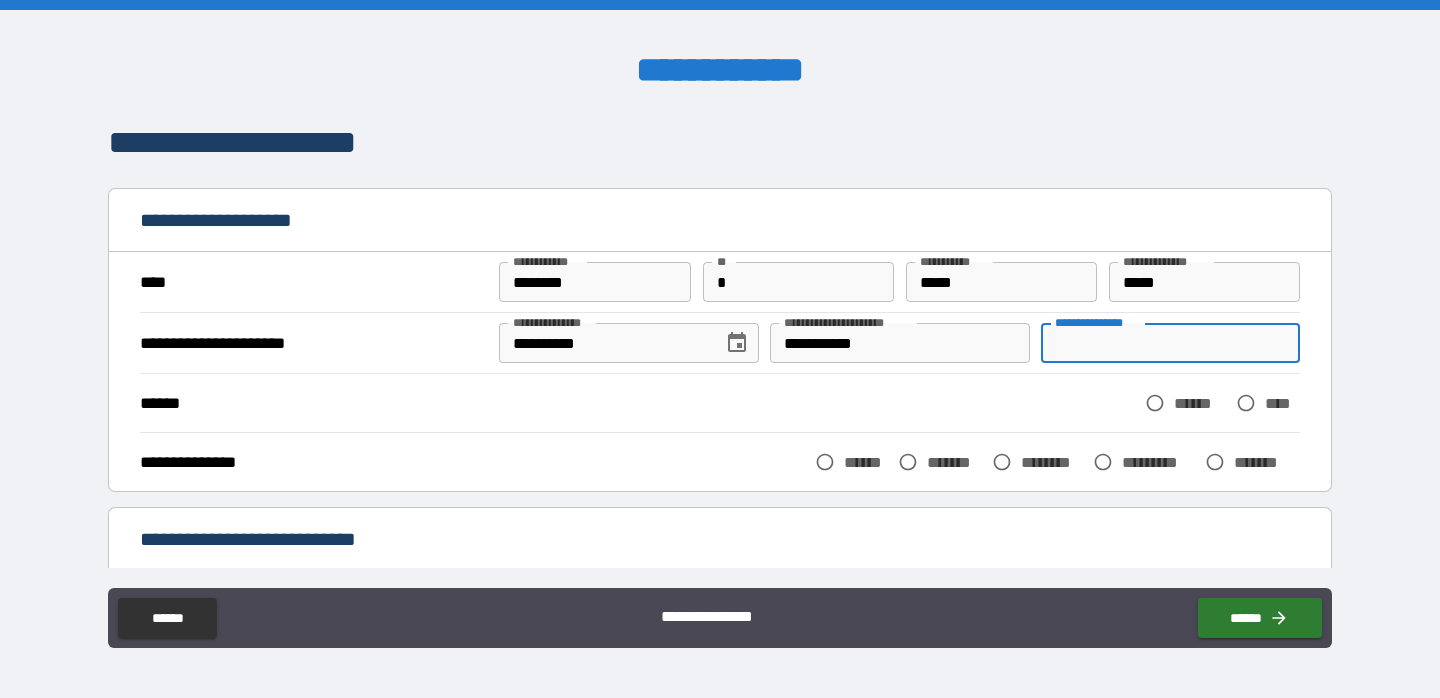 click on "**********" at bounding box center (1170, 343) 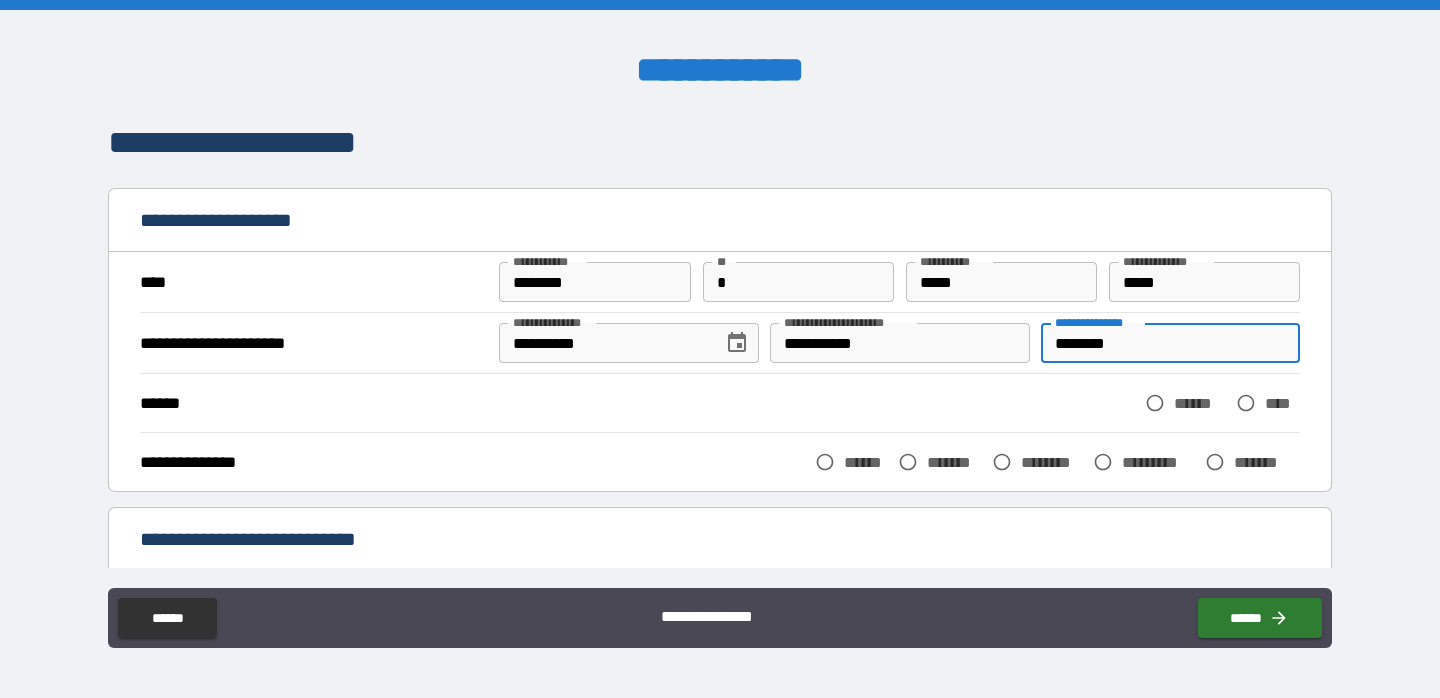 type on "********" 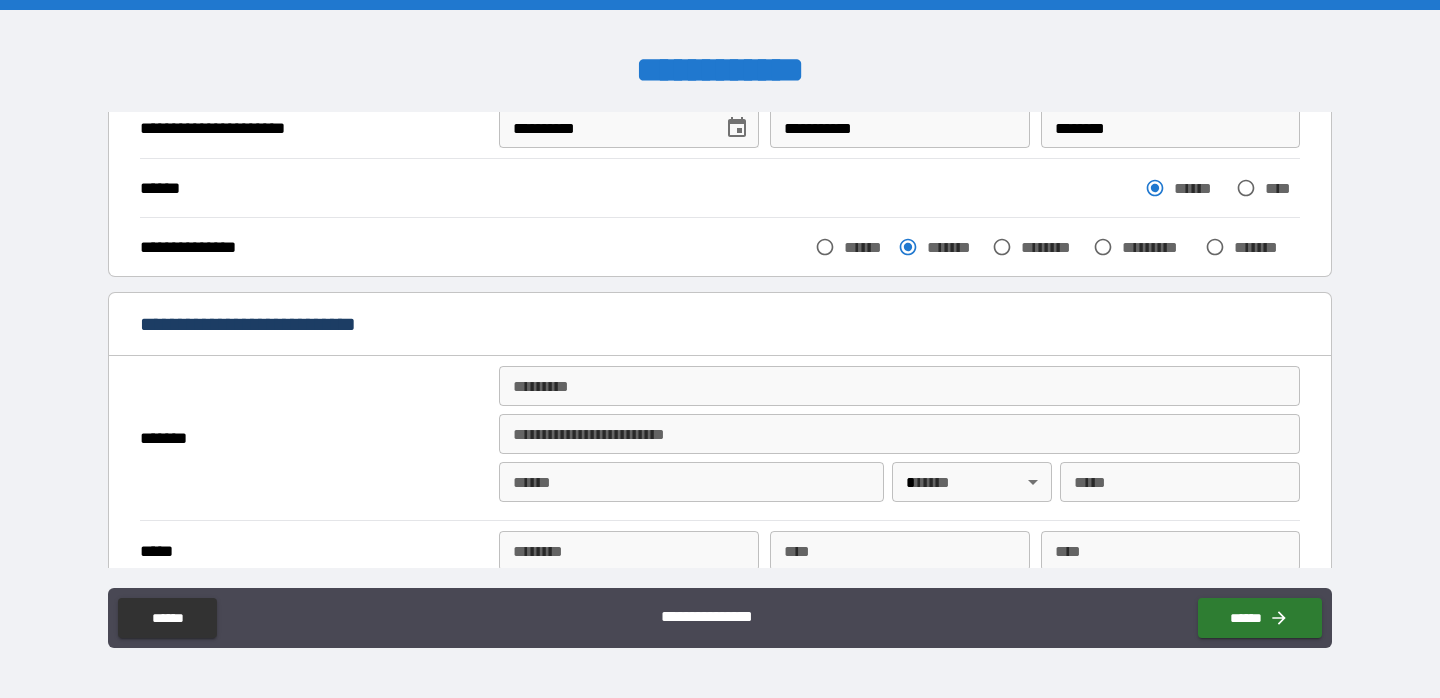 scroll, scrollTop: 224, scrollLeft: 0, axis: vertical 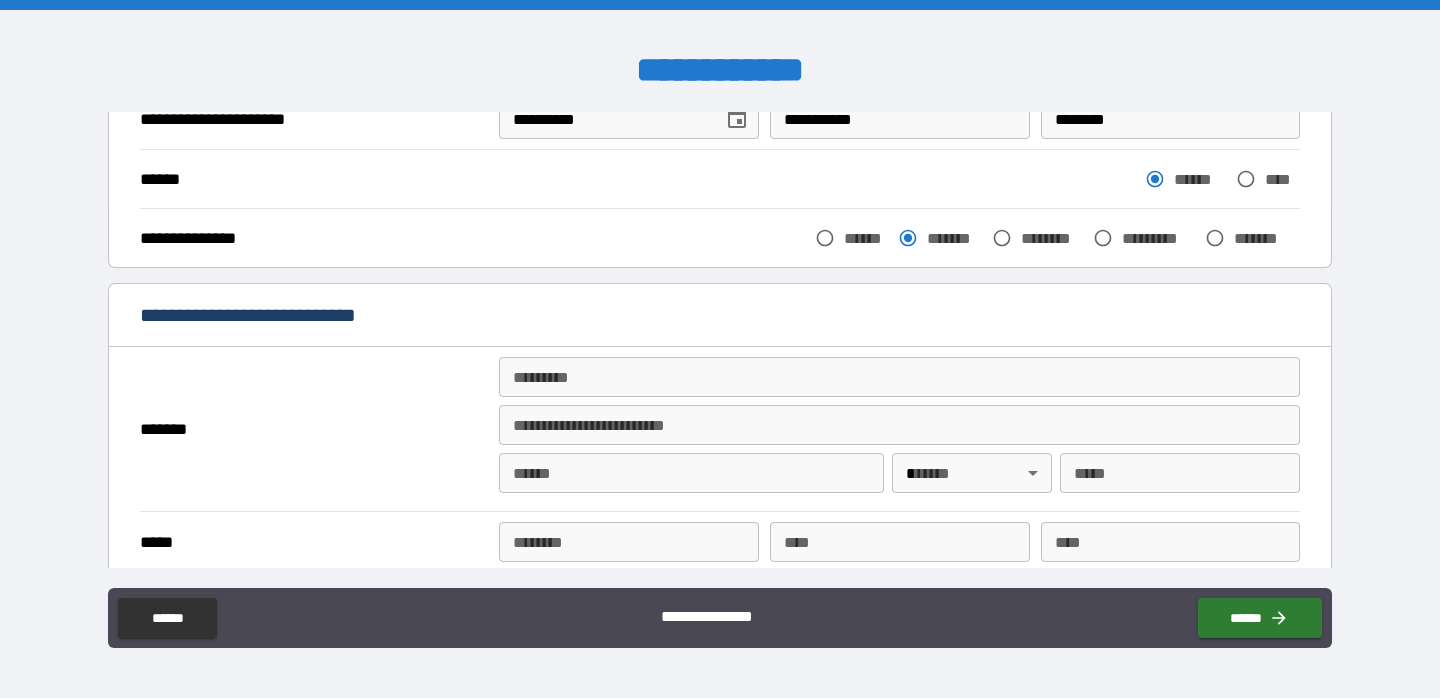 click on "*******   *" at bounding box center (899, 377) 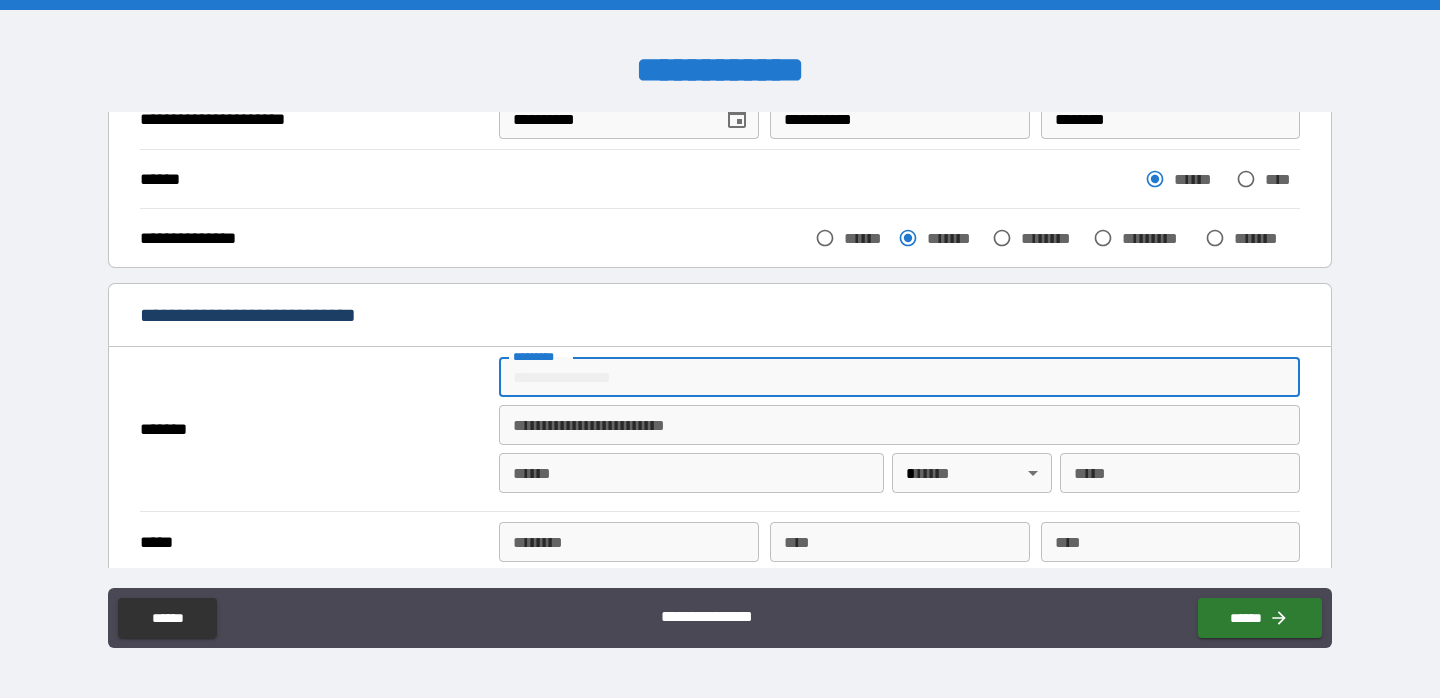 type on "**********" 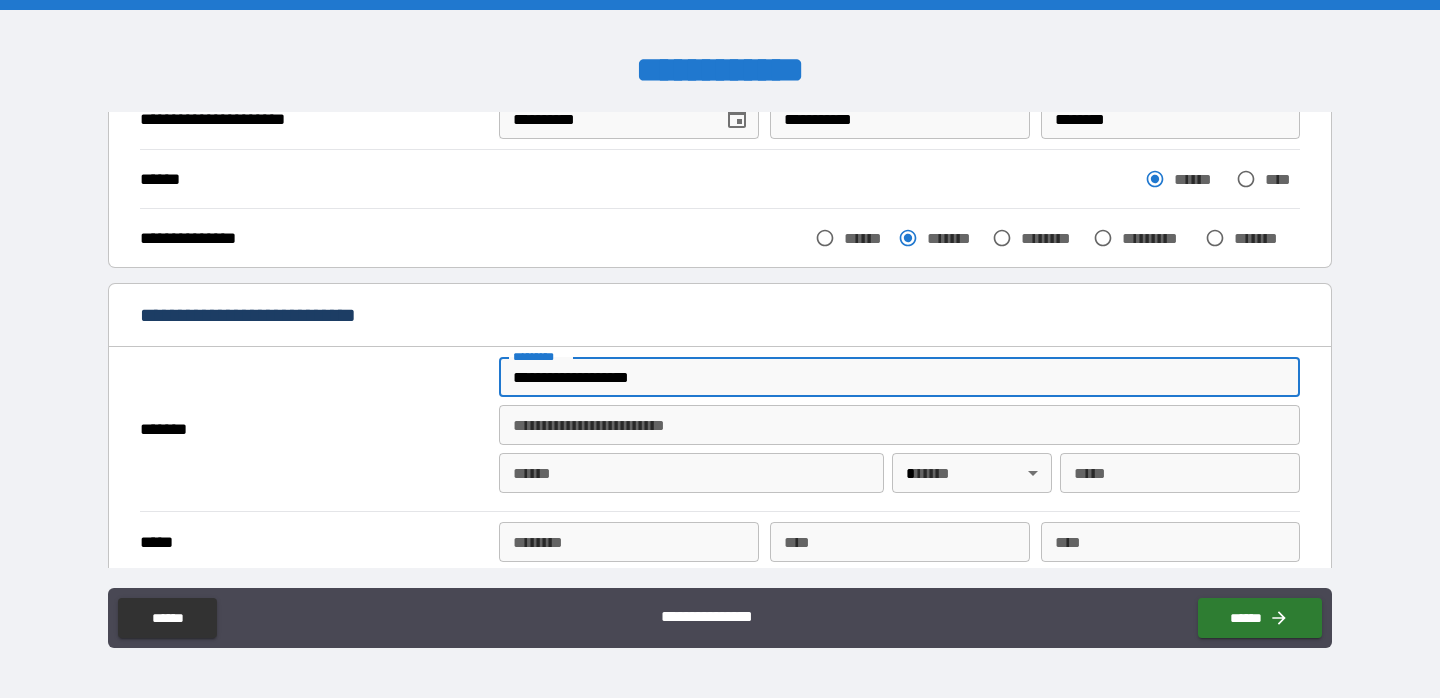 type on "*********" 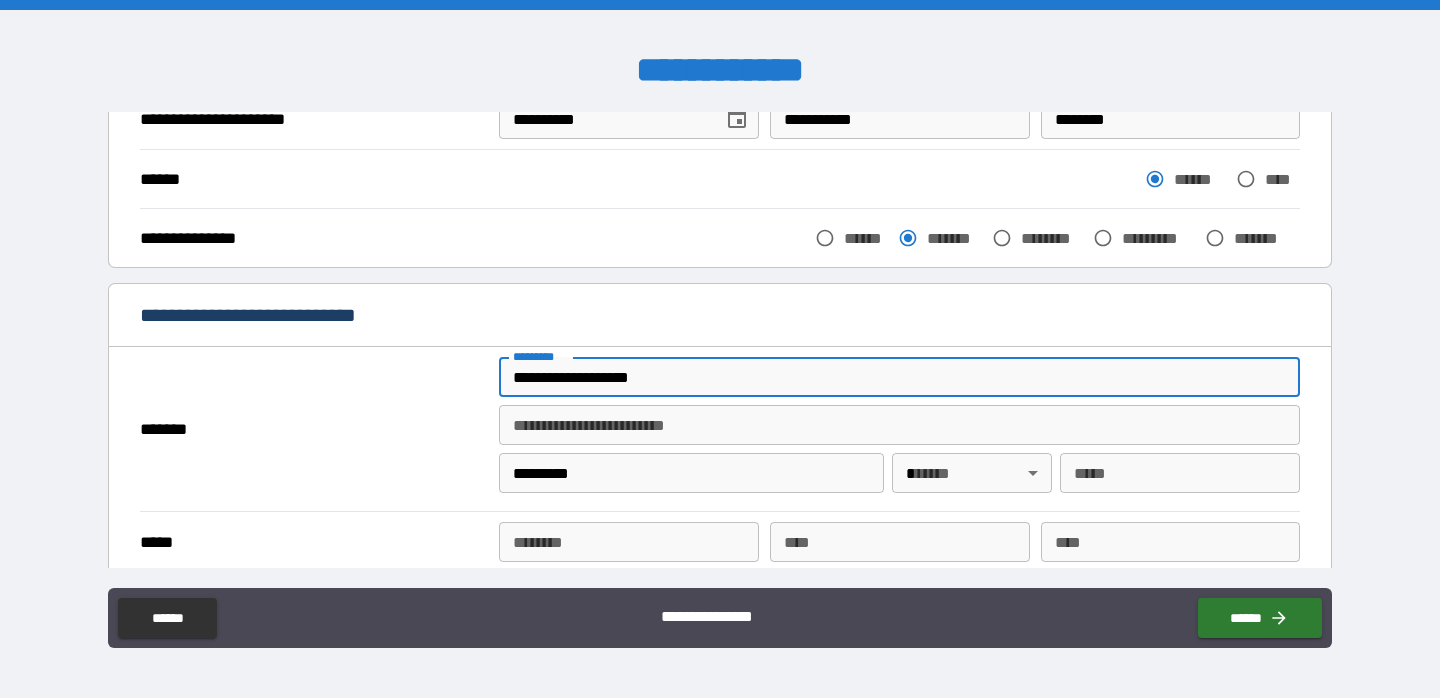type on "**" 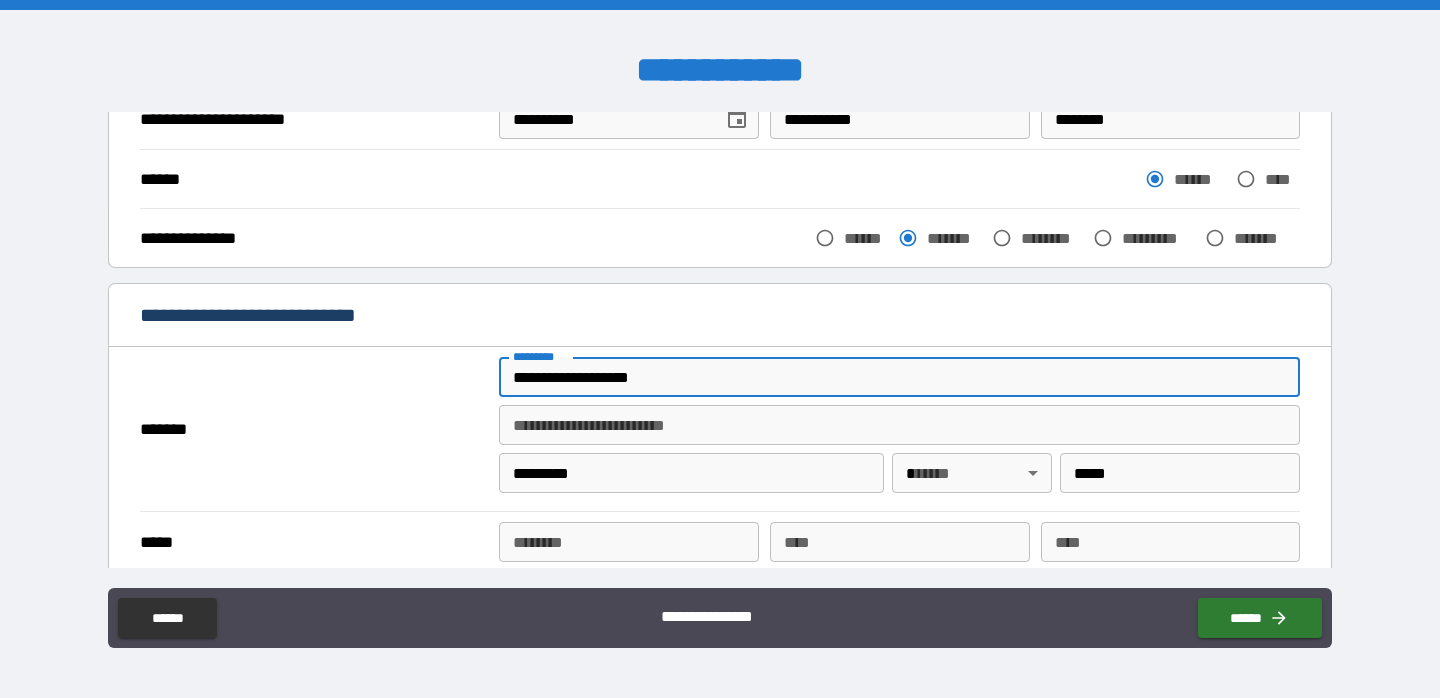 type on "**********" 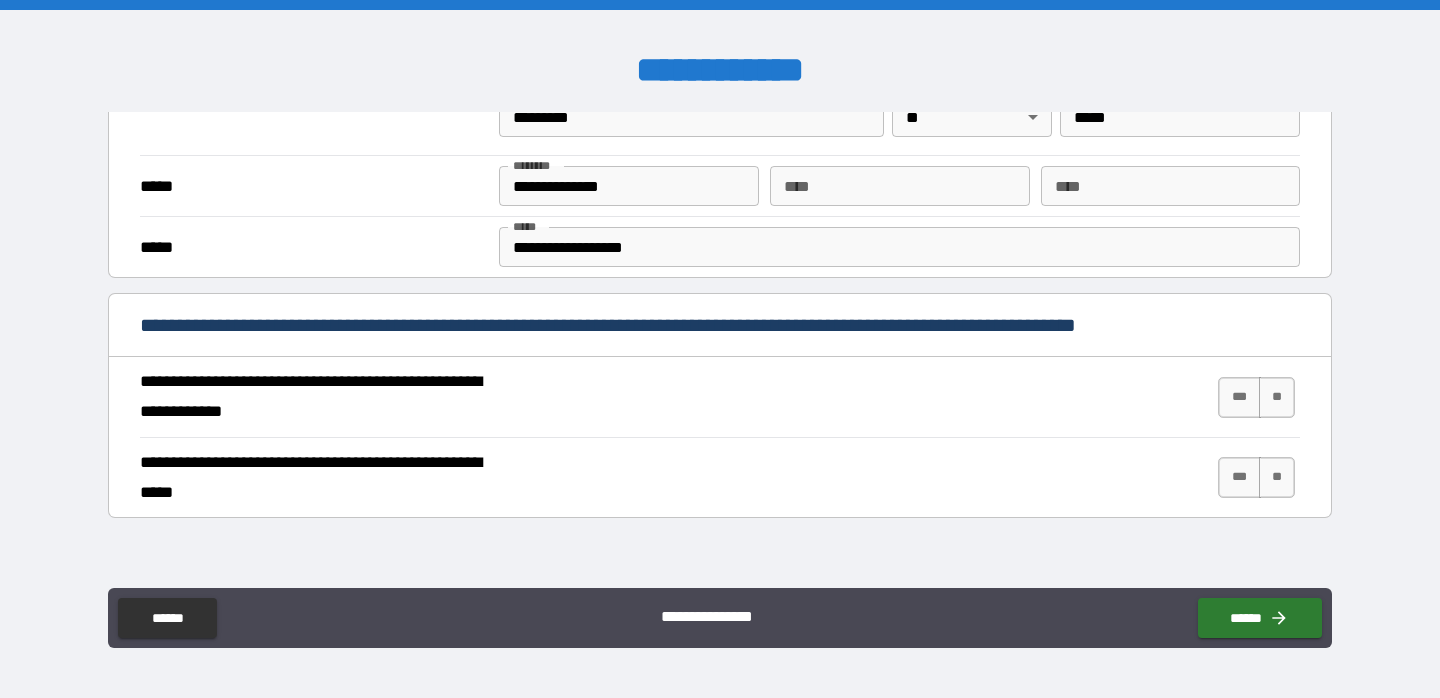 scroll, scrollTop: 589, scrollLeft: 0, axis: vertical 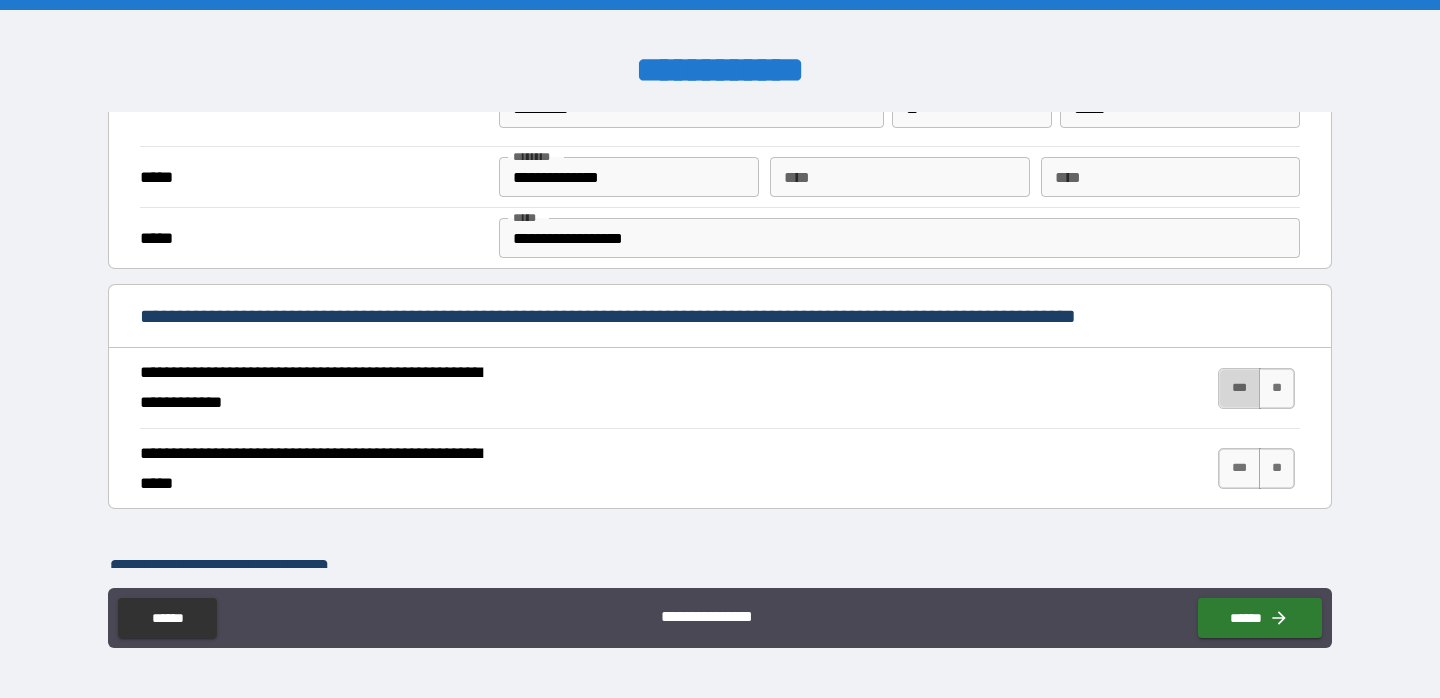 click on "***" at bounding box center [1239, 388] 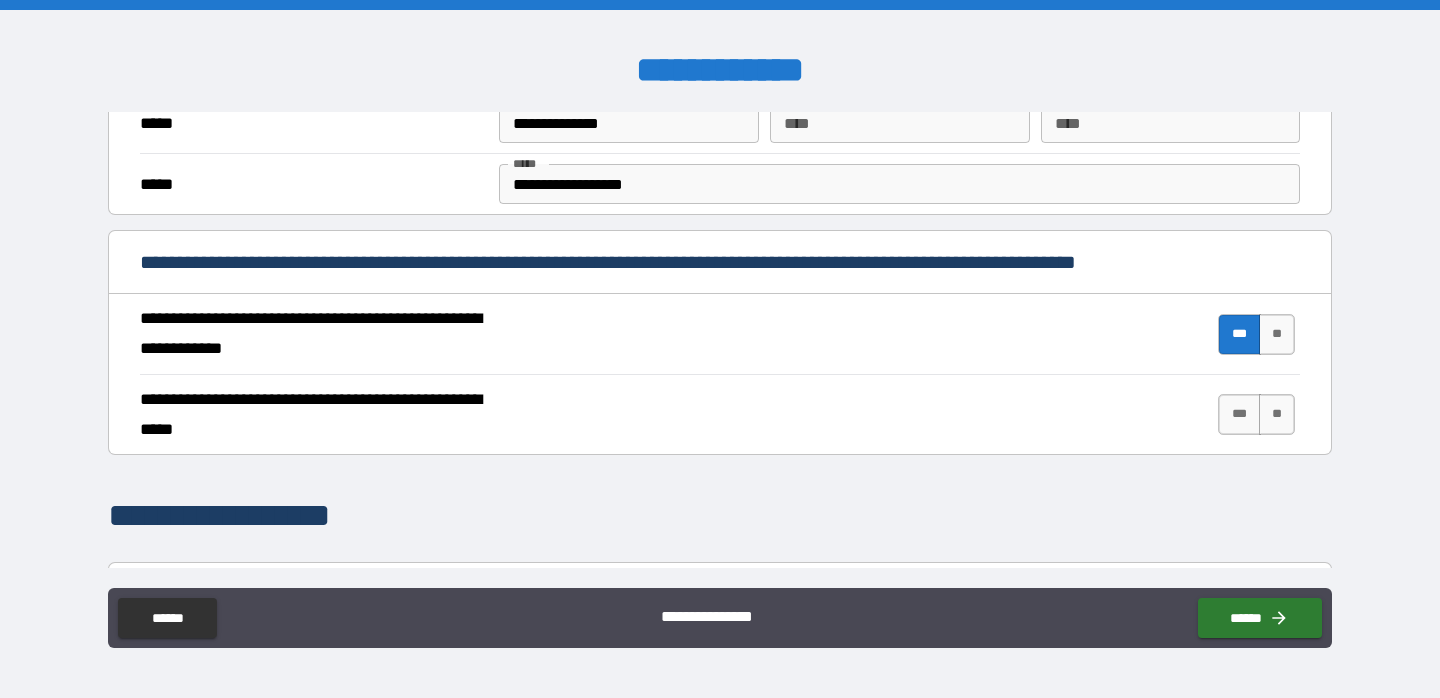scroll, scrollTop: 645, scrollLeft: 0, axis: vertical 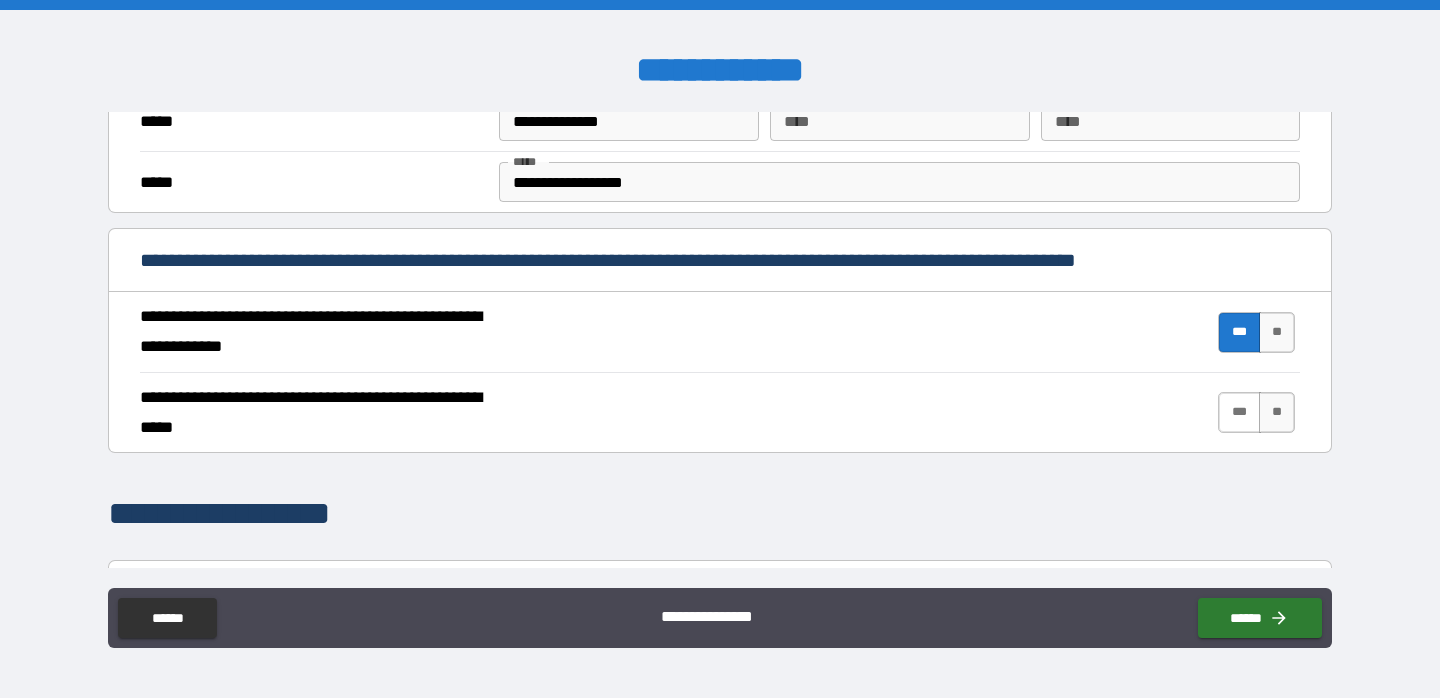click on "***" at bounding box center [1239, 412] 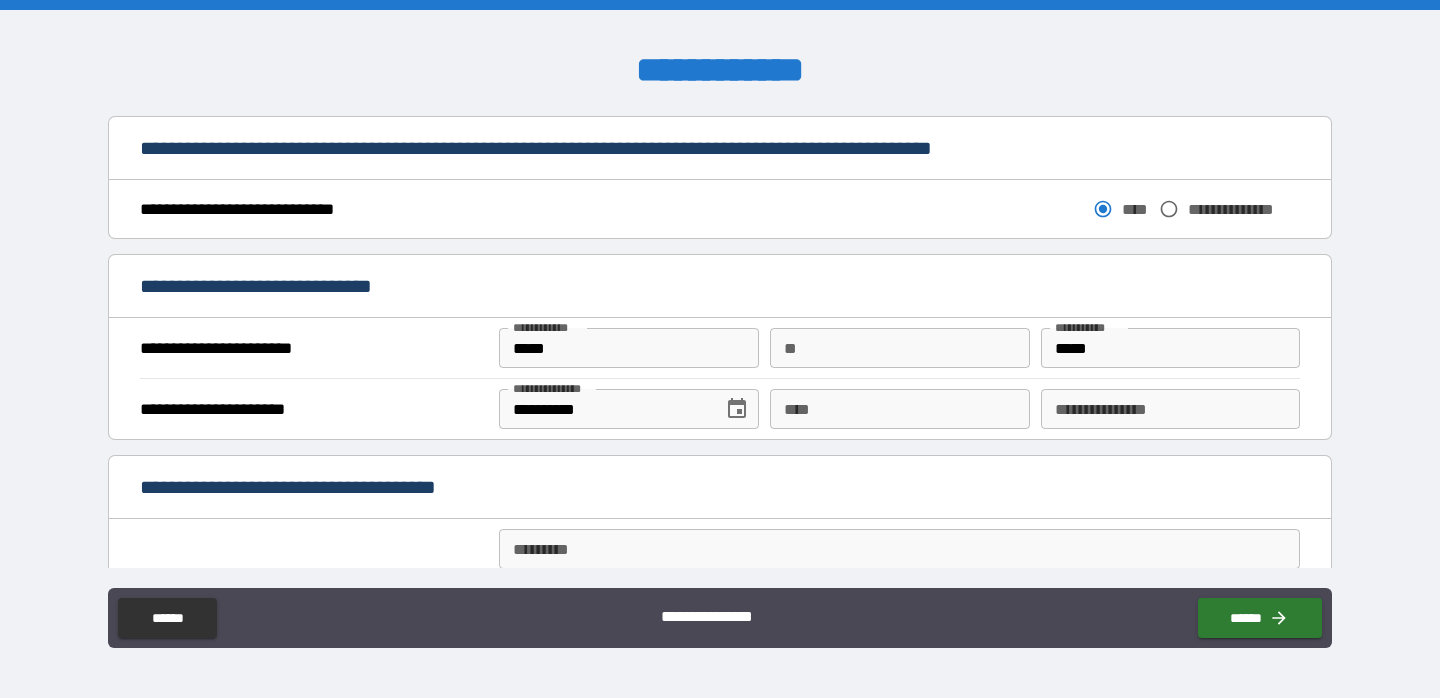 scroll, scrollTop: 1097, scrollLeft: 0, axis: vertical 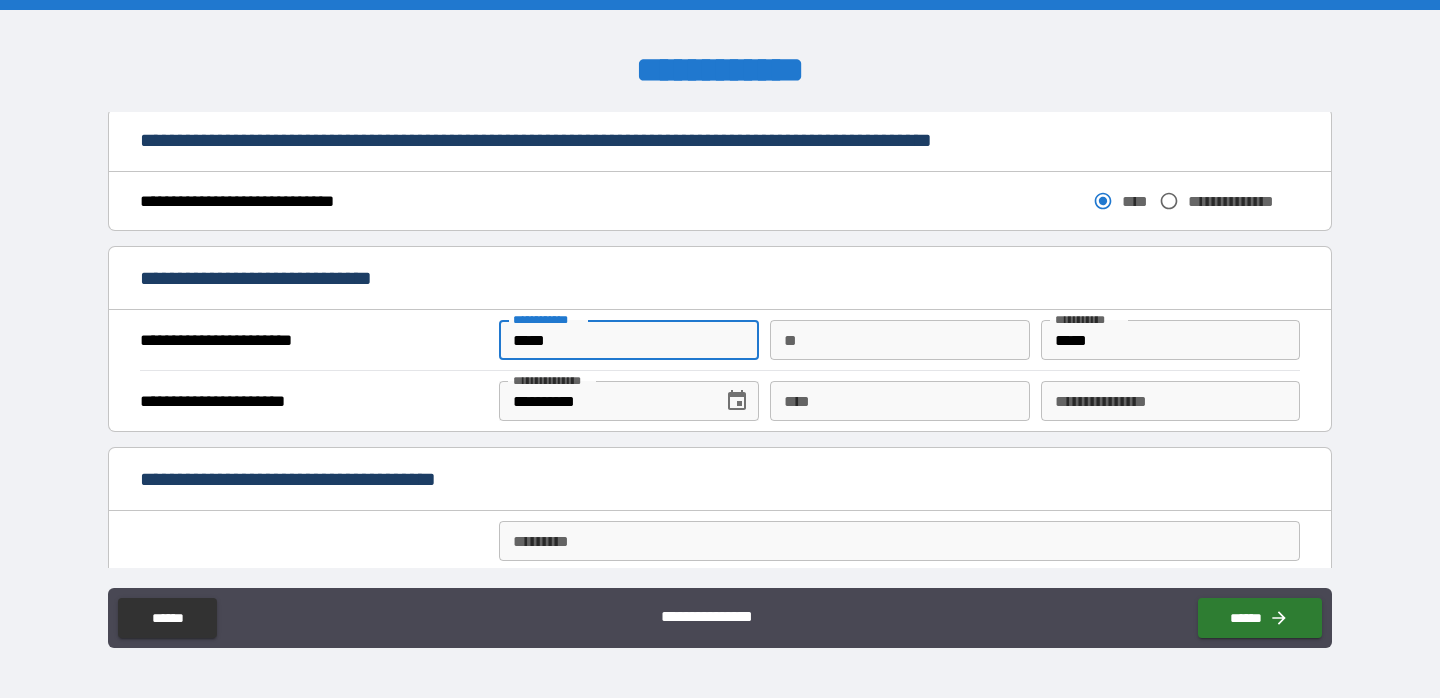 click on "*****" at bounding box center (628, 340) 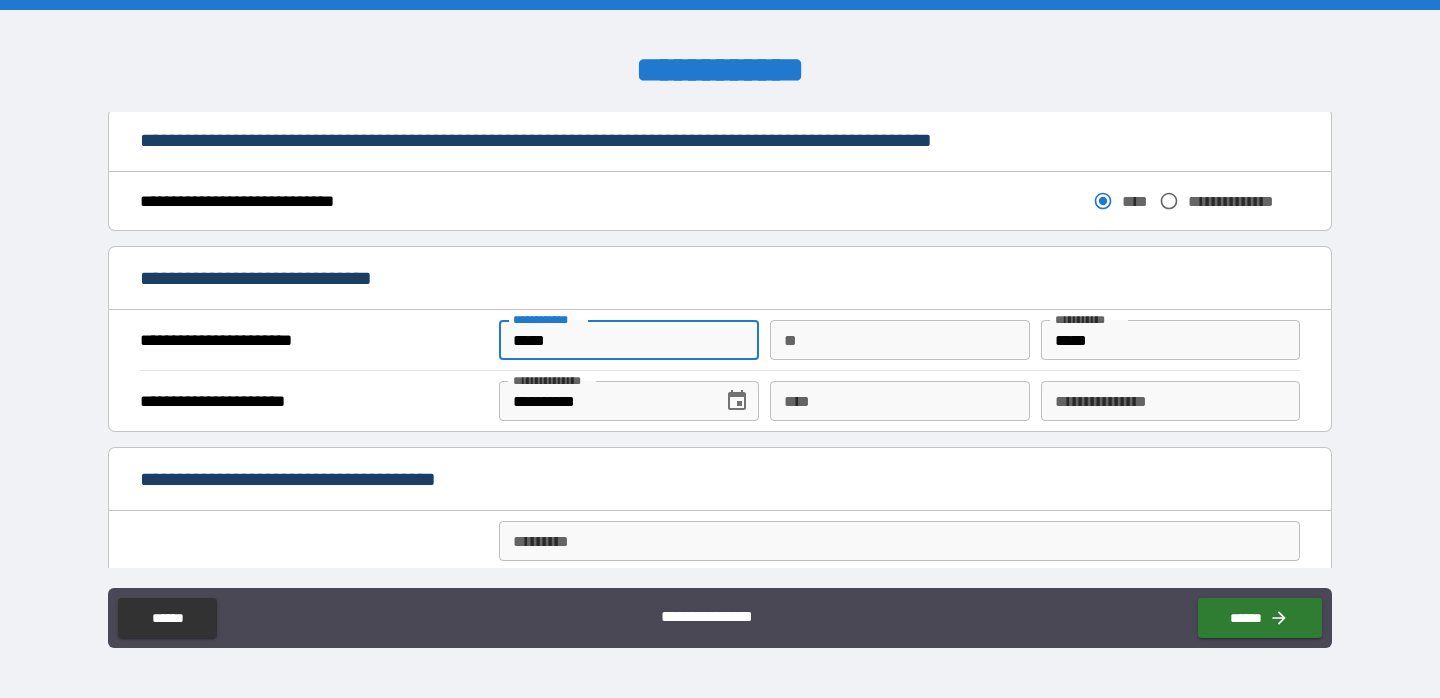 type on "********" 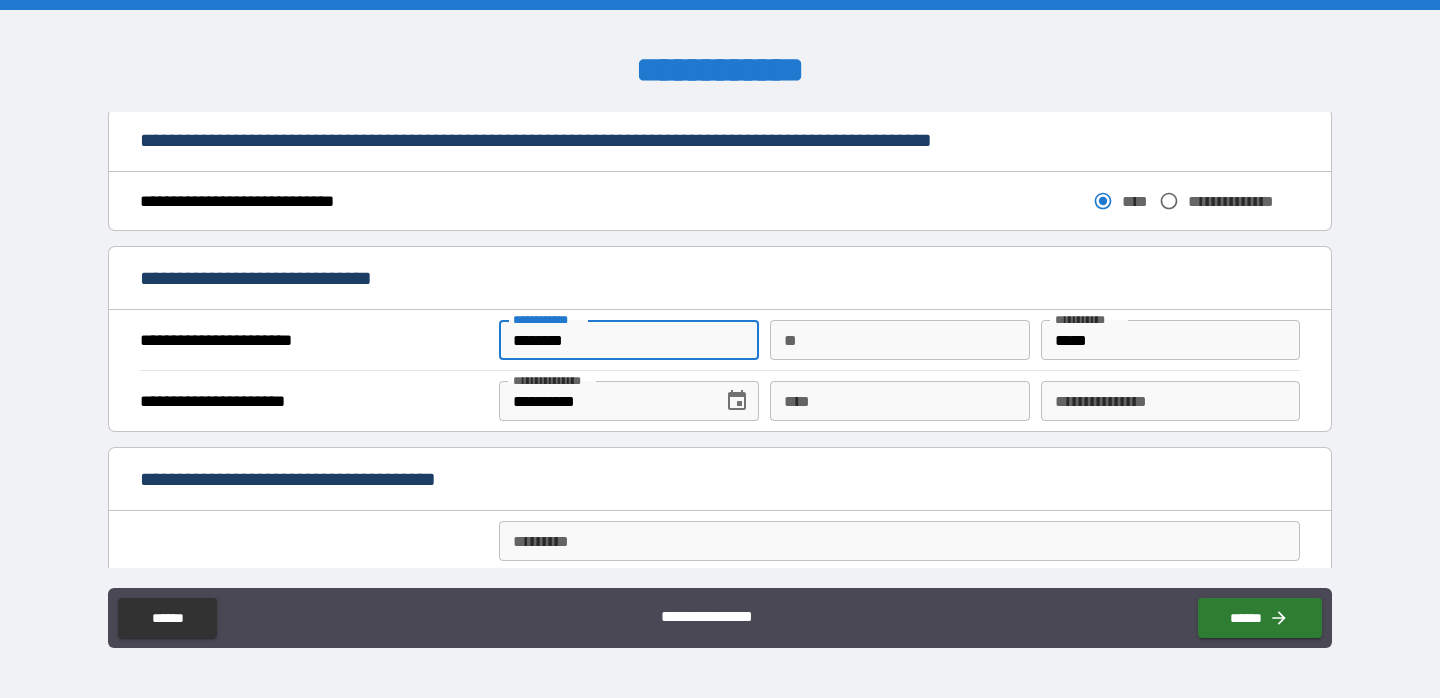 type on "**********" 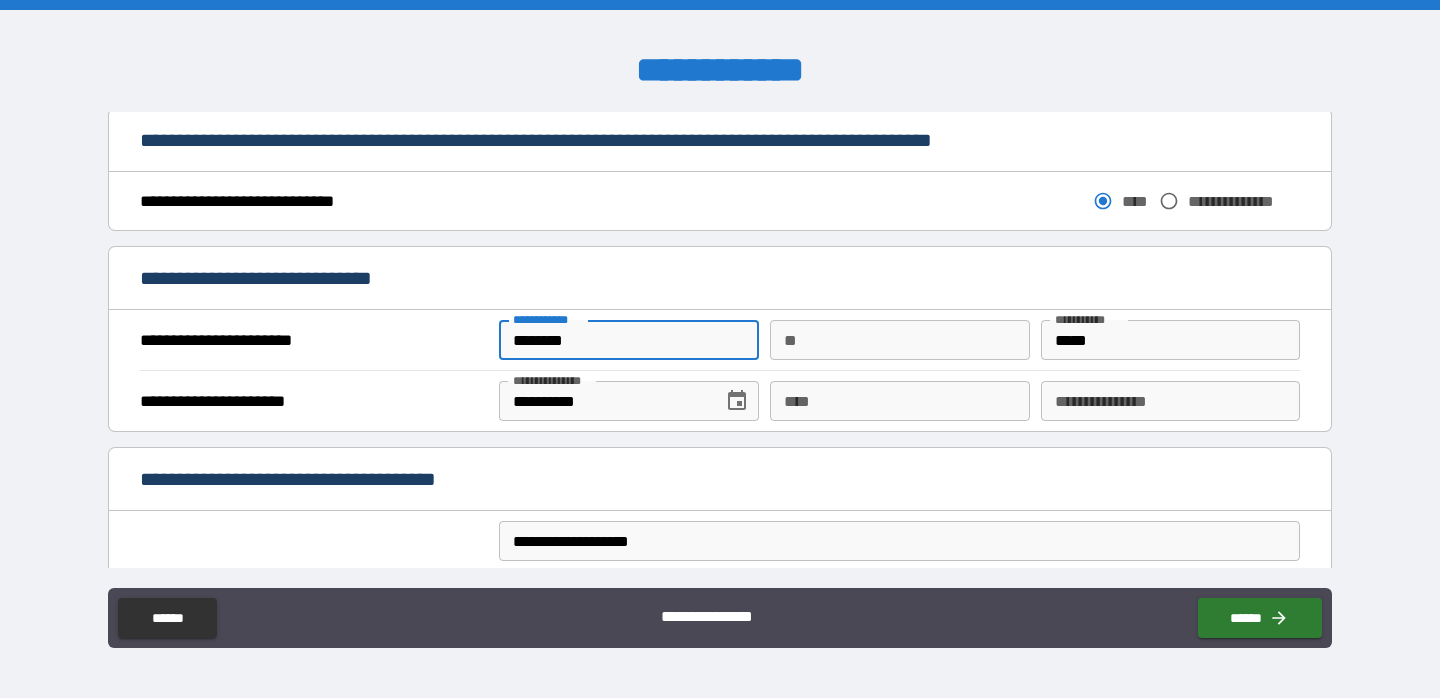 type on "*********" 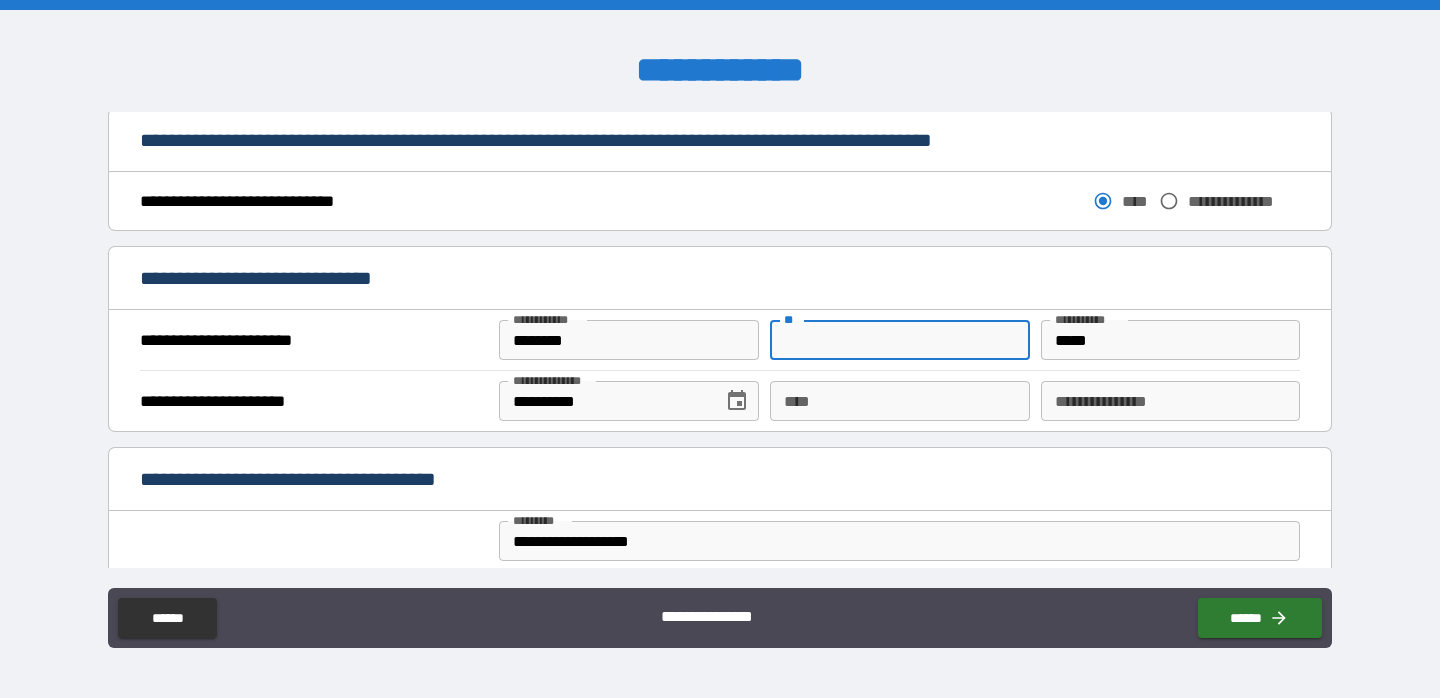 click on "**" at bounding box center (899, 340) 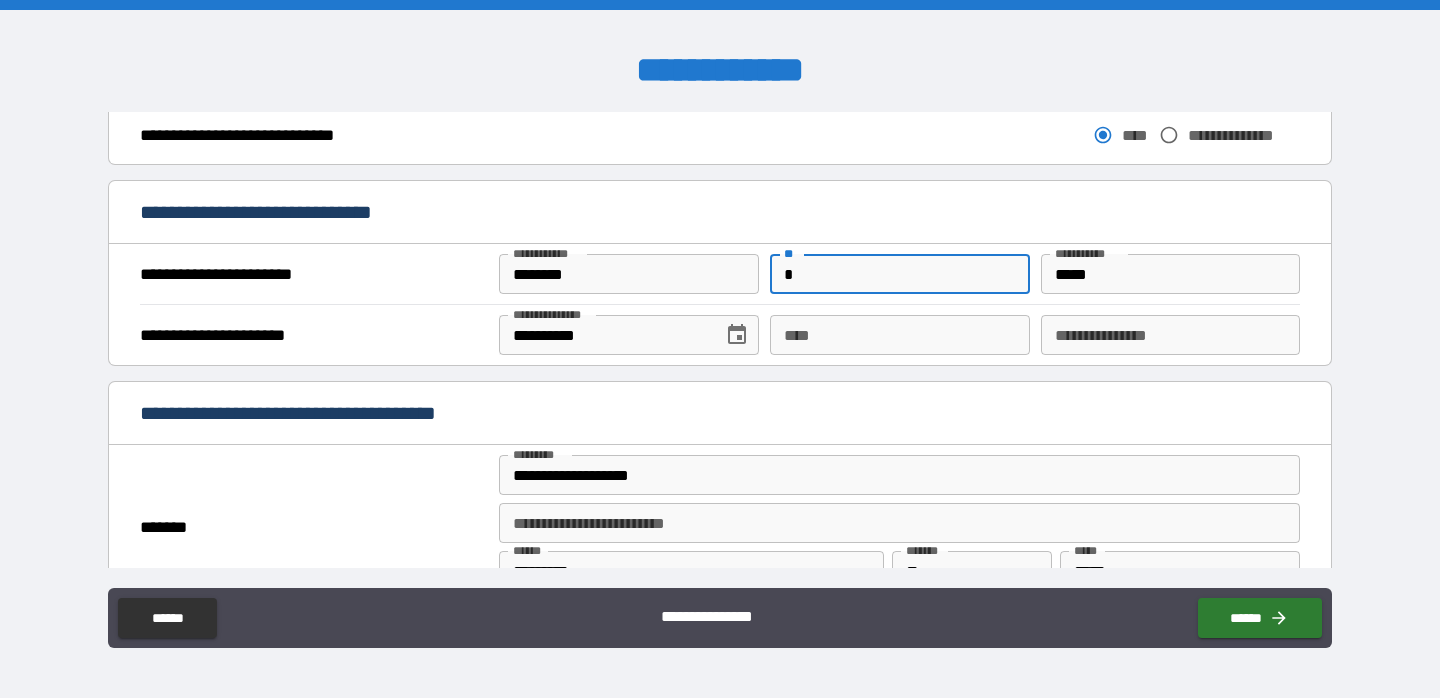 scroll, scrollTop: 1169, scrollLeft: 0, axis: vertical 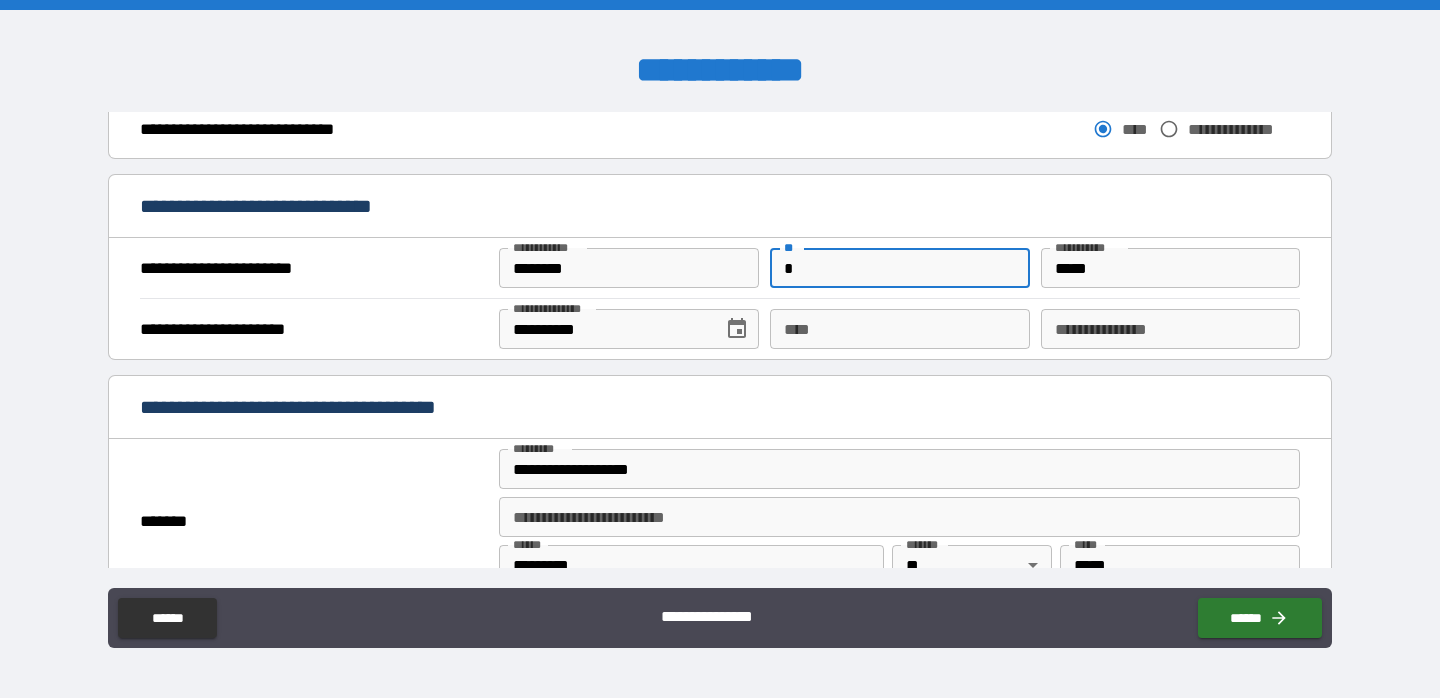 type on "*" 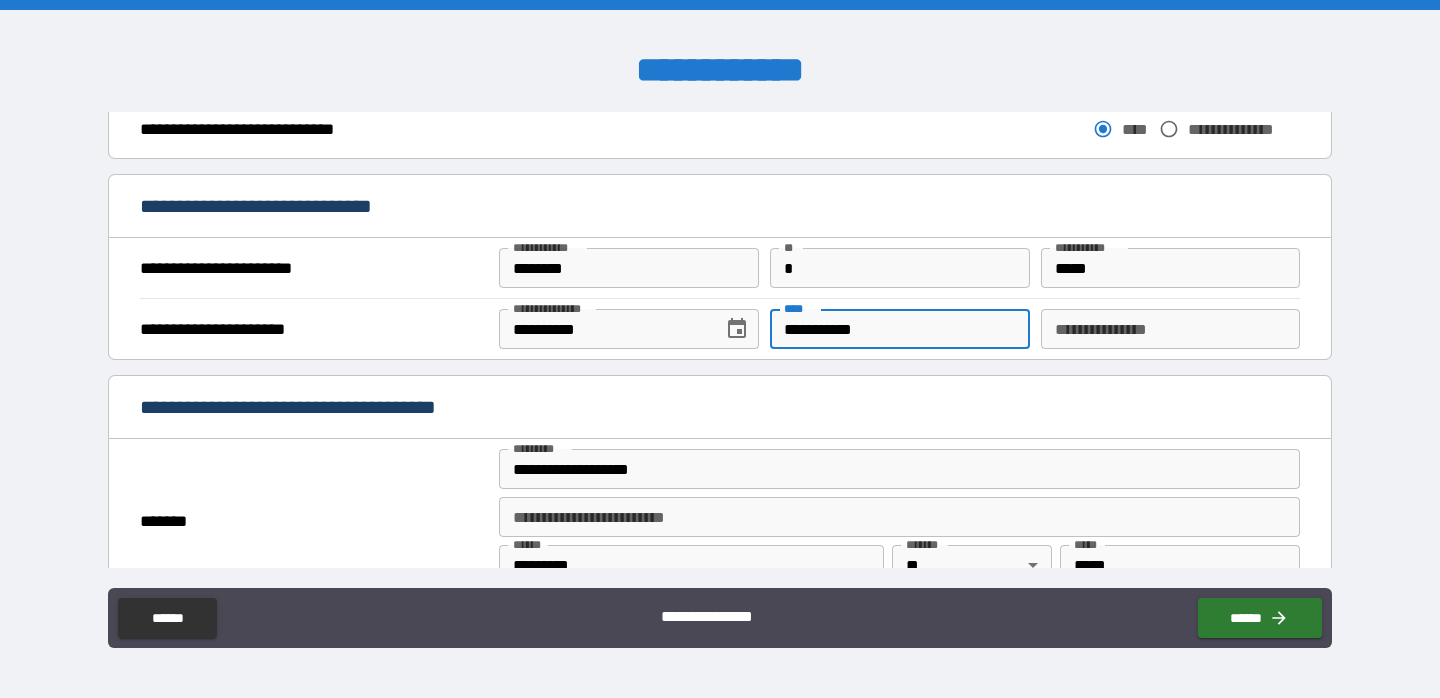 type on "**********" 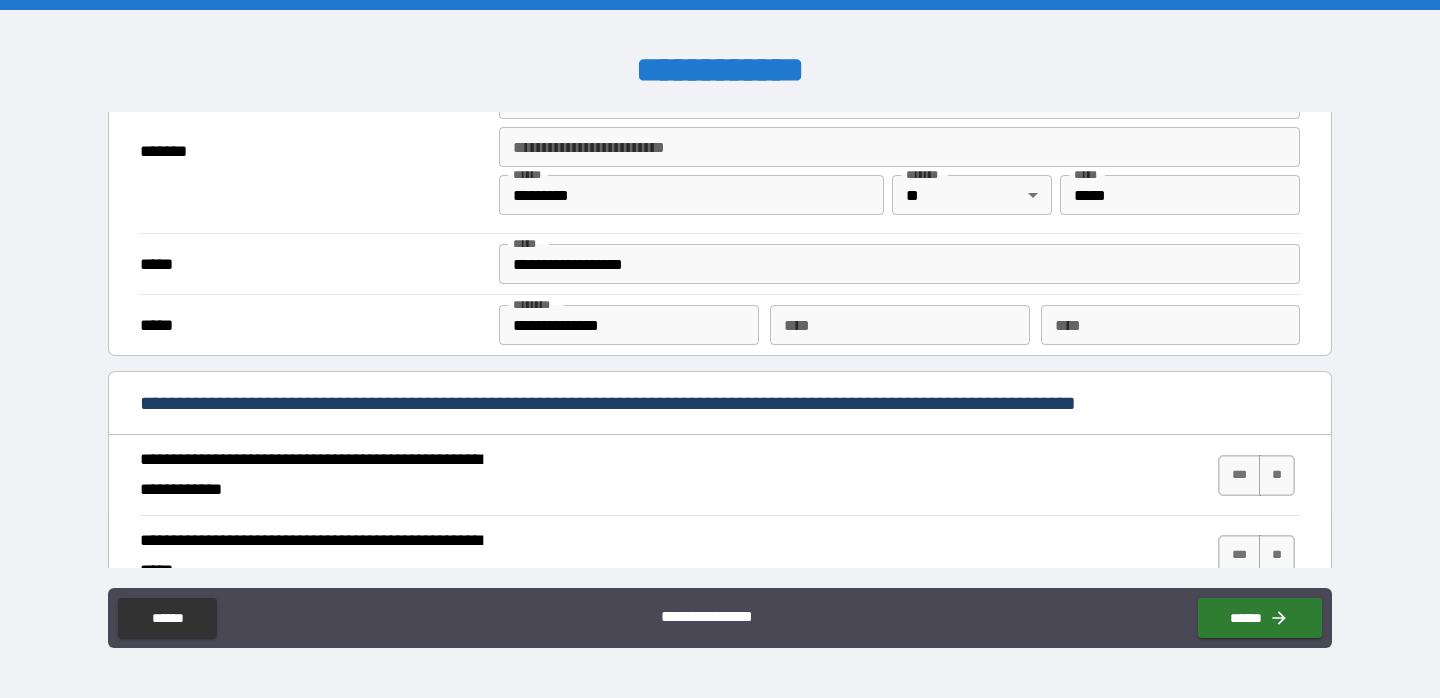 scroll, scrollTop: 1540, scrollLeft: 0, axis: vertical 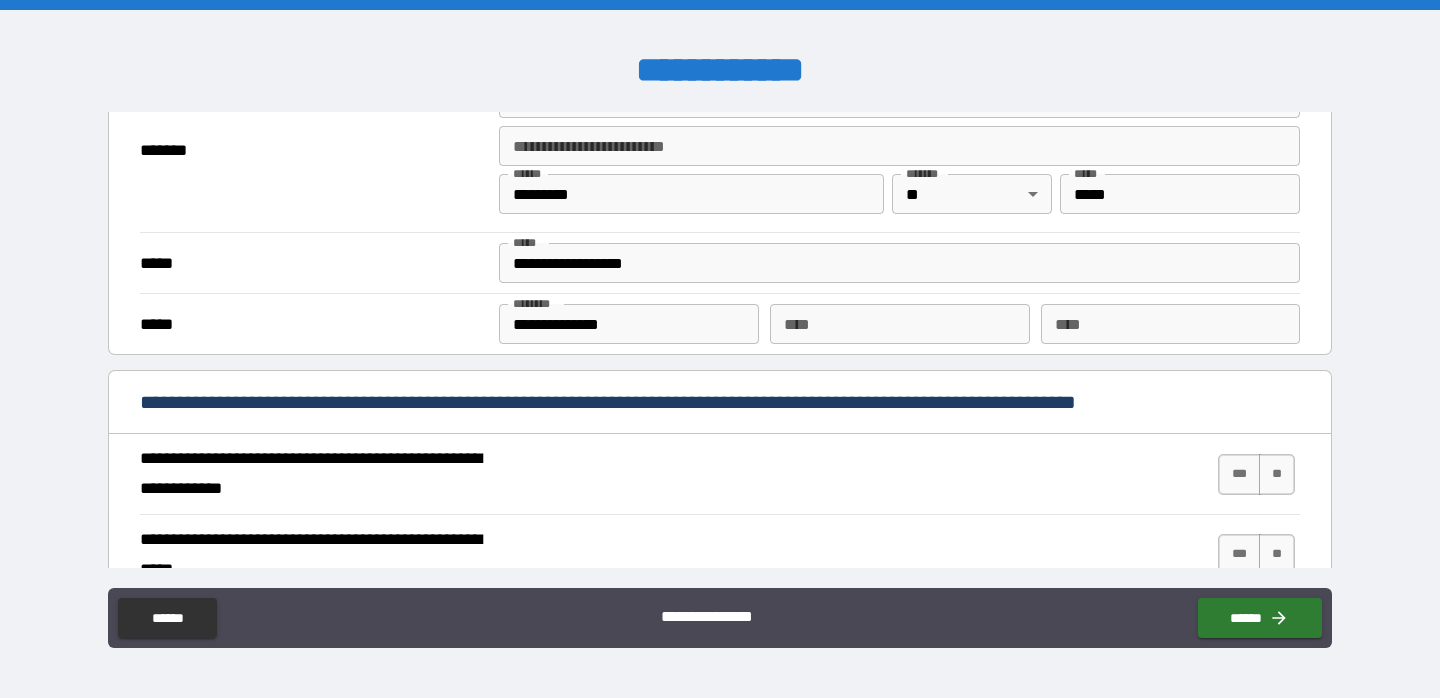type on "********" 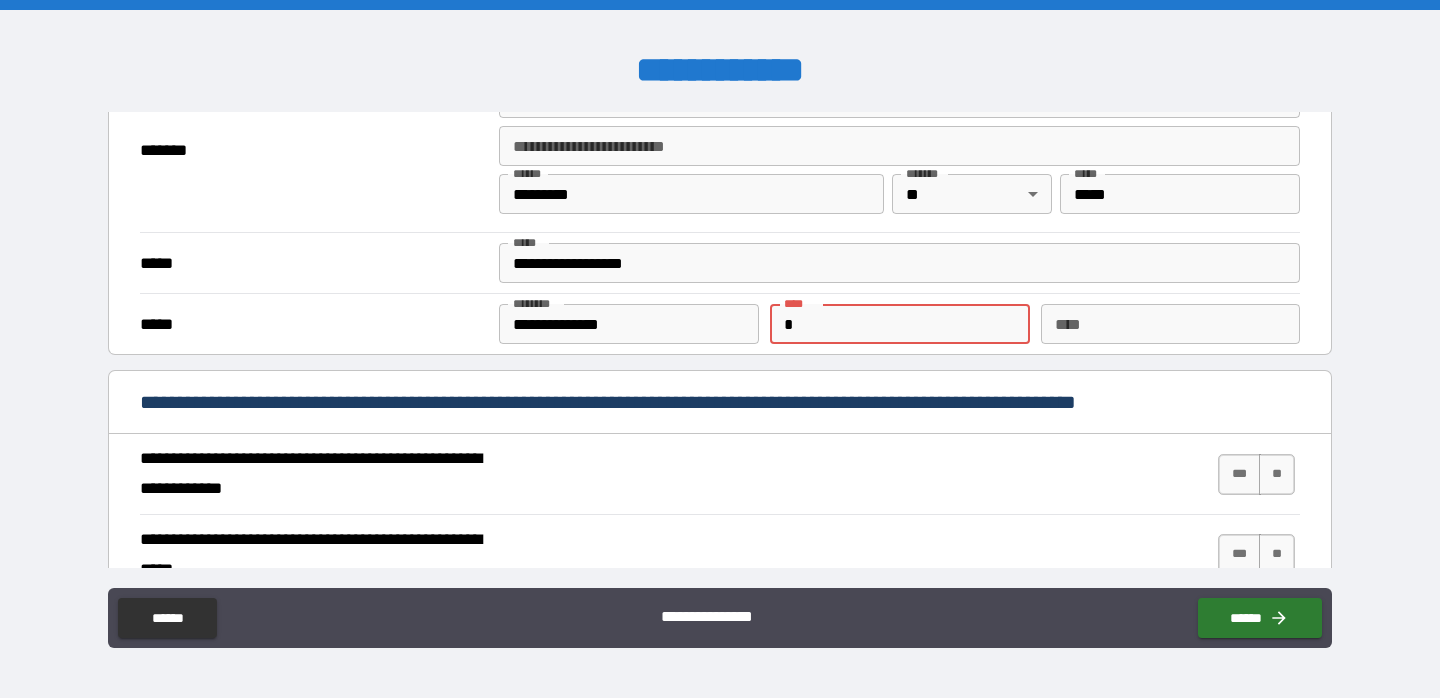 click on "*" at bounding box center [899, 324] 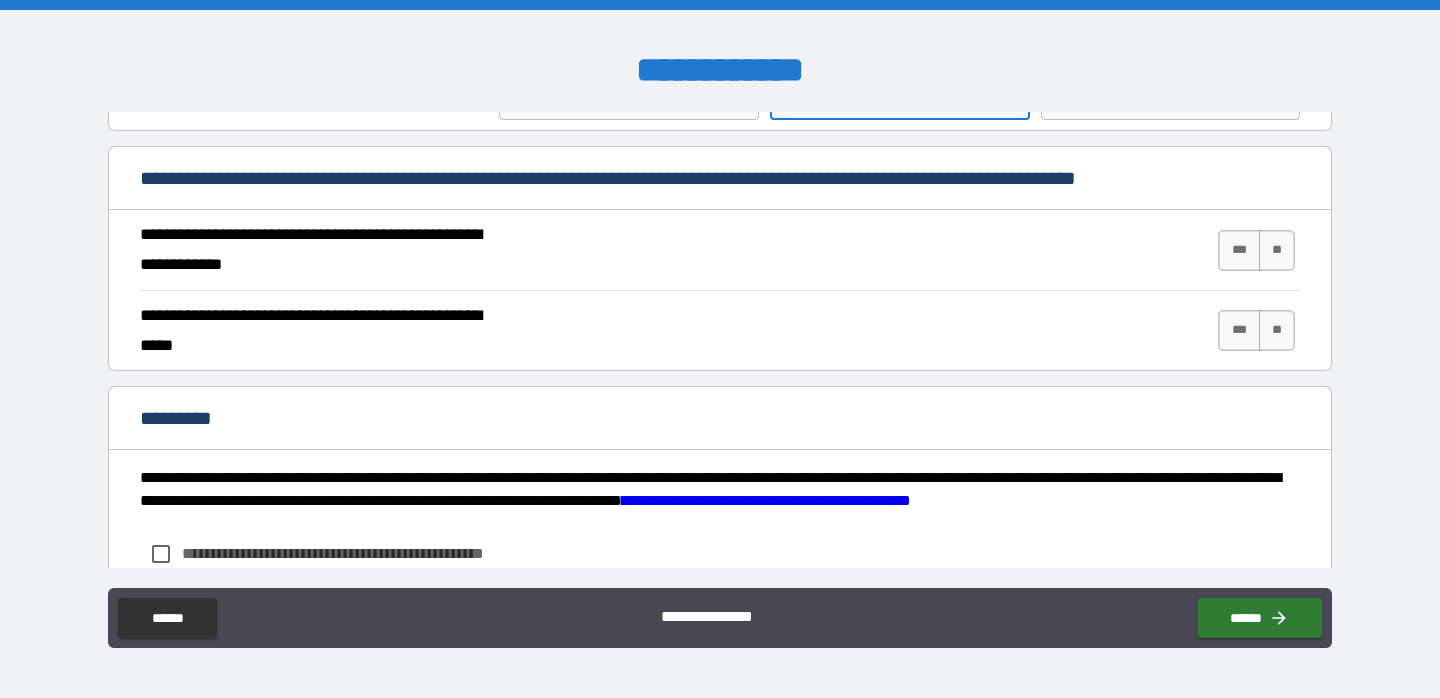 scroll, scrollTop: 1770, scrollLeft: 0, axis: vertical 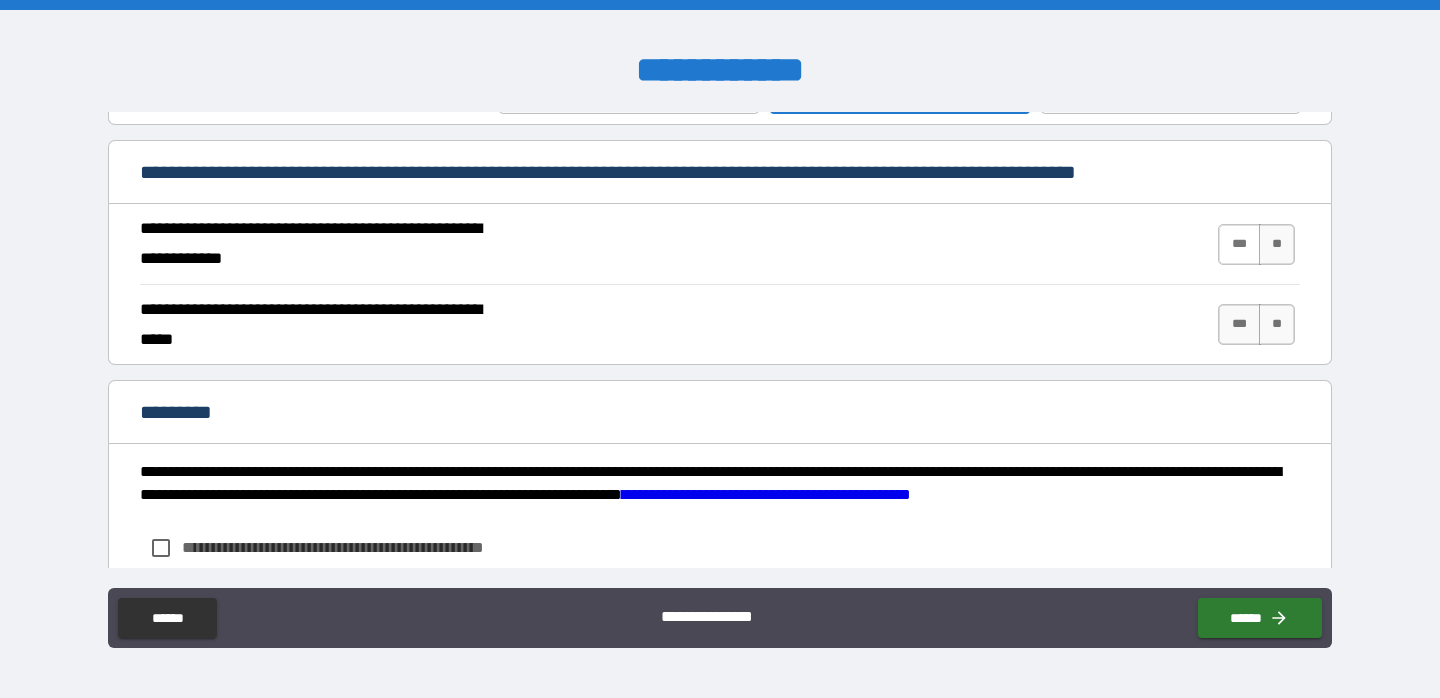 type on "**********" 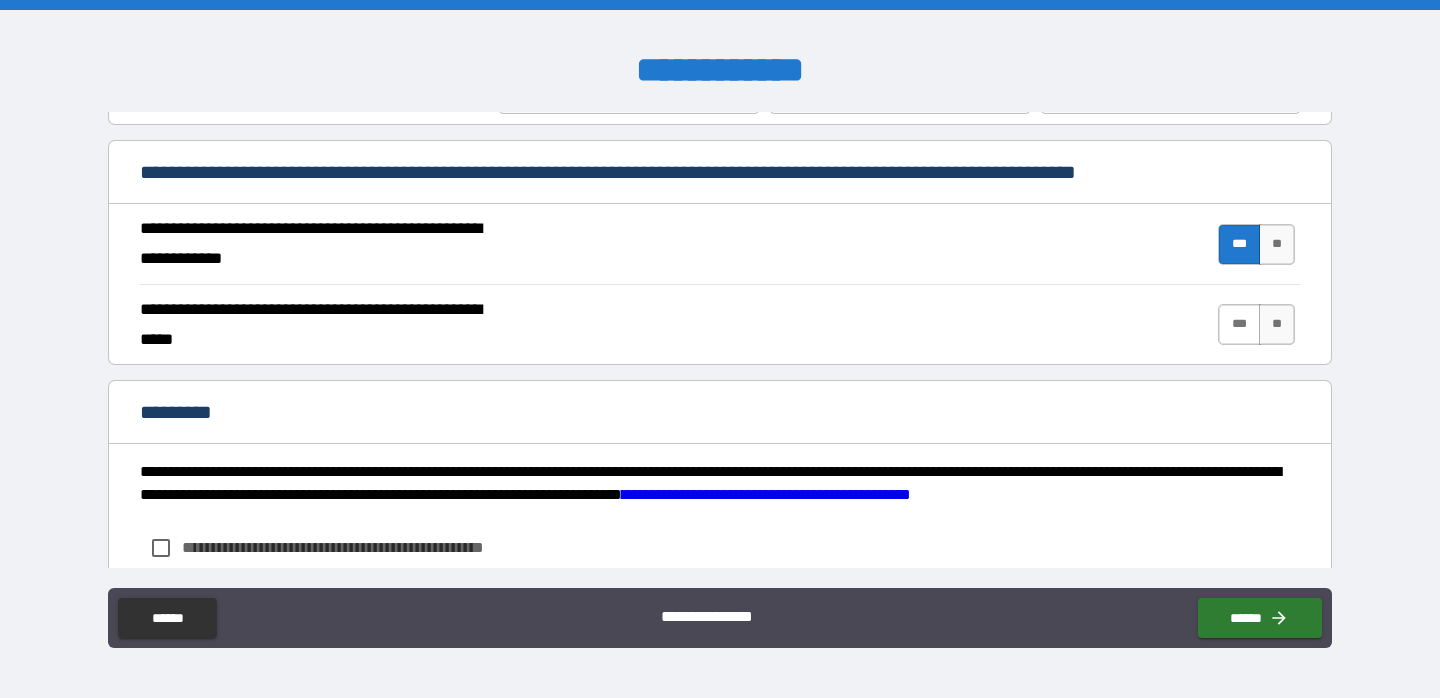 click on "***" at bounding box center [1239, 324] 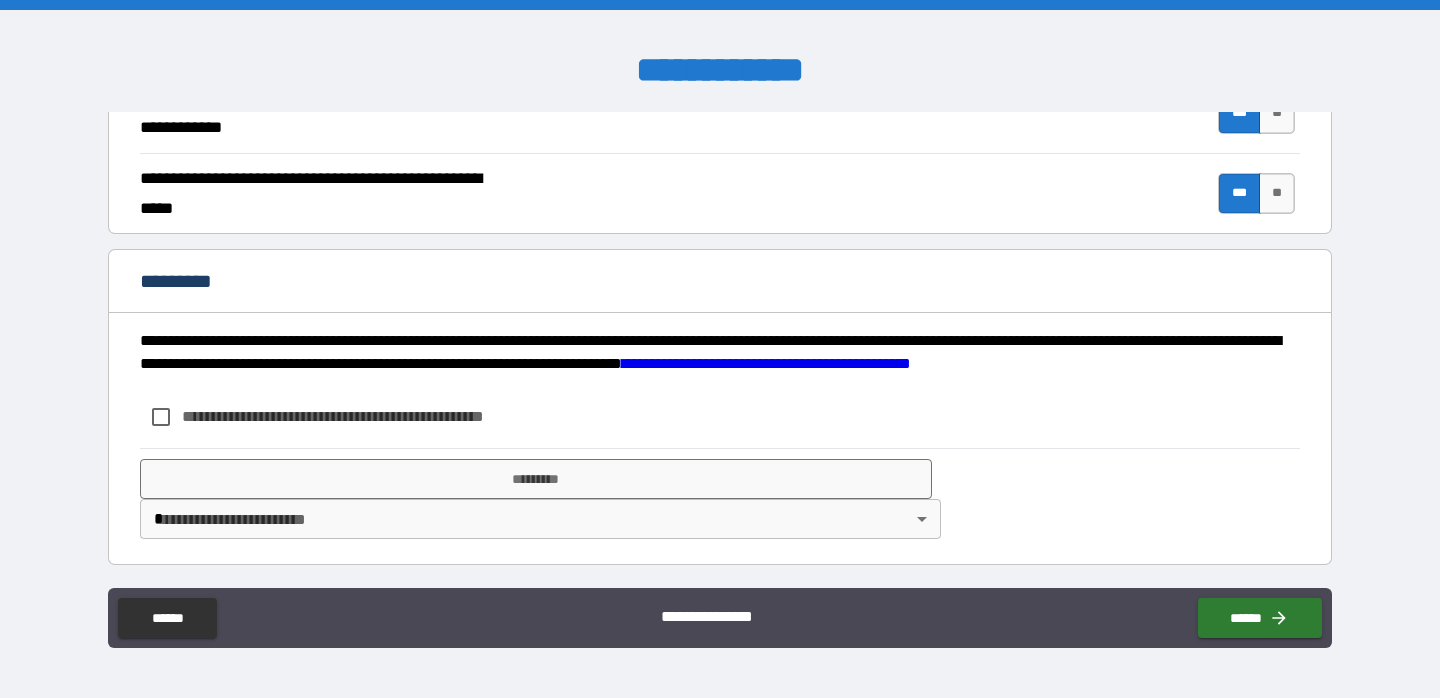 scroll, scrollTop: 1903, scrollLeft: 0, axis: vertical 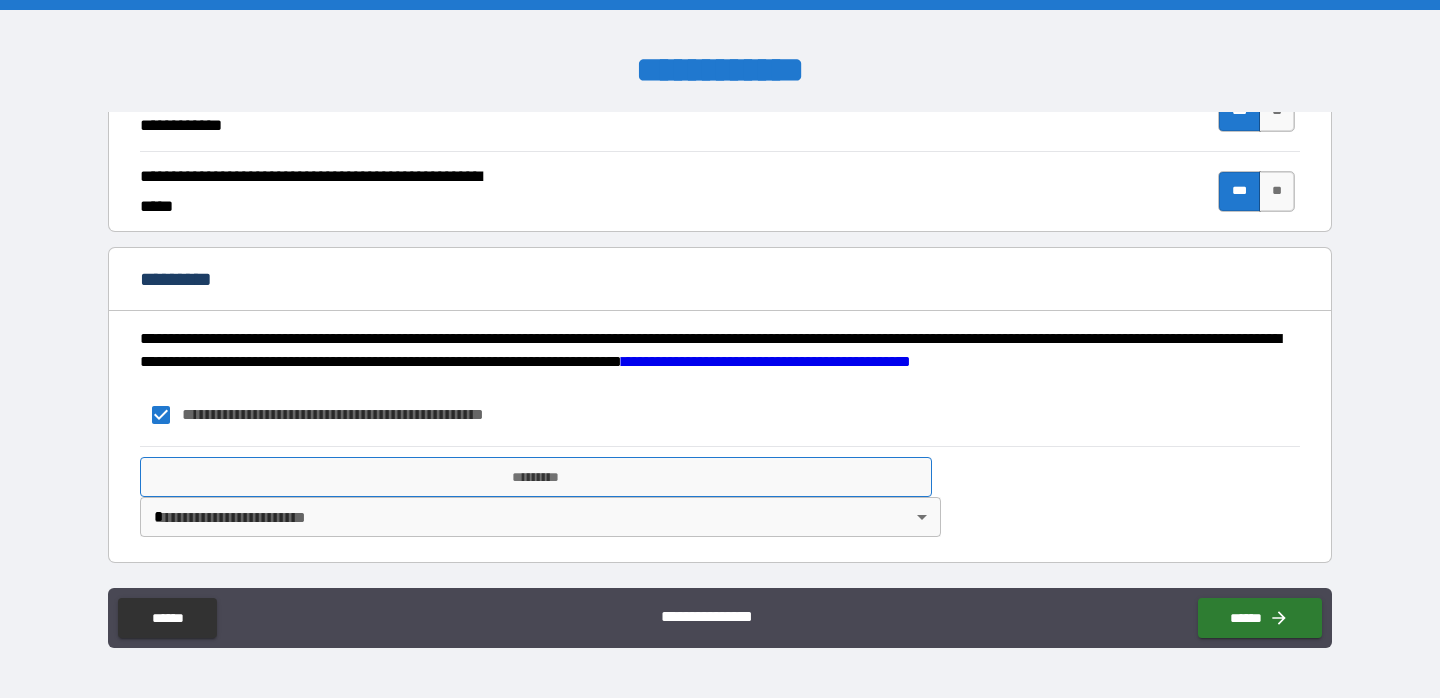 click on "*********" at bounding box center [536, 477] 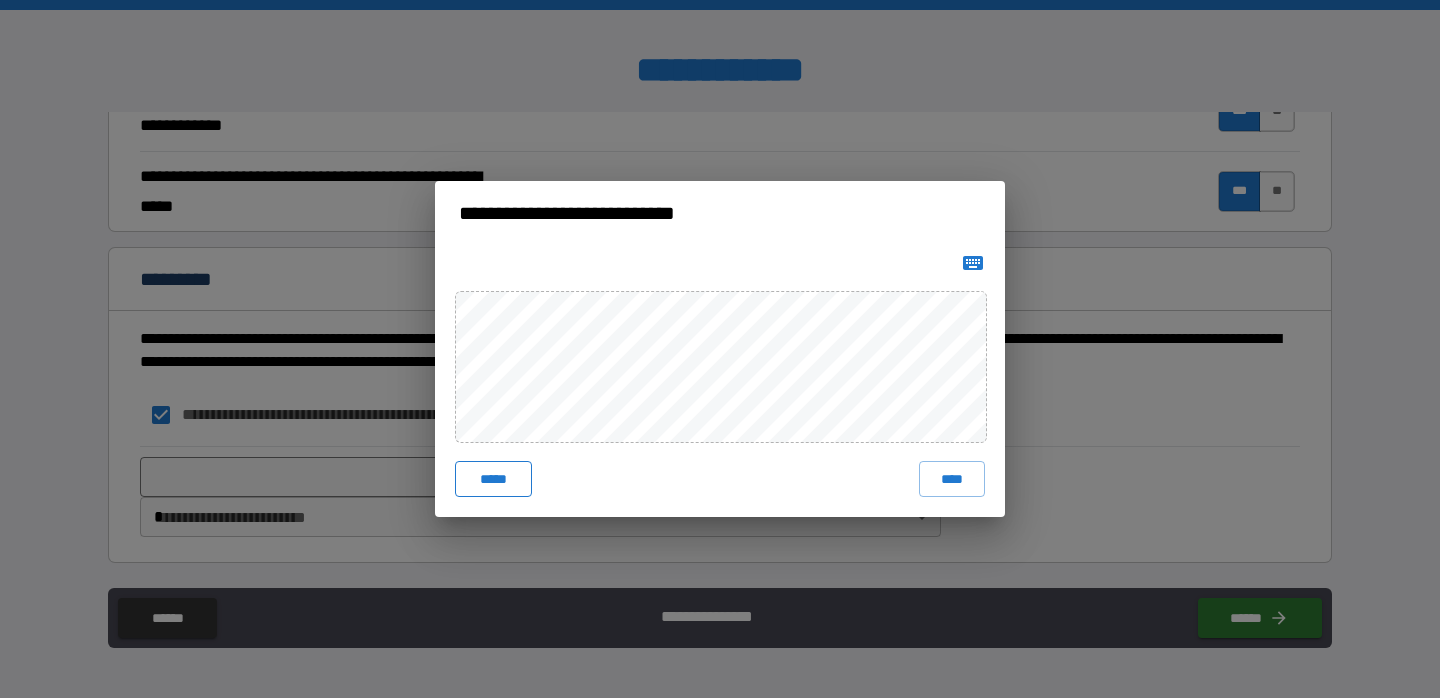 click on "*****" at bounding box center [493, 479] 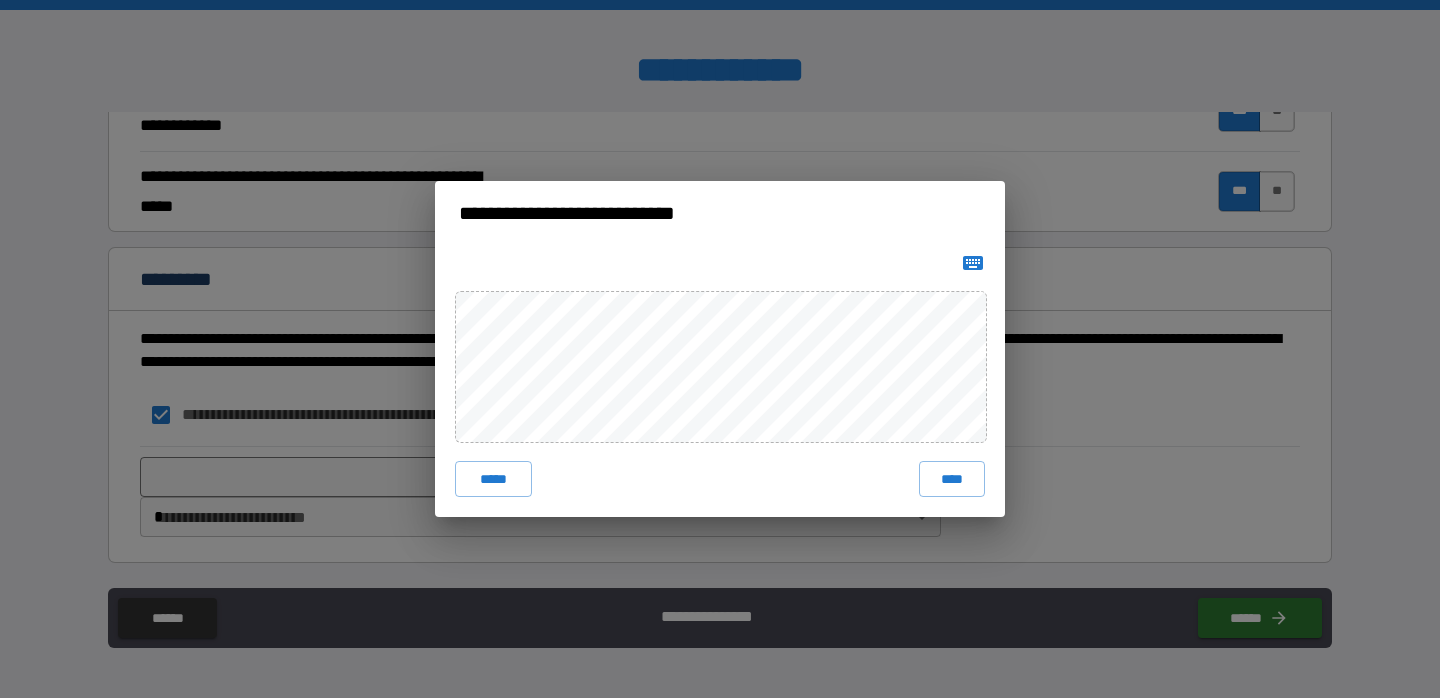 click on "***** ****" at bounding box center [720, 381] 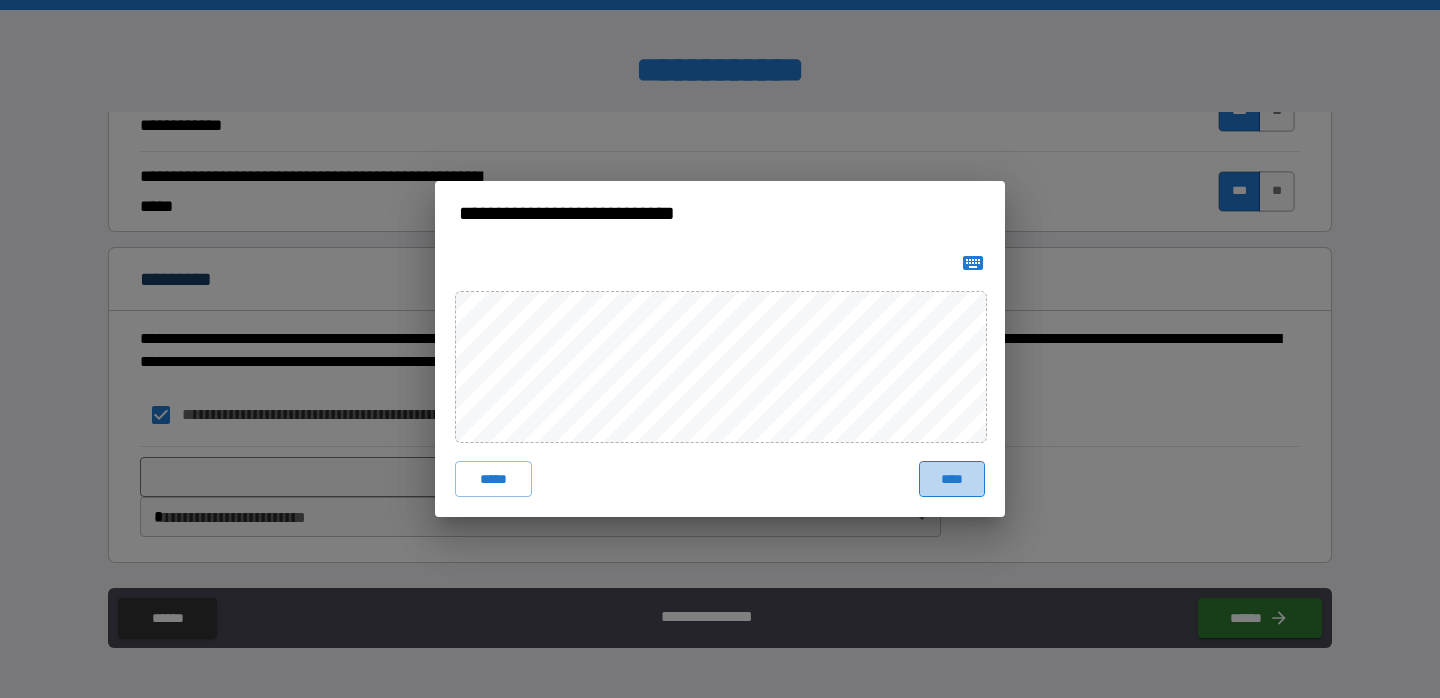 click on "****" at bounding box center [952, 479] 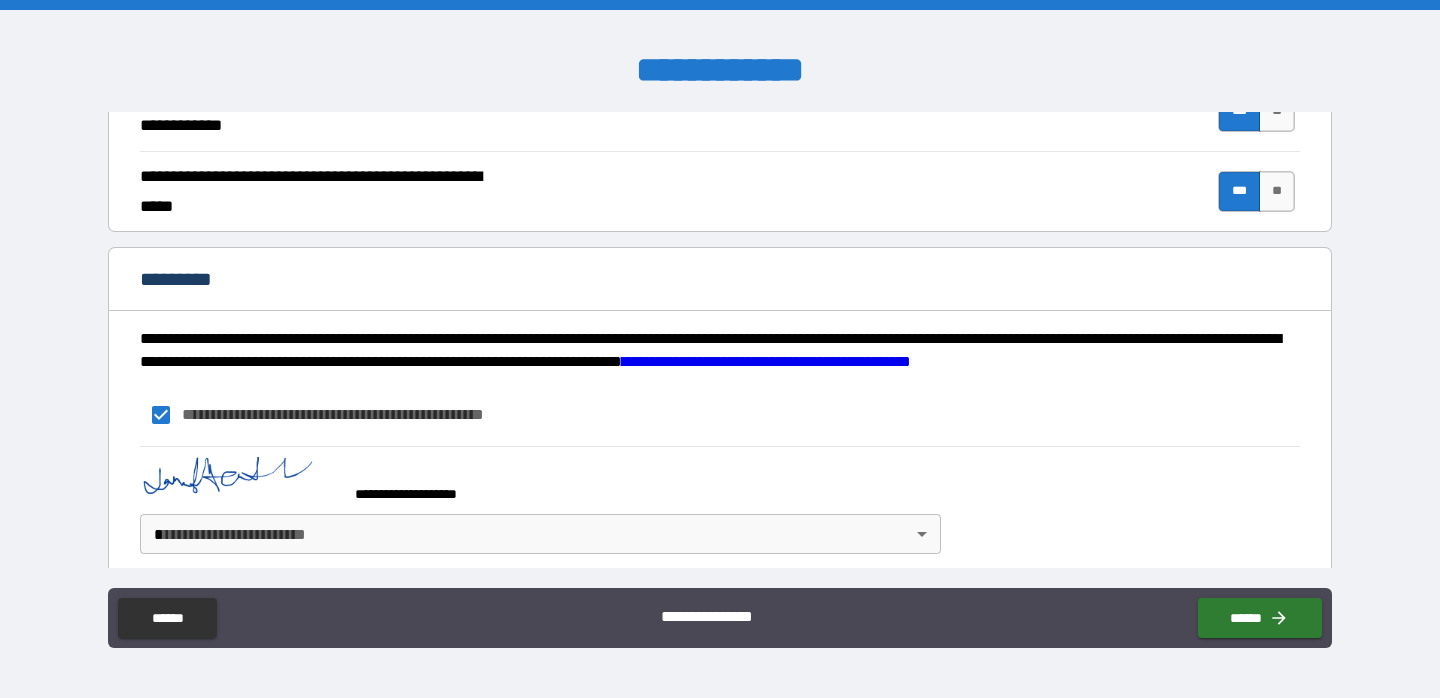 scroll, scrollTop: 1920, scrollLeft: 0, axis: vertical 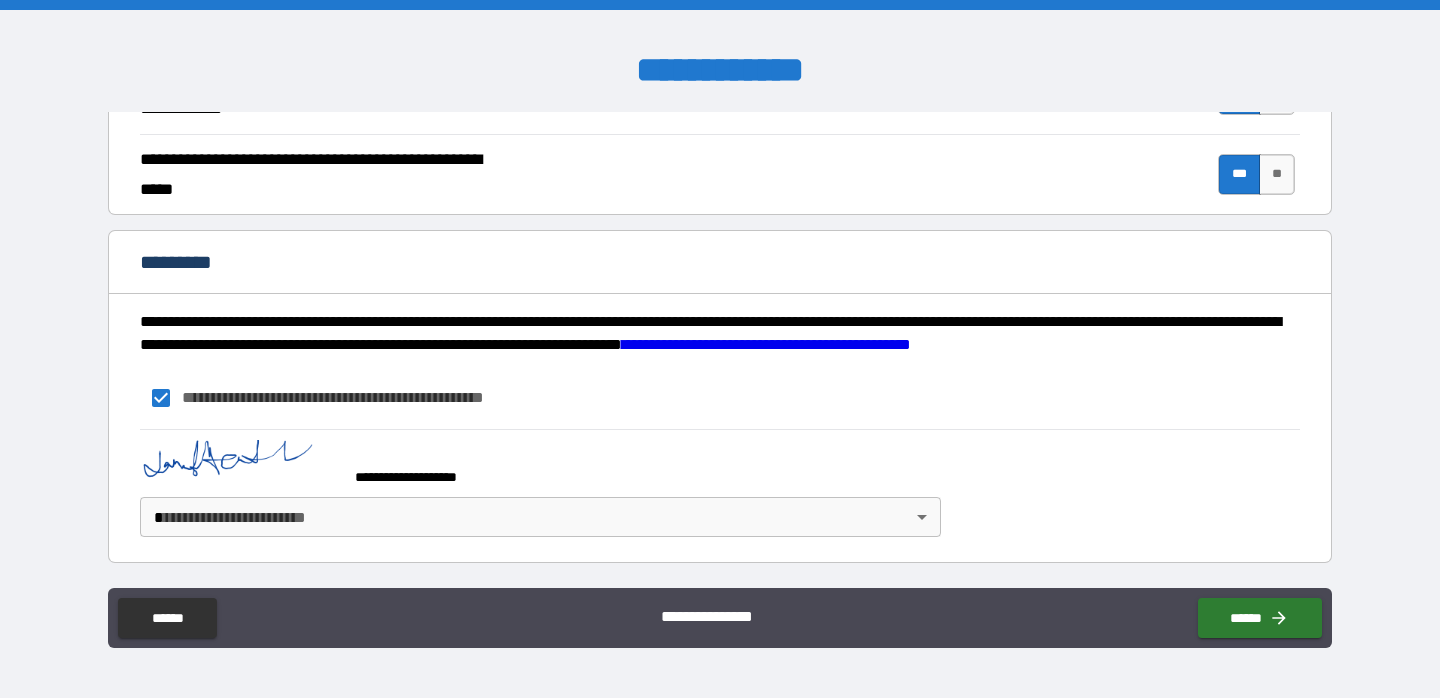click on "**********" at bounding box center [720, 349] 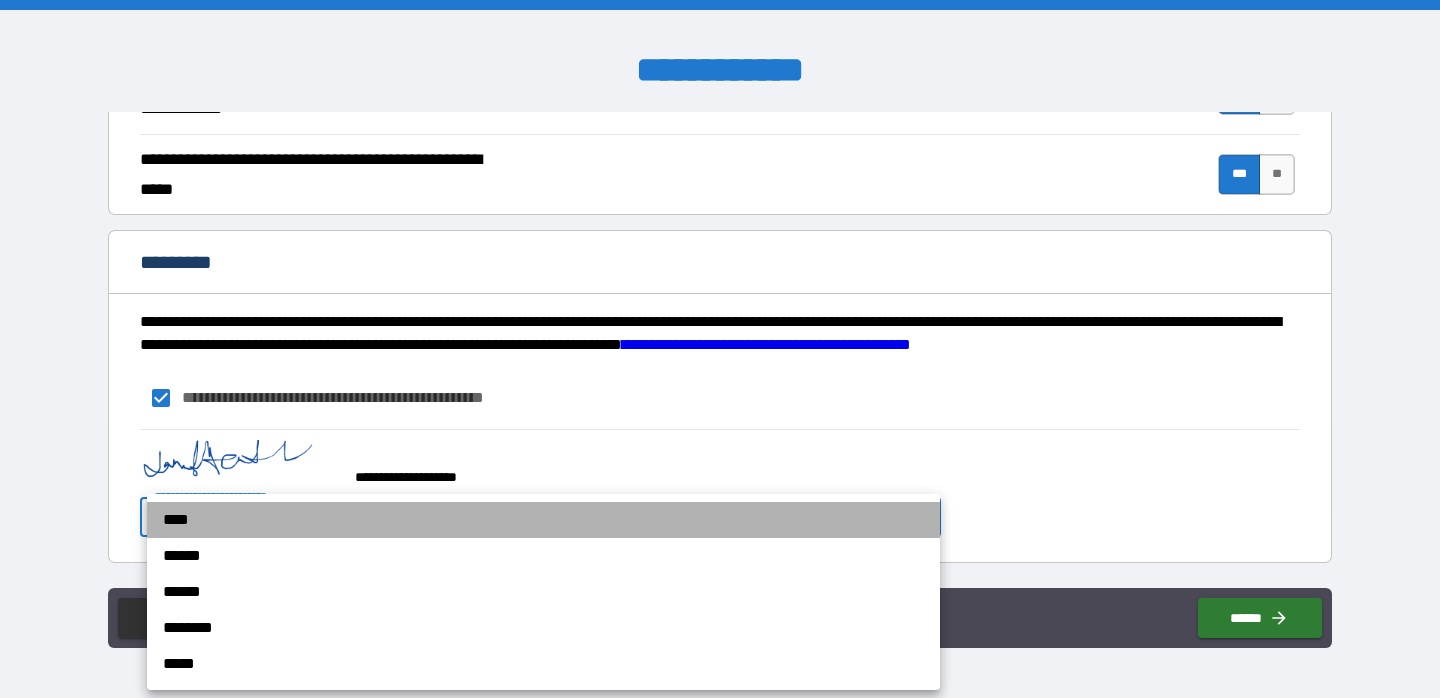click on "****" at bounding box center (543, 520) 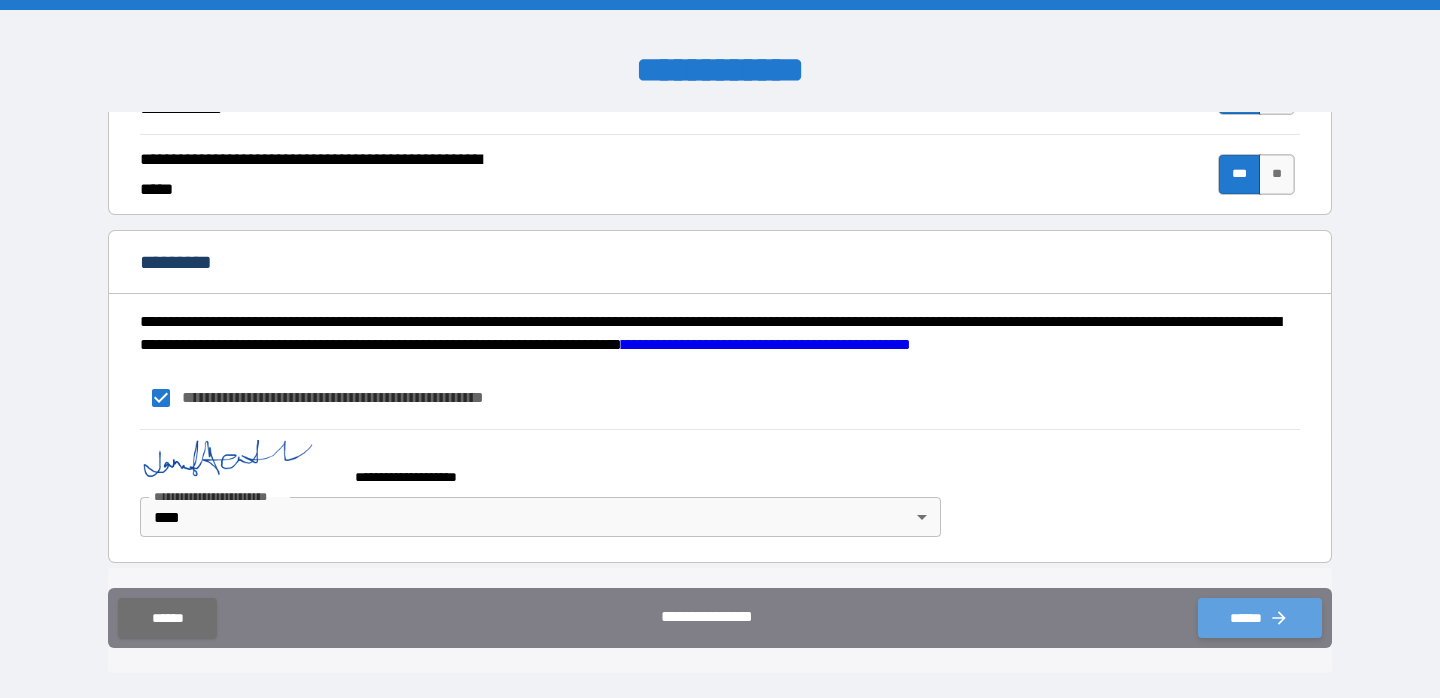 click on "******" at bounding box center [1260, 618] 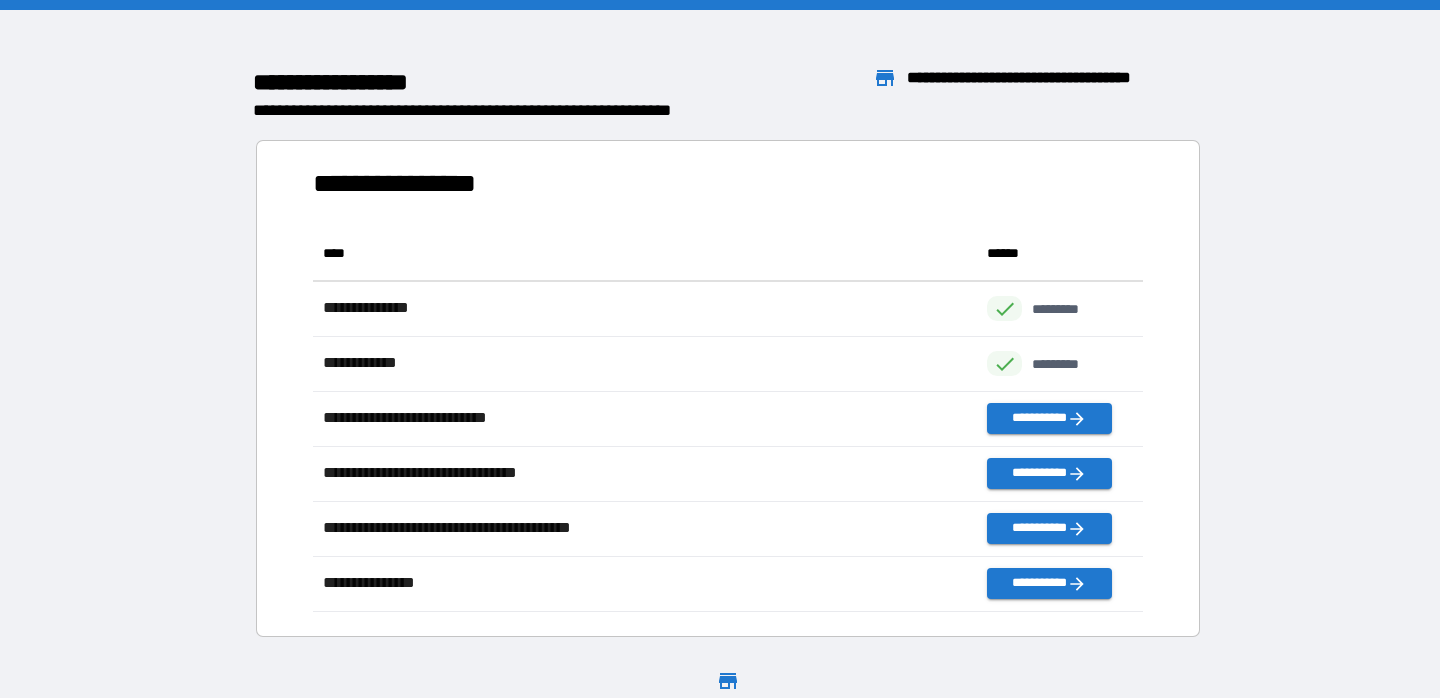 scroll, scrollTop: 1, scrollLeft: 1, axis: both 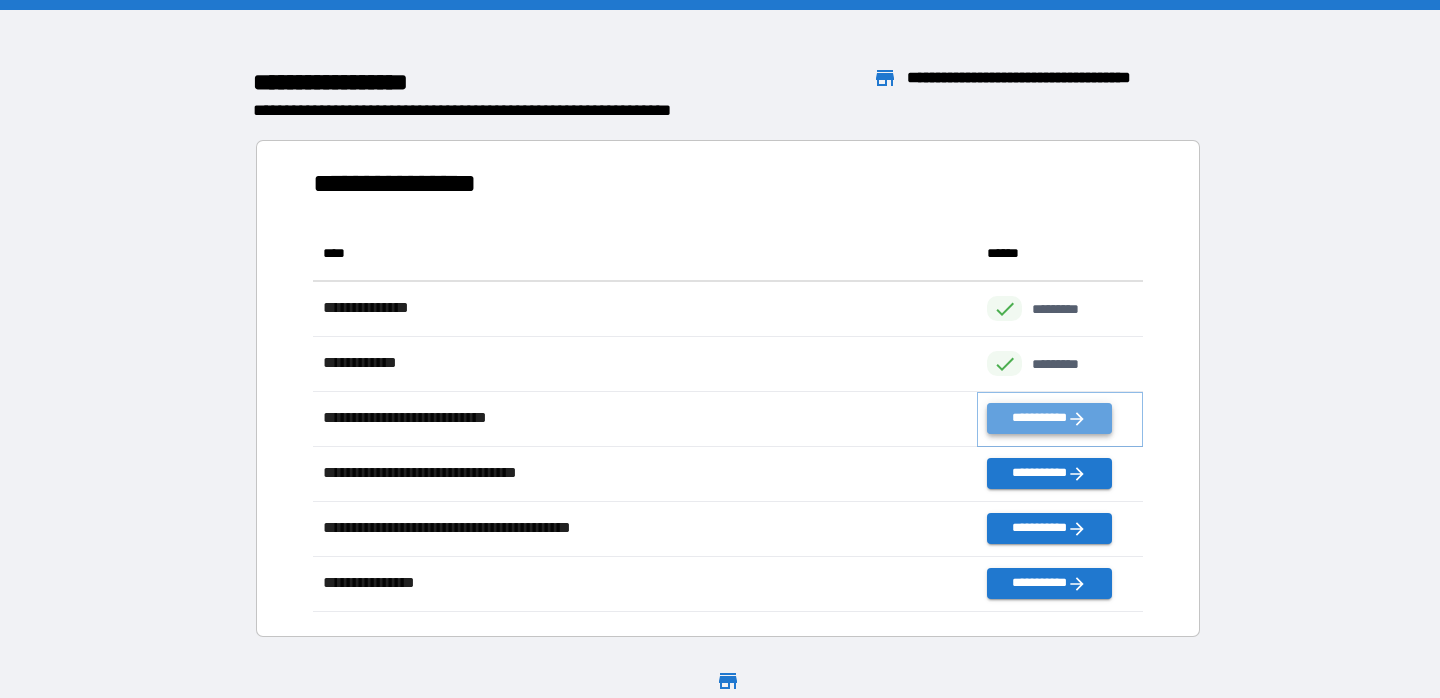 click on "**********" at bounding box center [1049, 418] 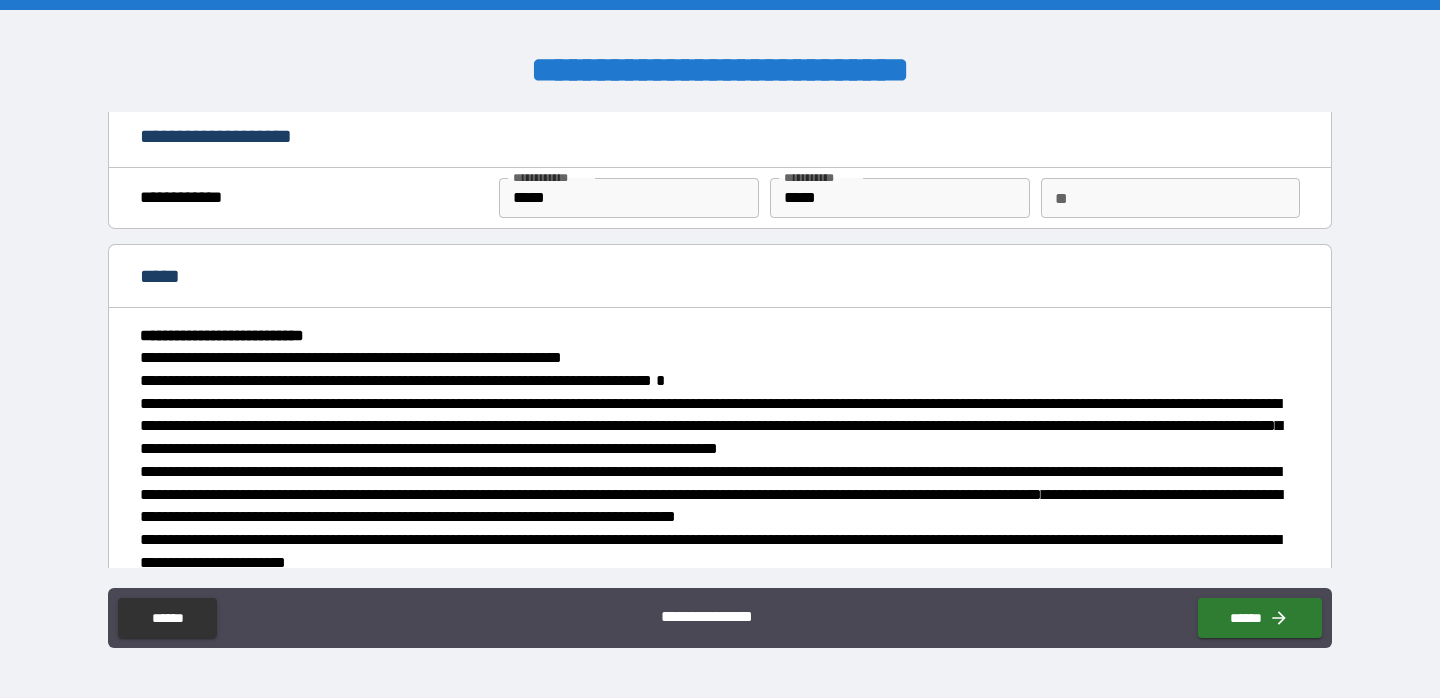 scroll, scrollTop: 0, scrollLeft: 0, axis: both 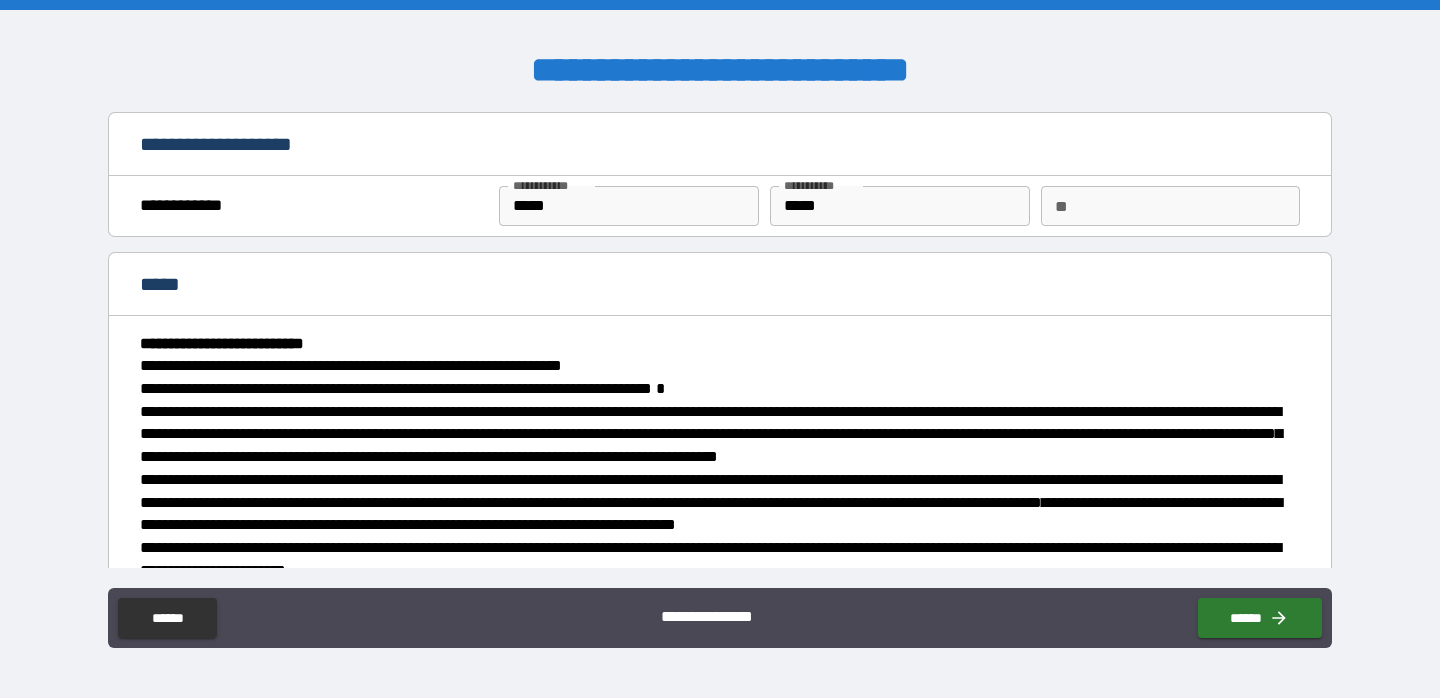 click on "**" at bounding box center (1170, 206) 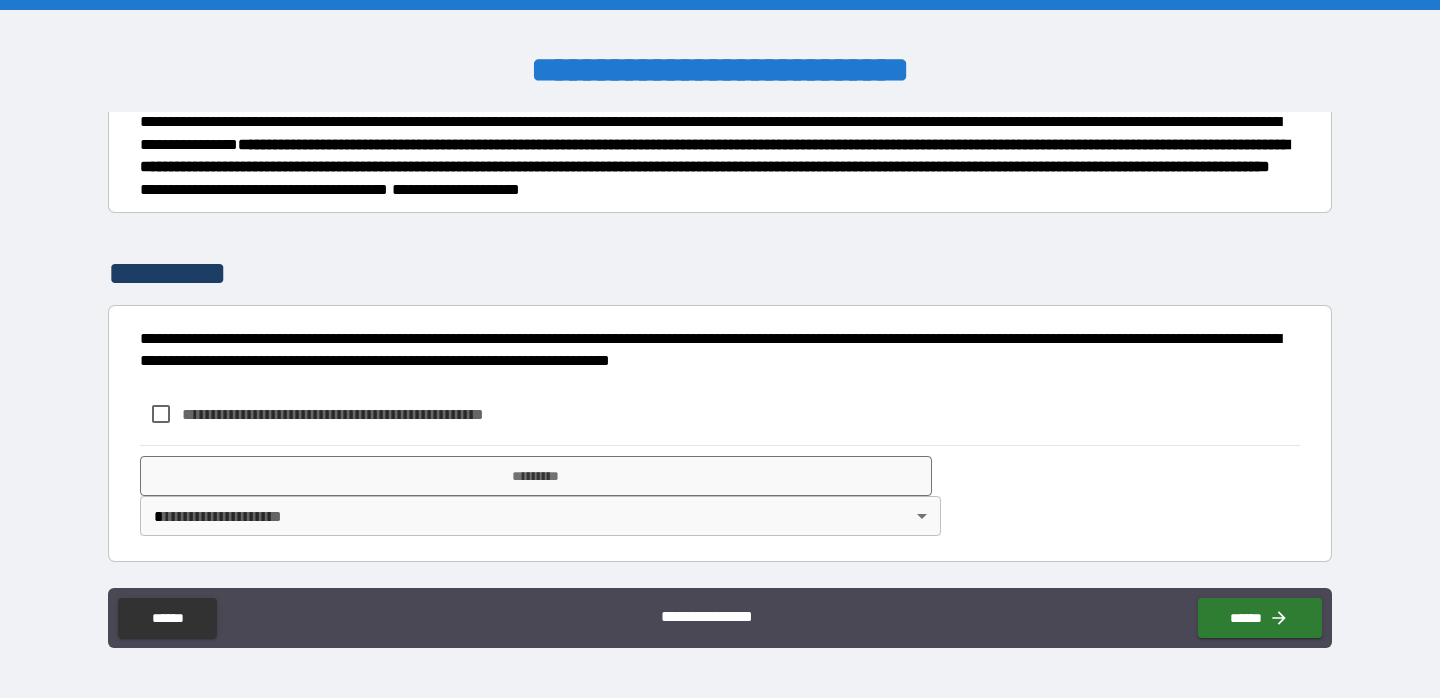 scroll, scrollTop: 2607, scrollLeft: 0, axis: vertical 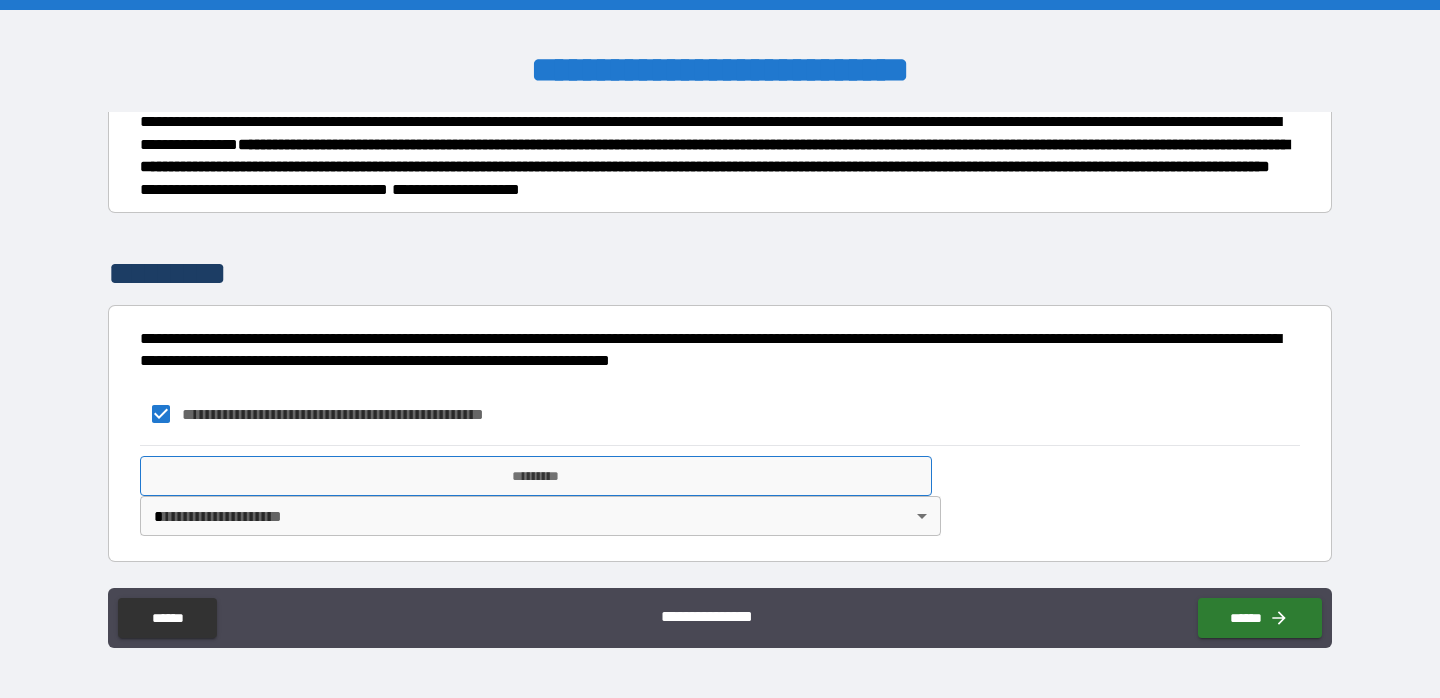 click on "*********" at bounding box center (536, 476) 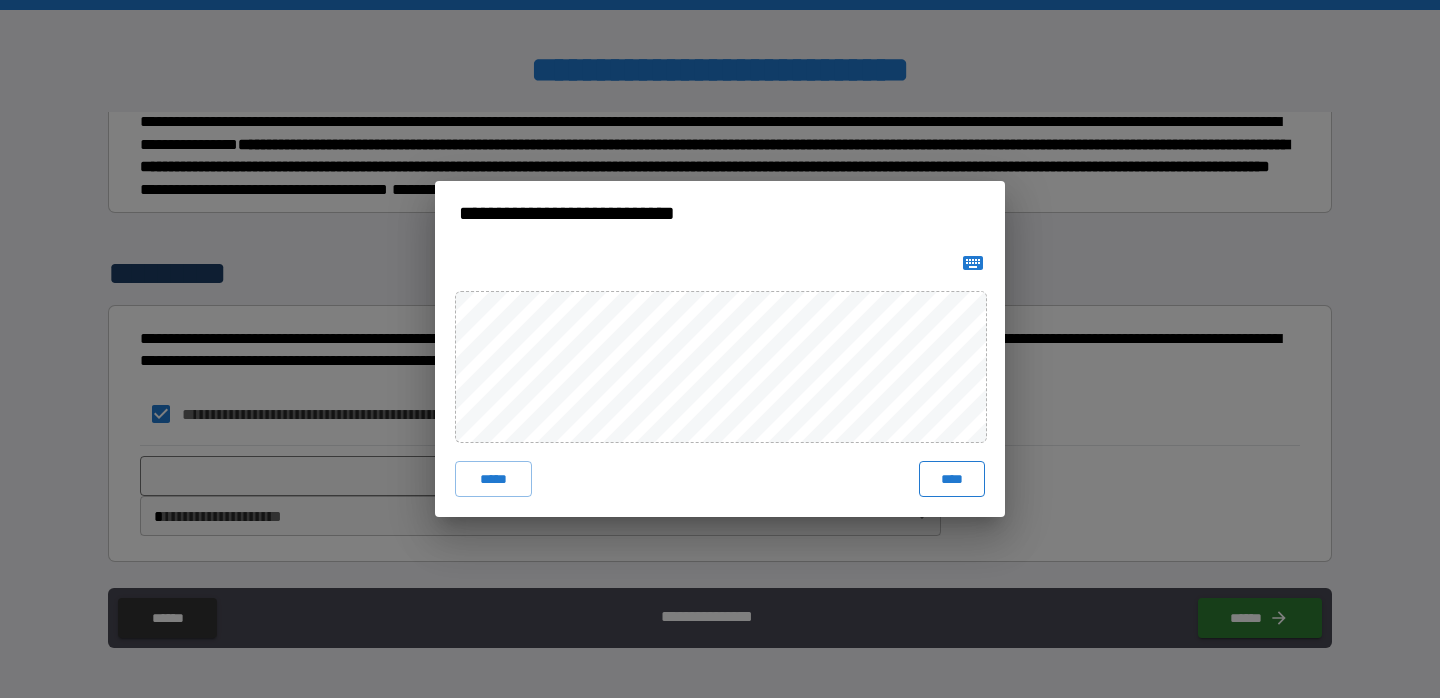 click on "****" at bounding box center [952, 479] 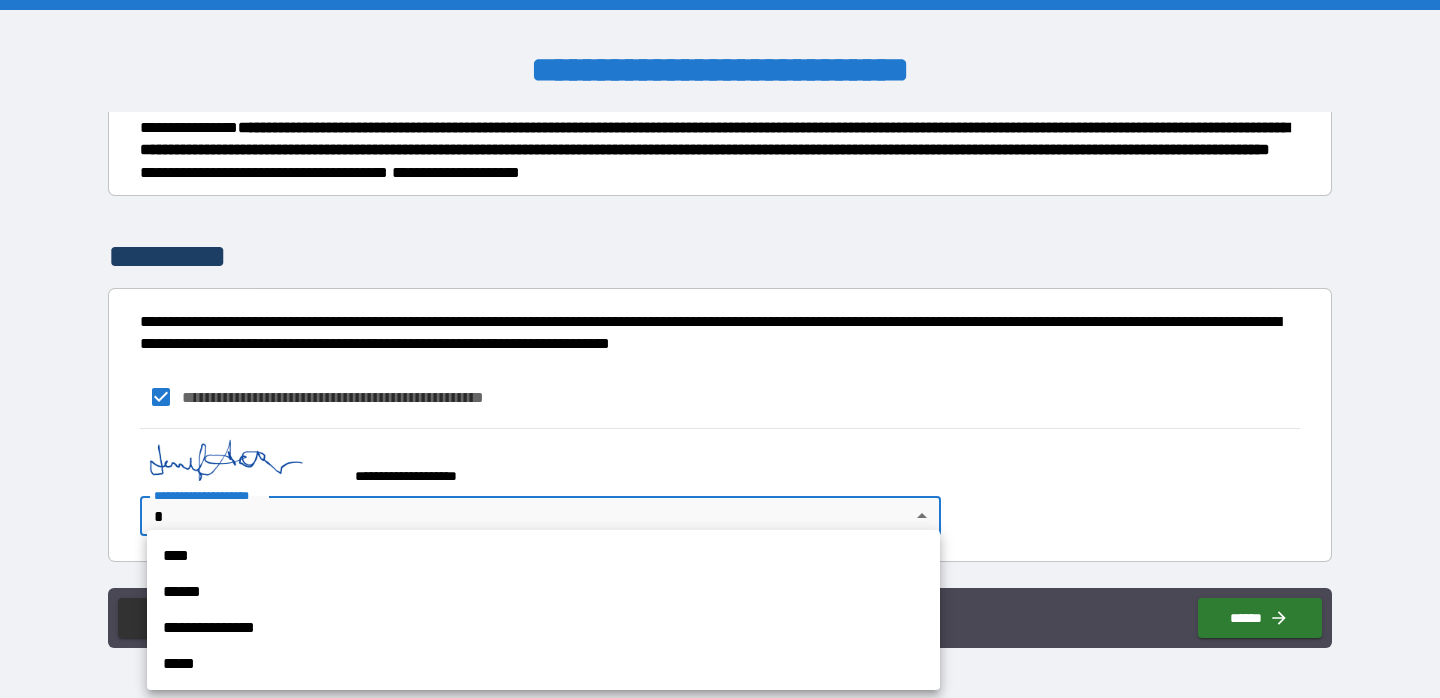 click on "**********" at bounding box center (720, 349) 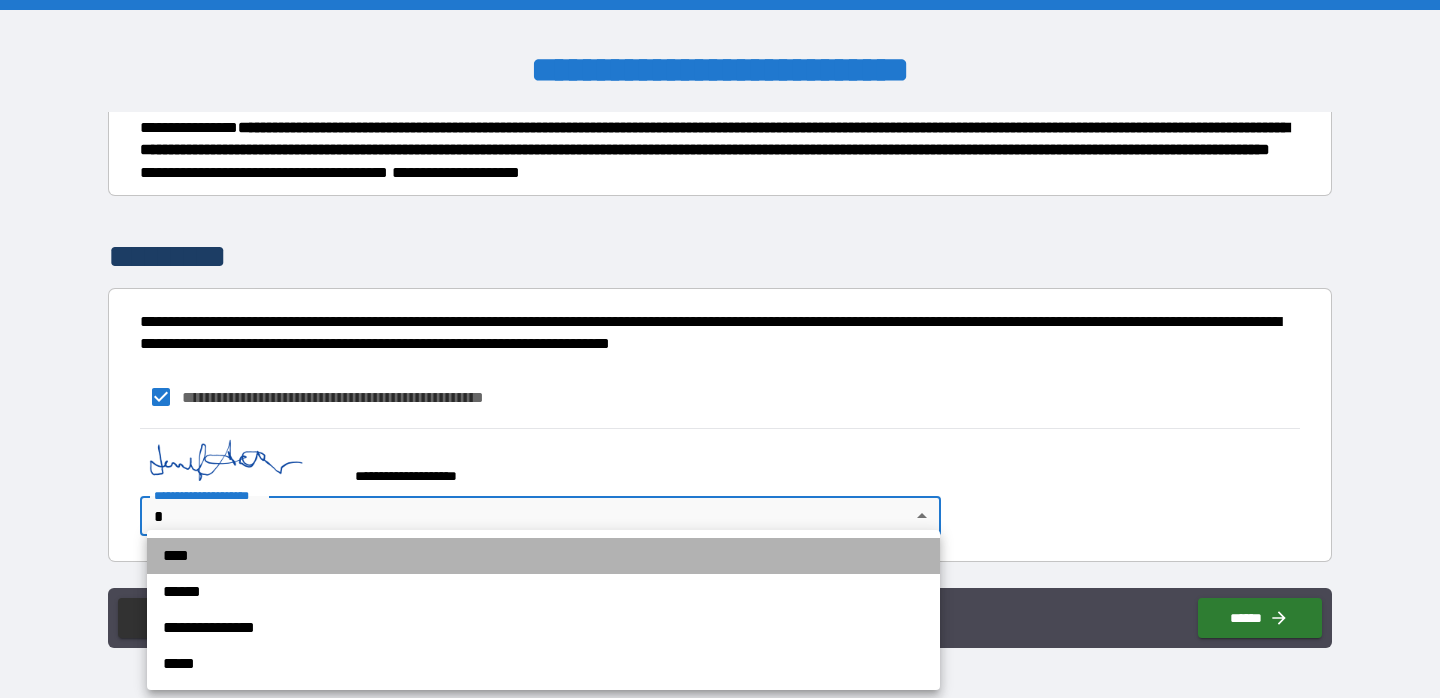click on "****" at bounding box center (543, 556) 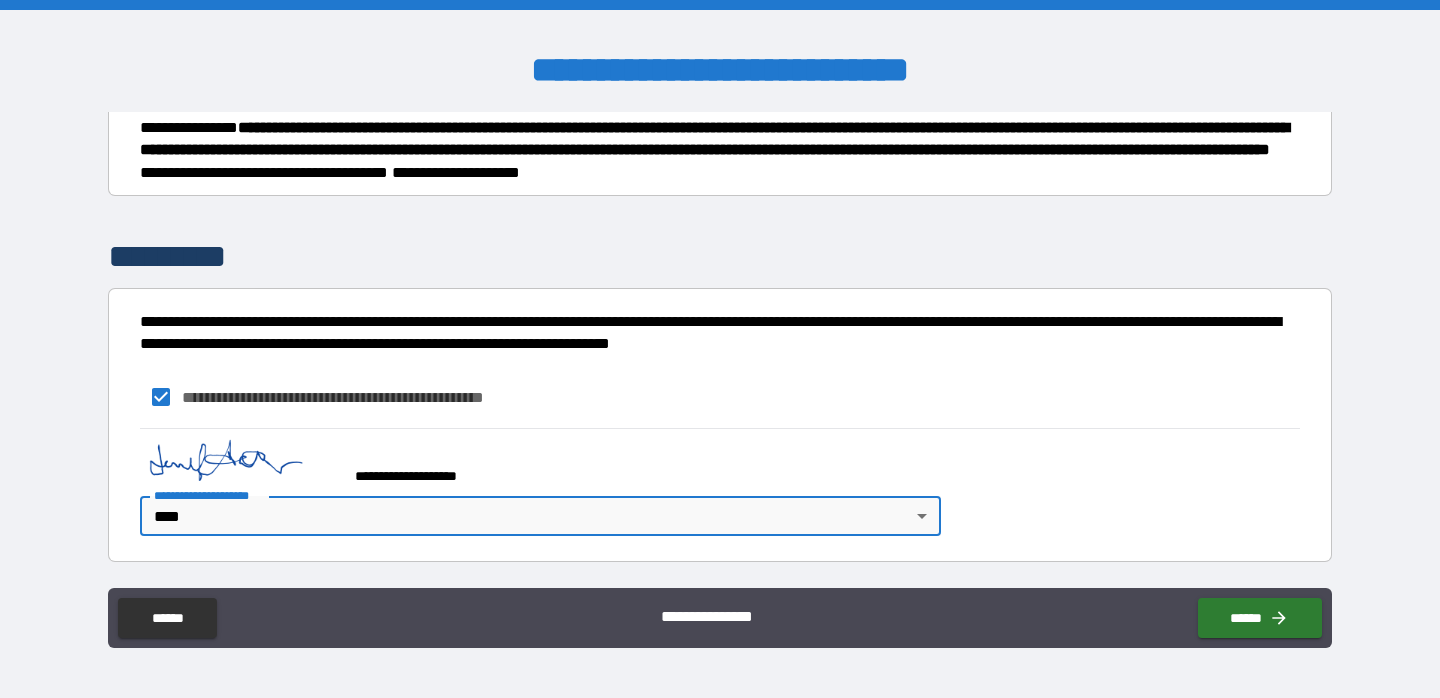 scroll, scrollTop: 2624, scrollLeft: 0, axis: vertical 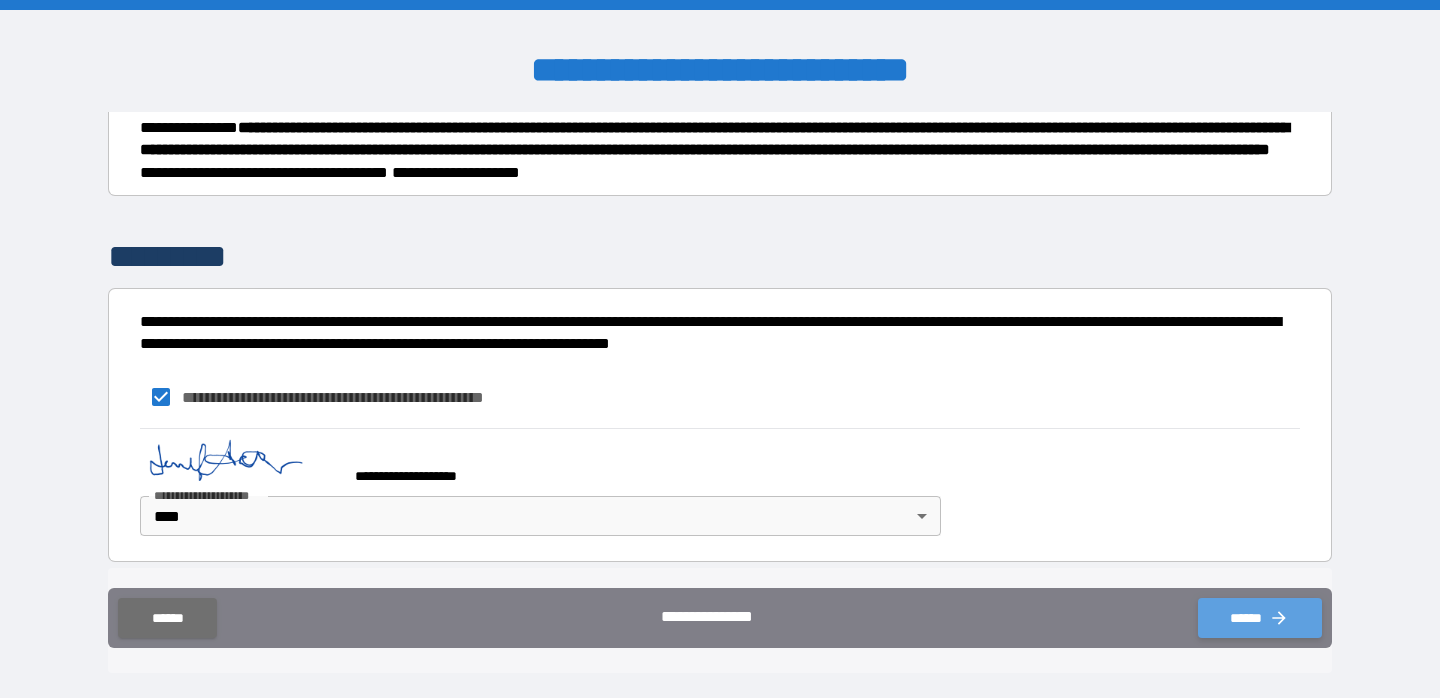 click on "******" at bounding box center [1260, 618] 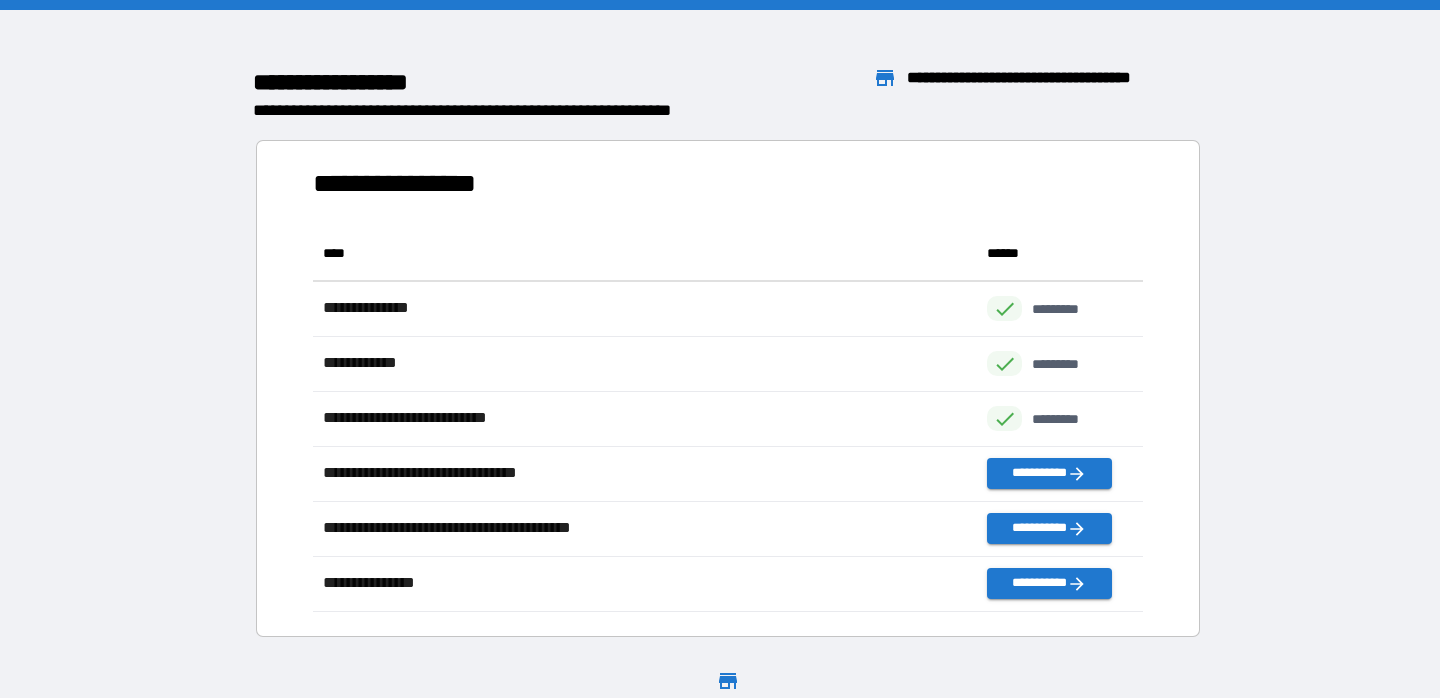 scroll, scrollTop: 1, scrollLeft: 1, axis: both 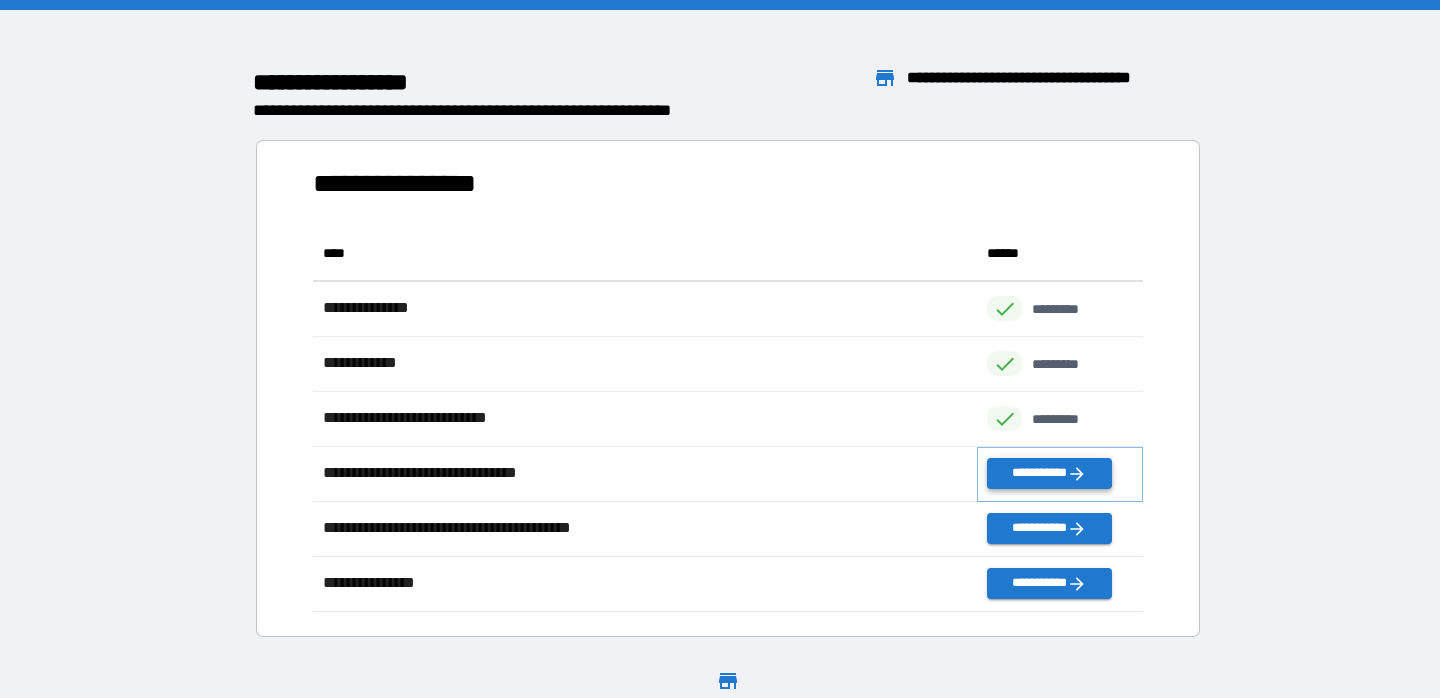click on "**********" at bounding box center [1049, 473] 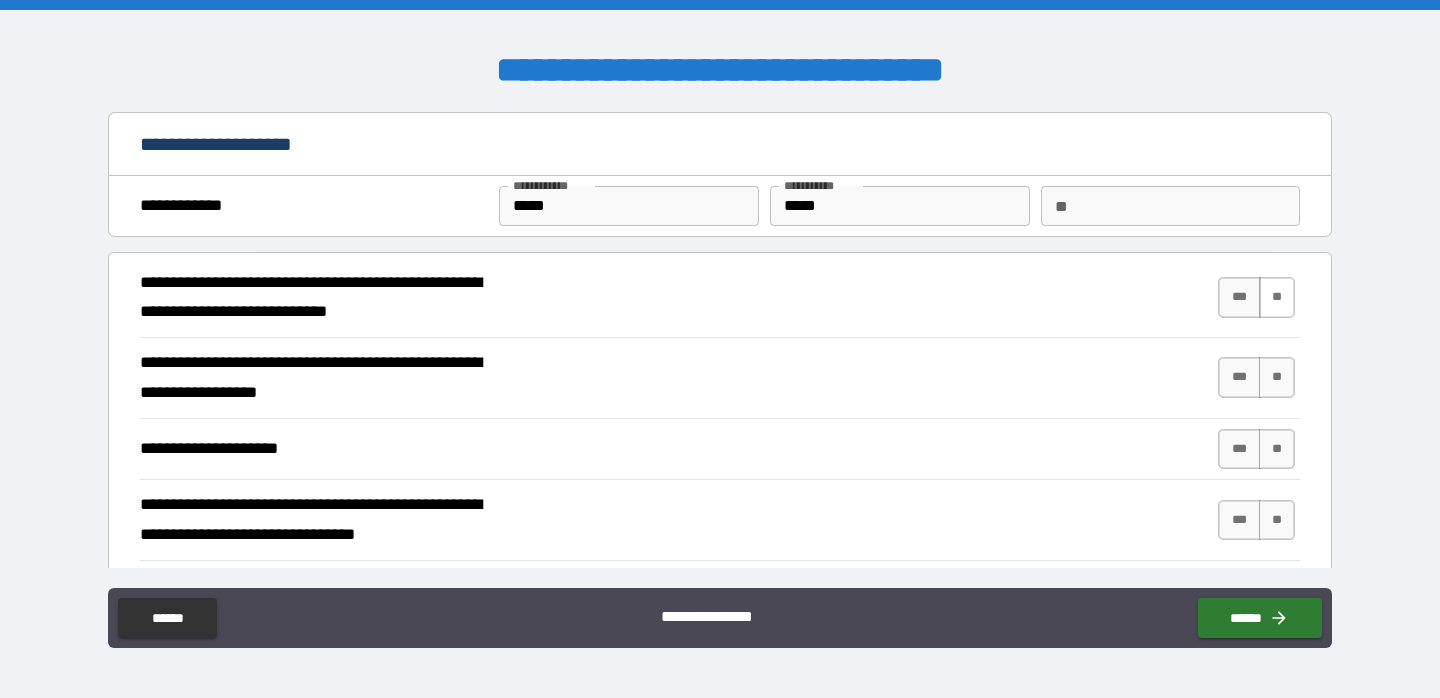 click on "**" at bounding box center (1277, 297) 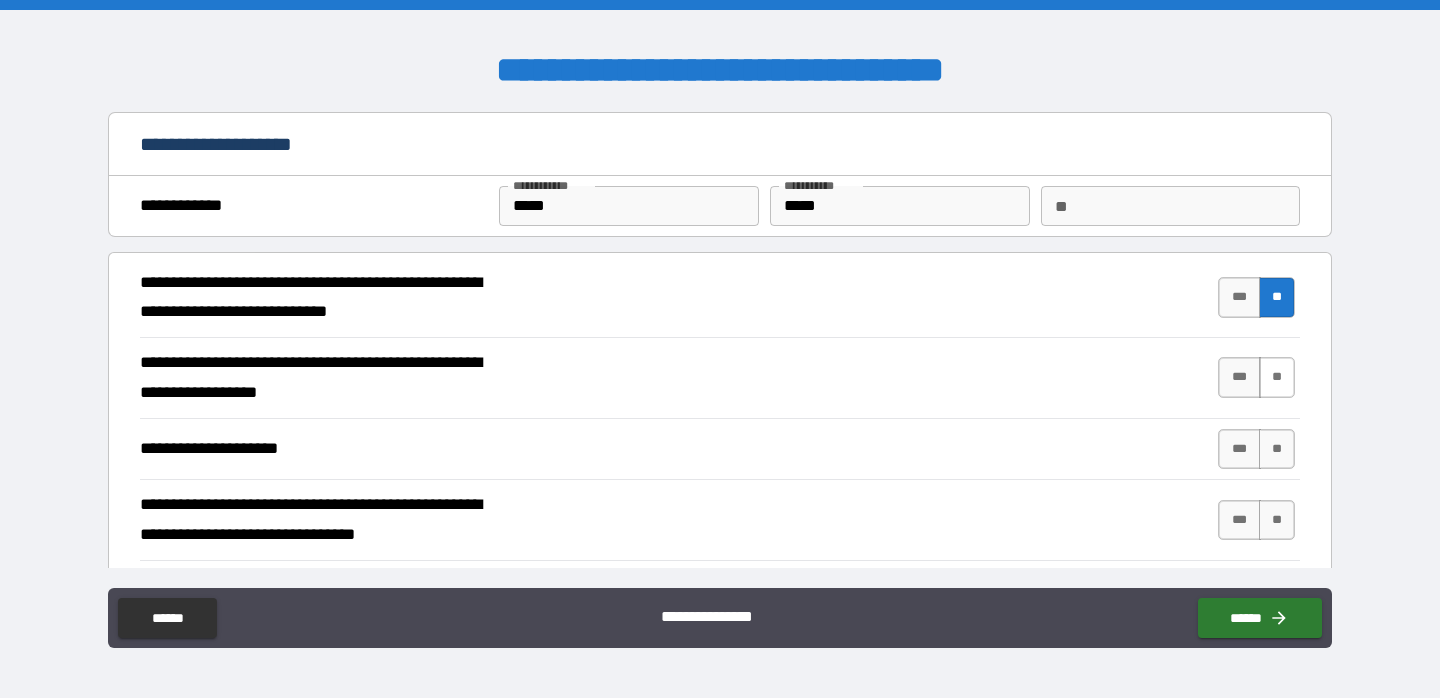 click on "**" at bounding box center [1277, 377] 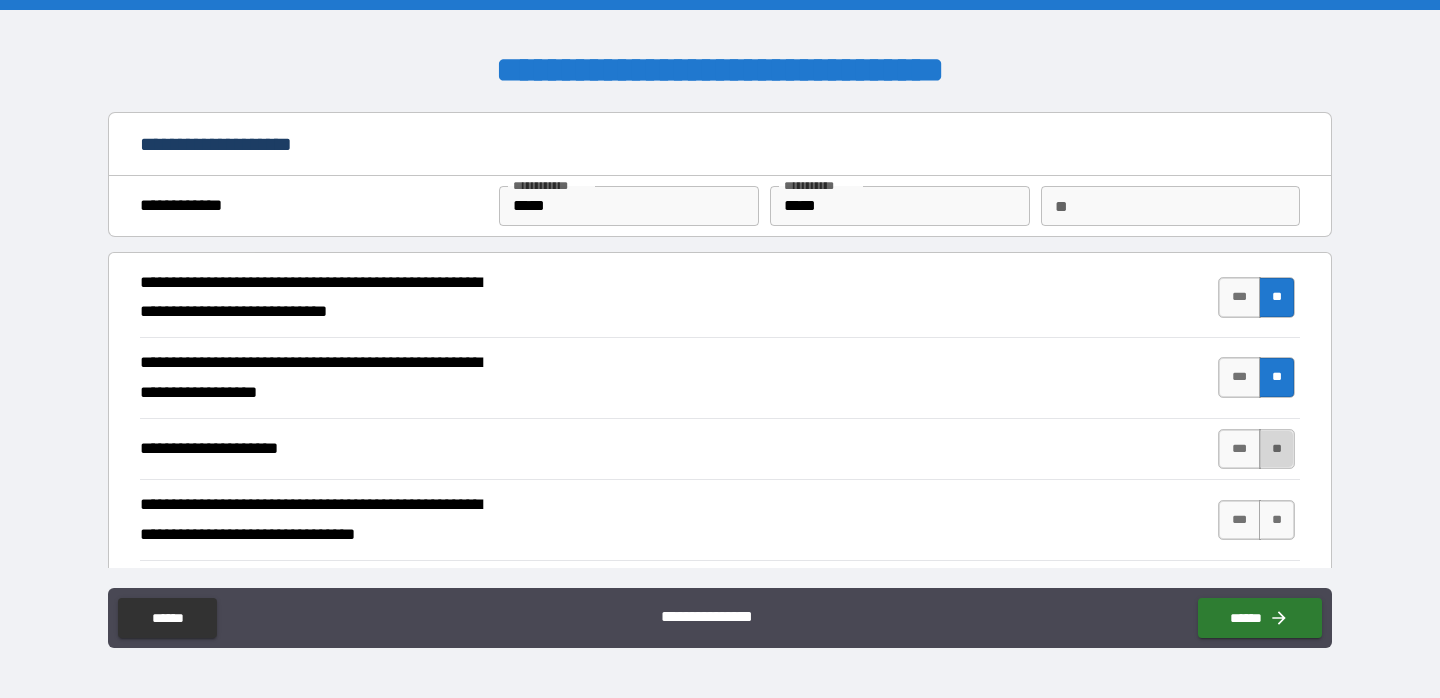 click on "**" at bounding box center (1277, 449) 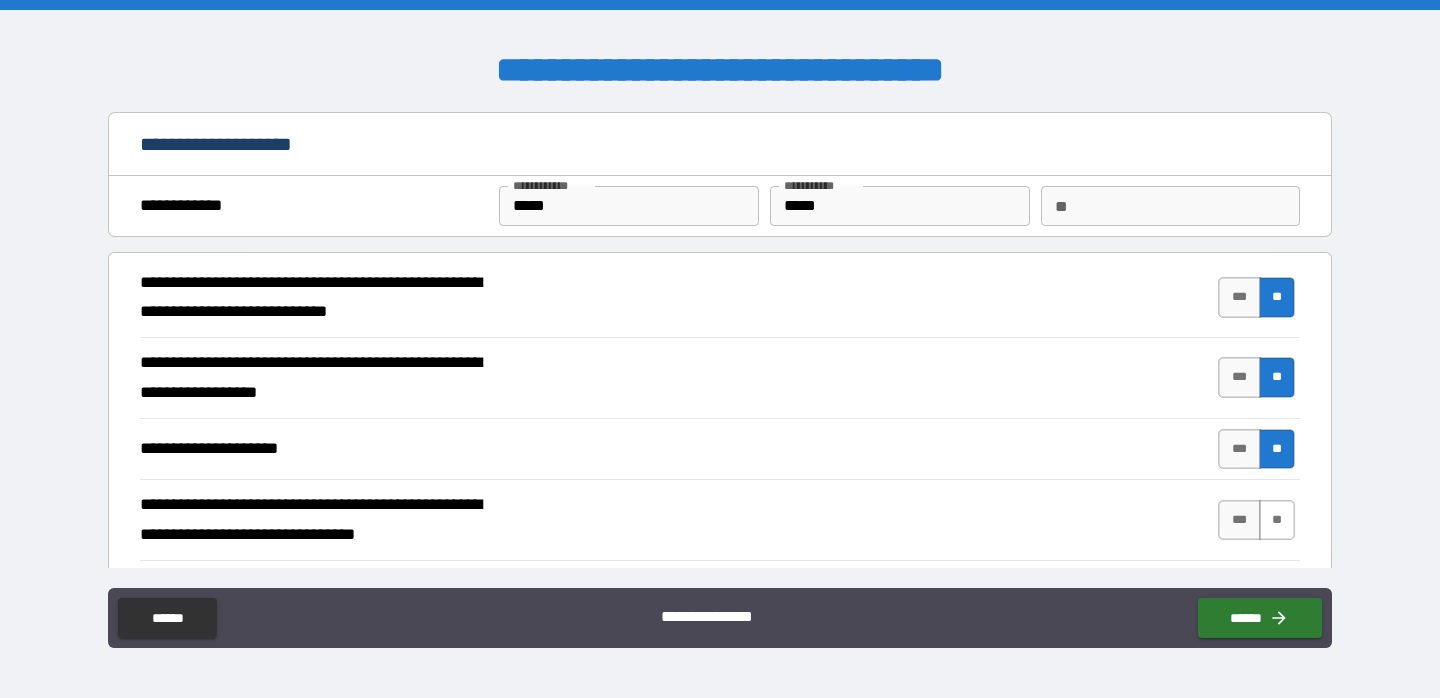 click on "**" at bounding box center [1277, 520] 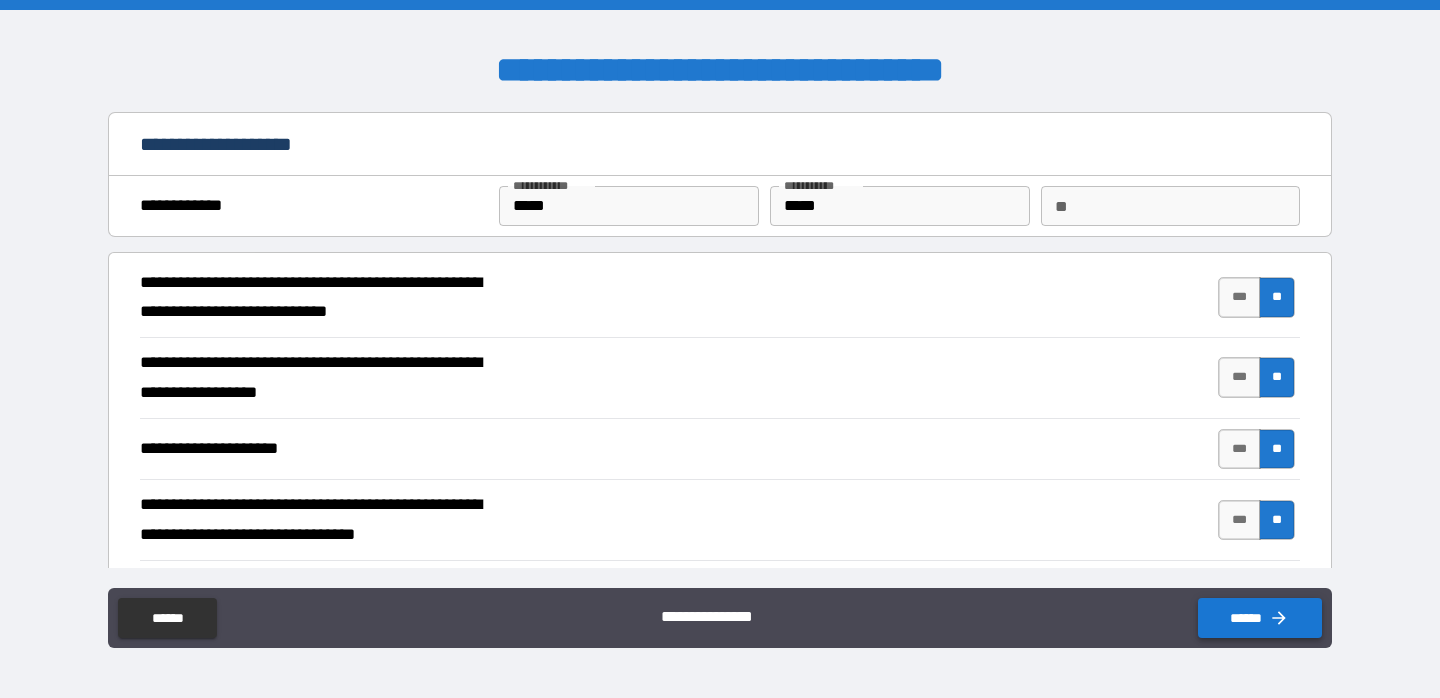 click on "******" at bounding box center (1260, 618) 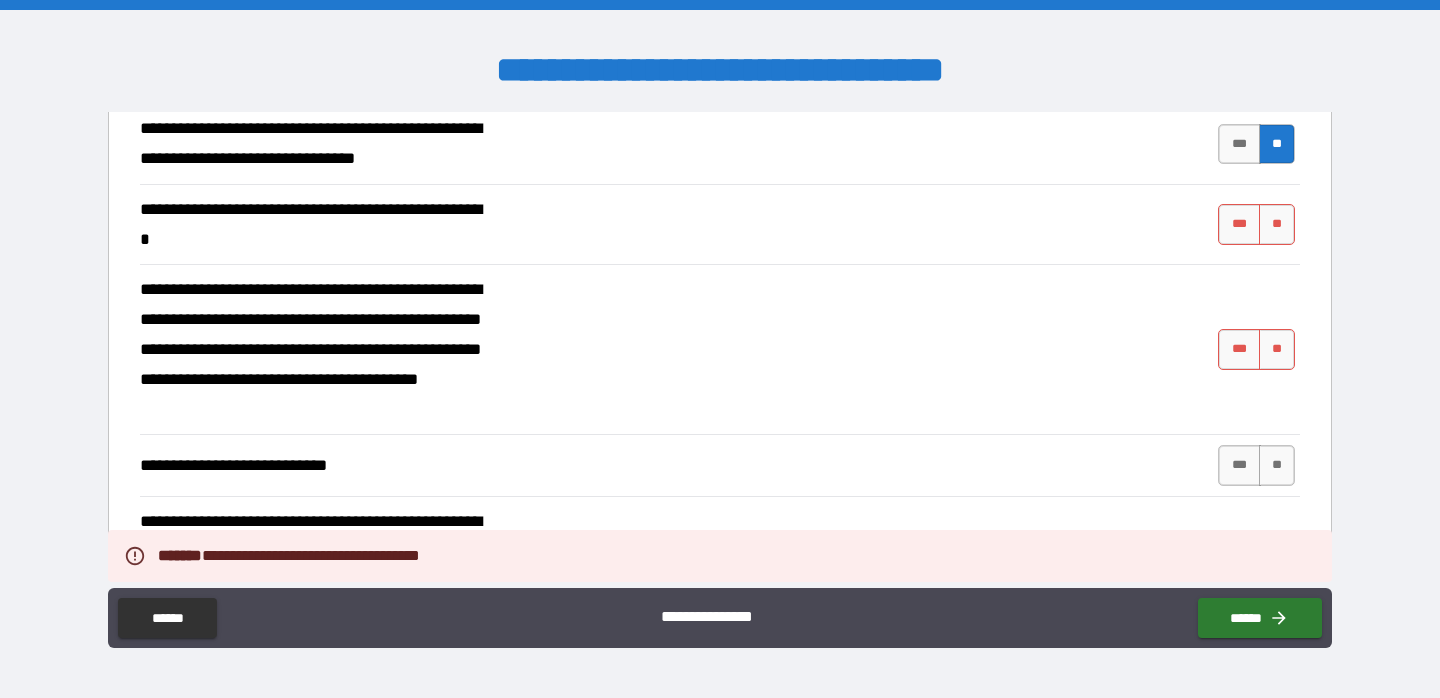 scroll, scrollTop: 382, scrollLeft: 0, axis: vertical 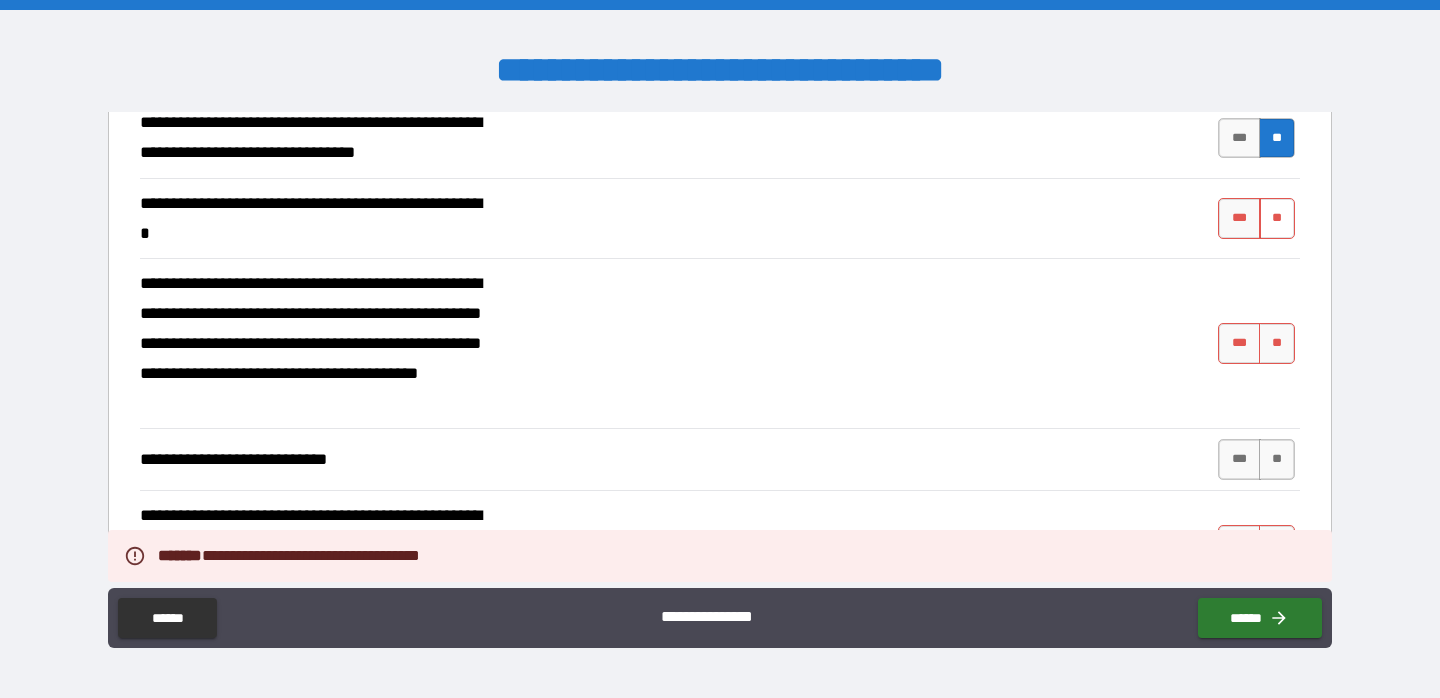 click on "**" at bounding box center (1277, 218) 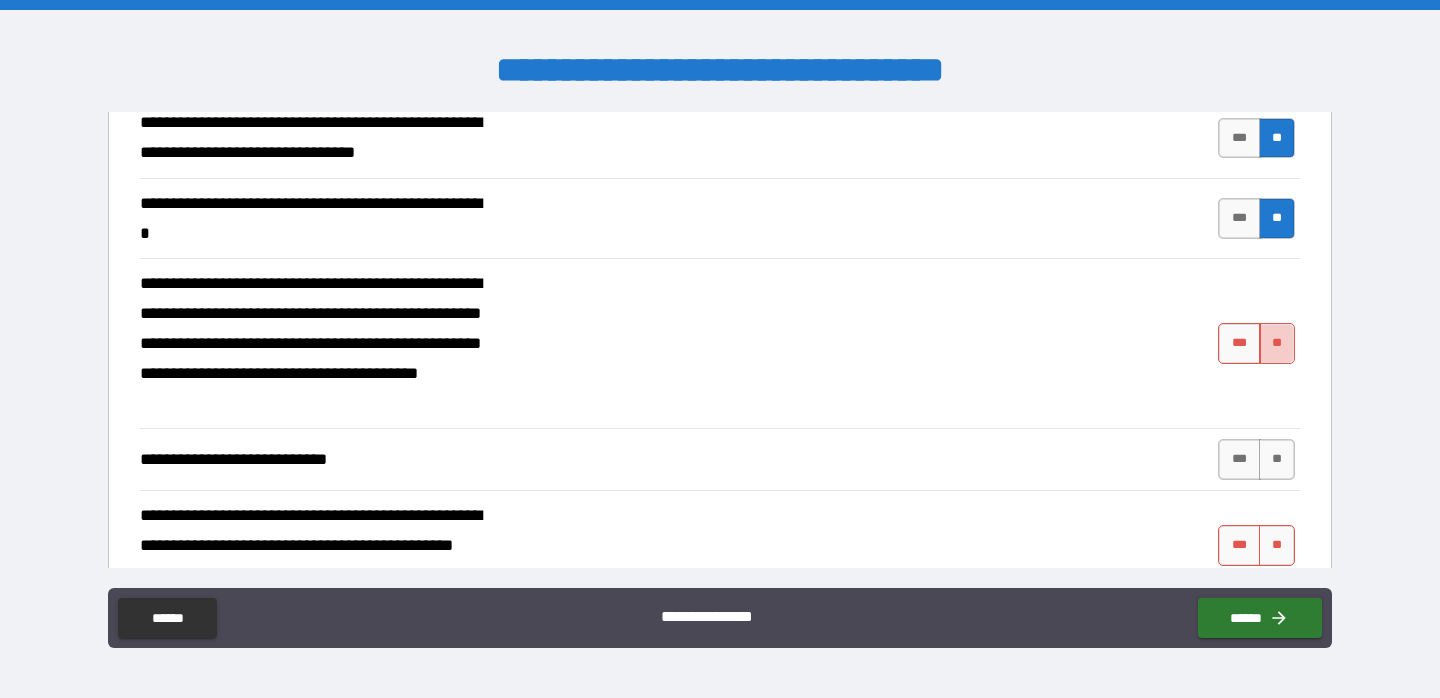 click on "**" at bounding box center (1277, 343) 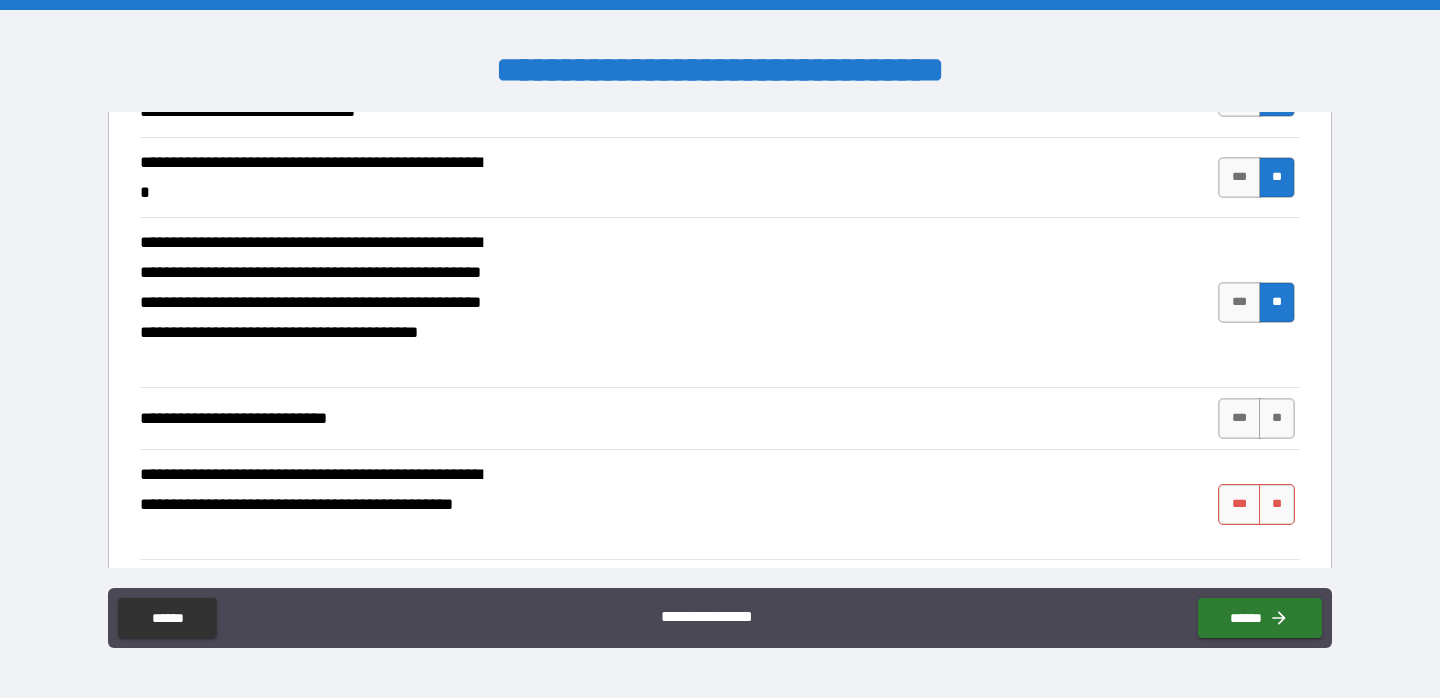 scroll, scrollTop: 446, scrollLeft: 0, axis: vertical 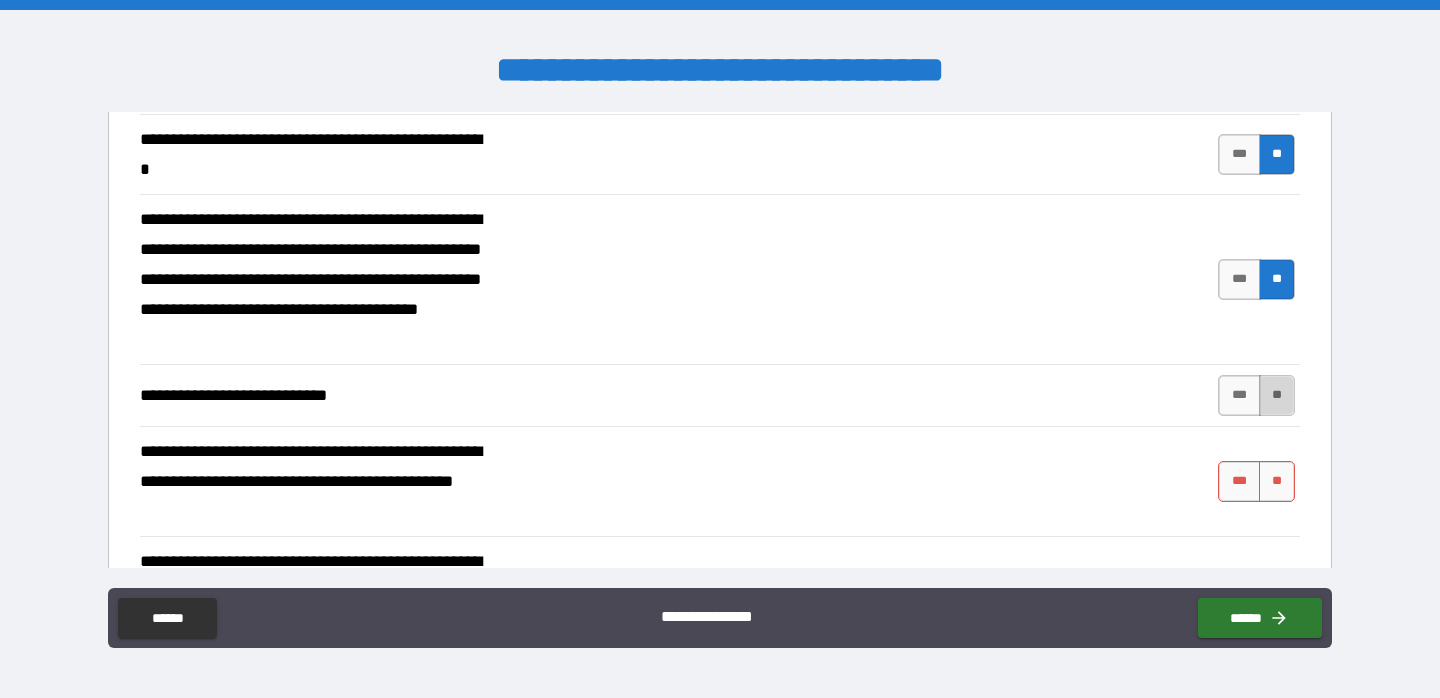 click on "**" at bounding box center [1277, 395] 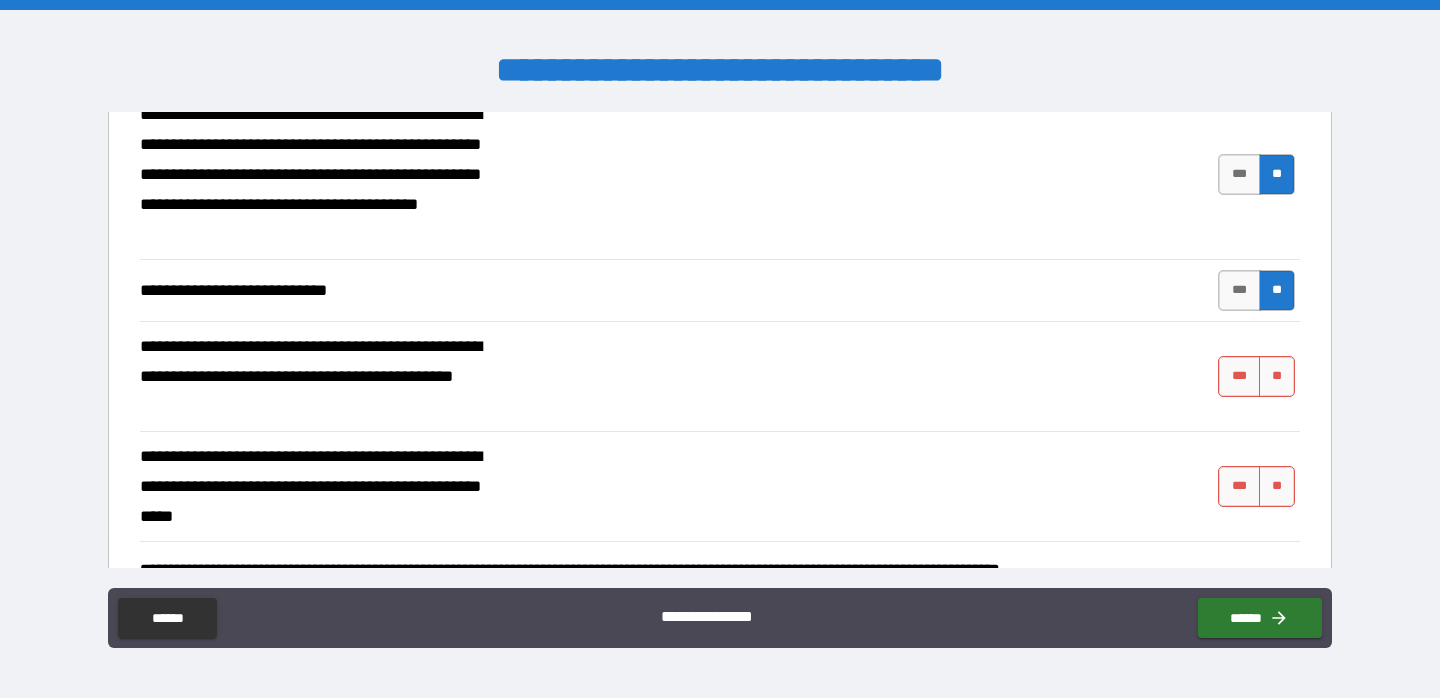 scroll, scrollTop: 570, scrollLeft: 0, axis: vertical 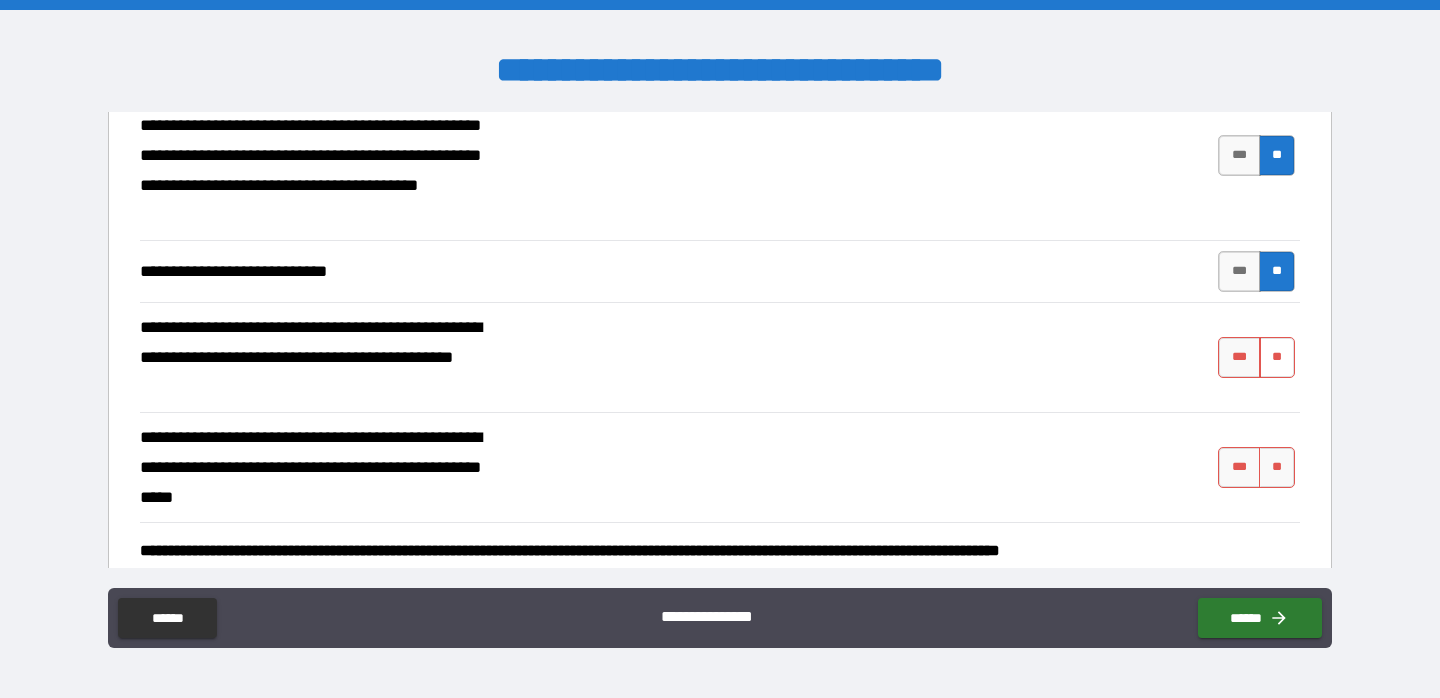 click on "**" at bounding box center (1277, 357) 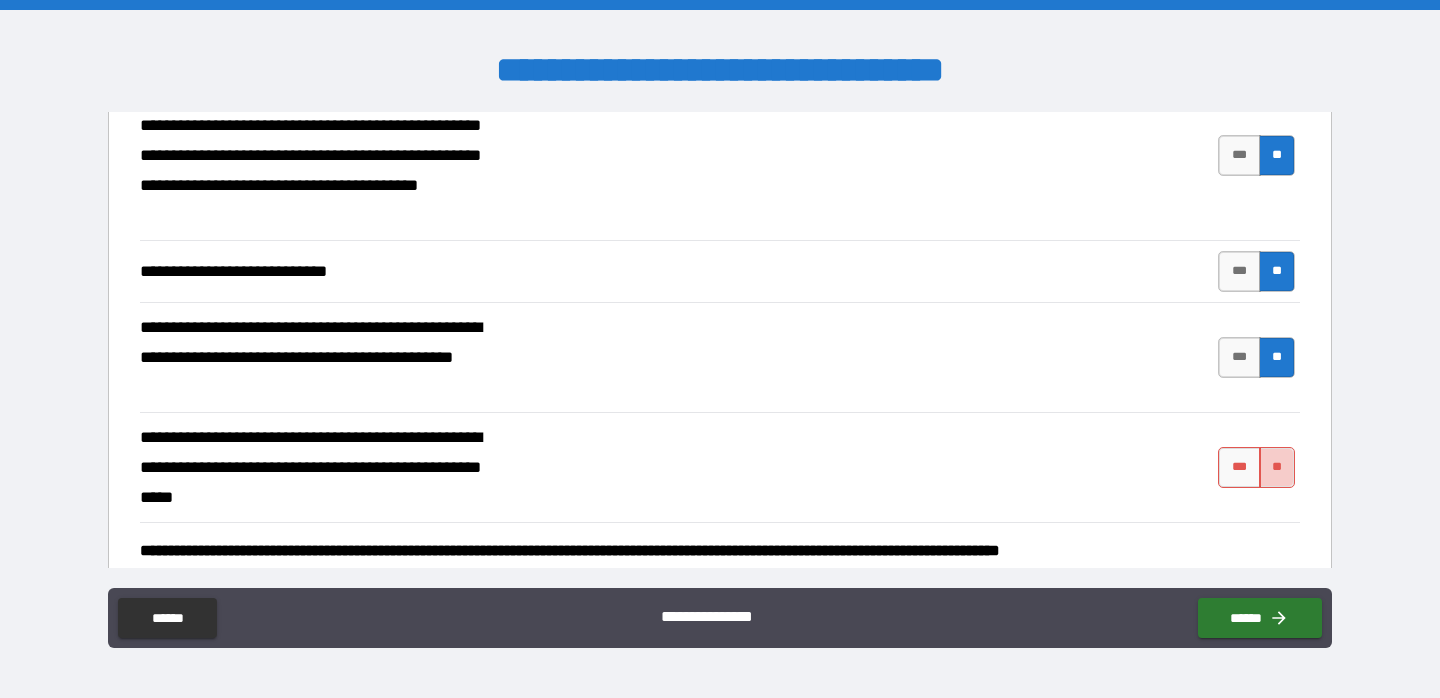 click on "**" at bounding box center [1277, 467] 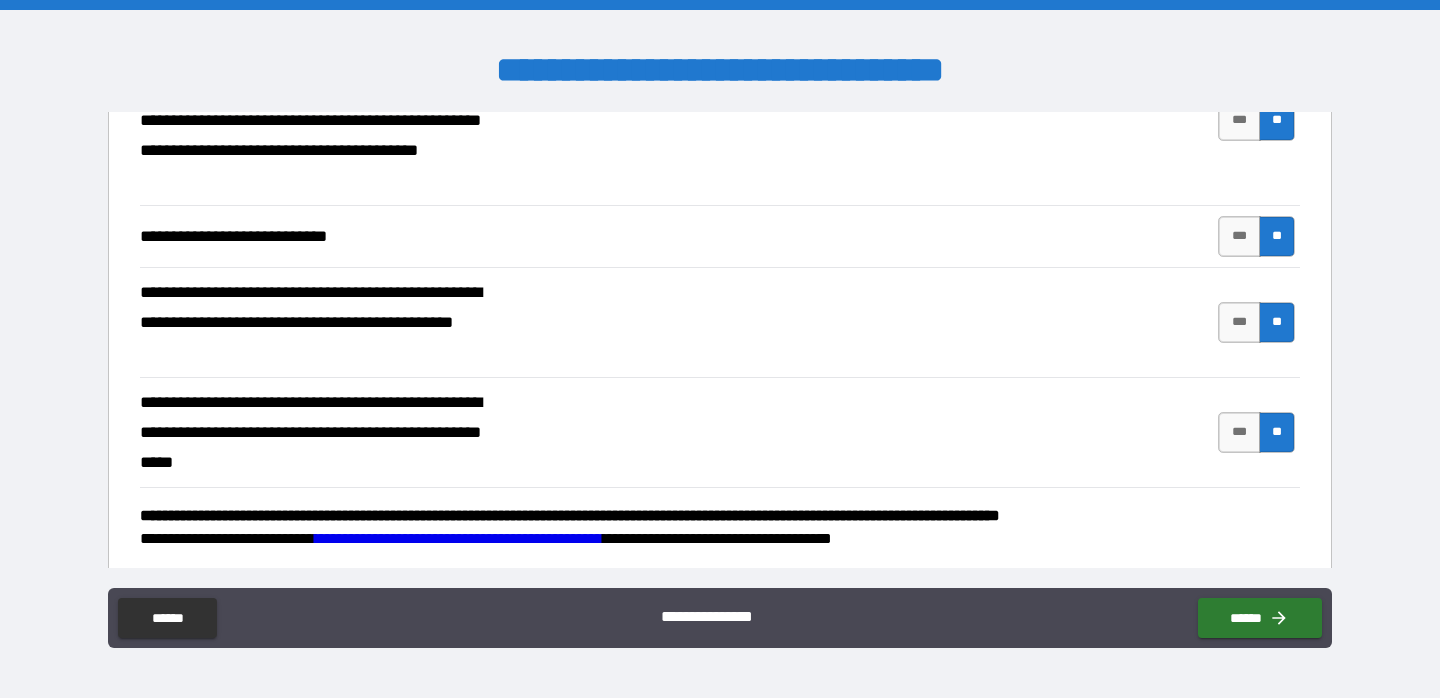 scroll, scrollTop: 619, scrollLeft: 0, axis: vertical 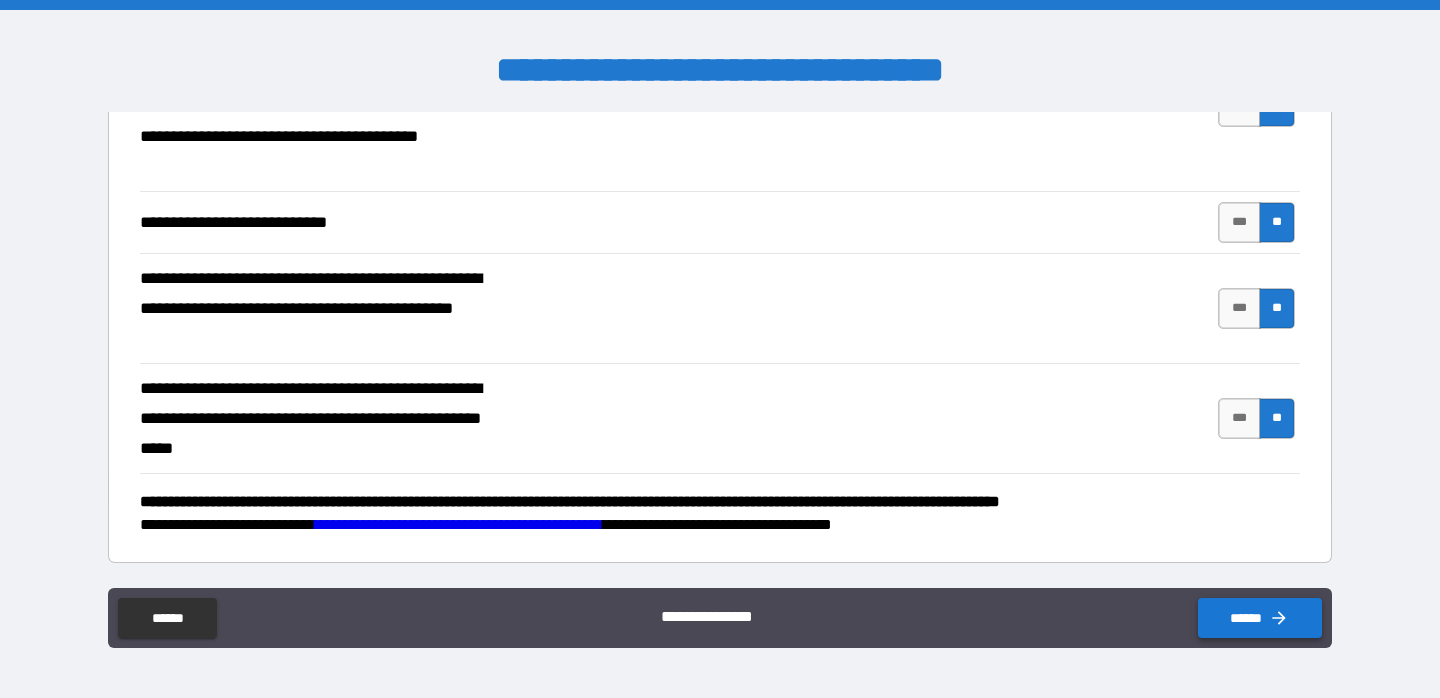 click on "******" at bounding box center [1260, 618] 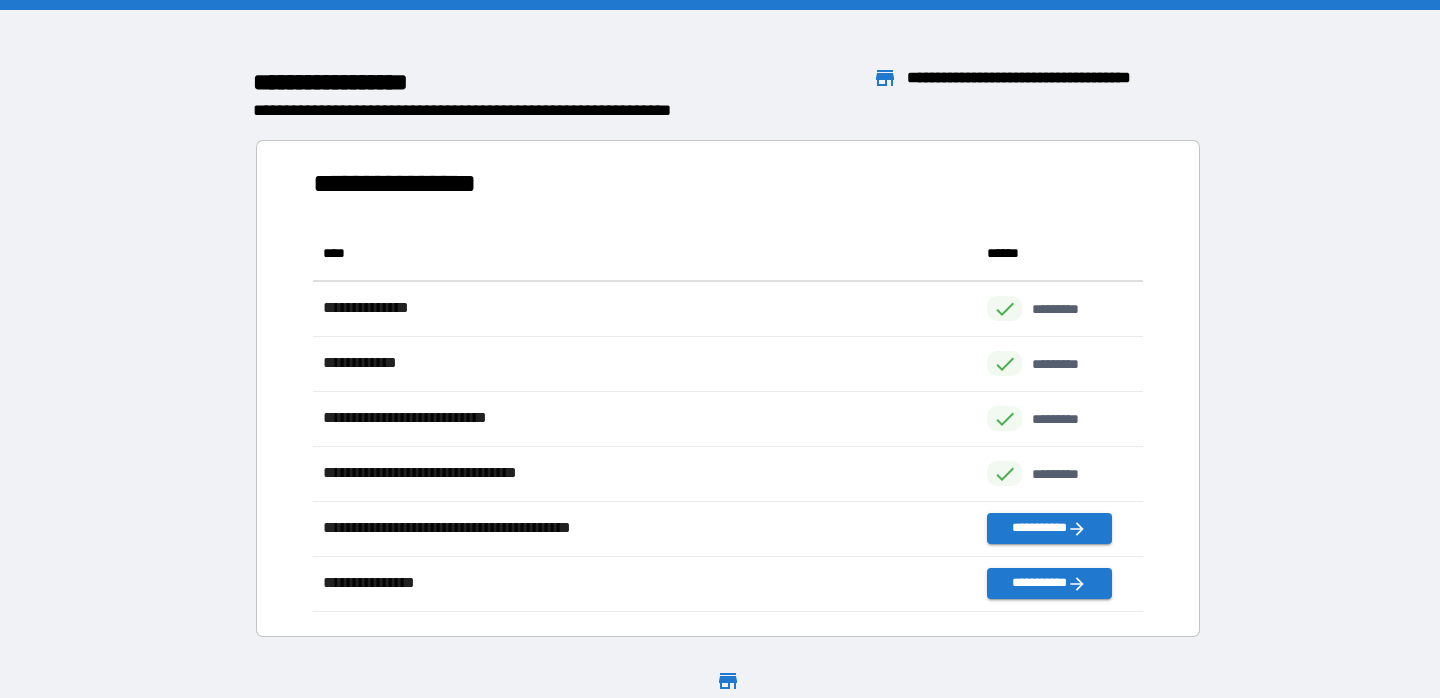 scroll, scrollTop: 1, scrollLeft: 1, axis: both 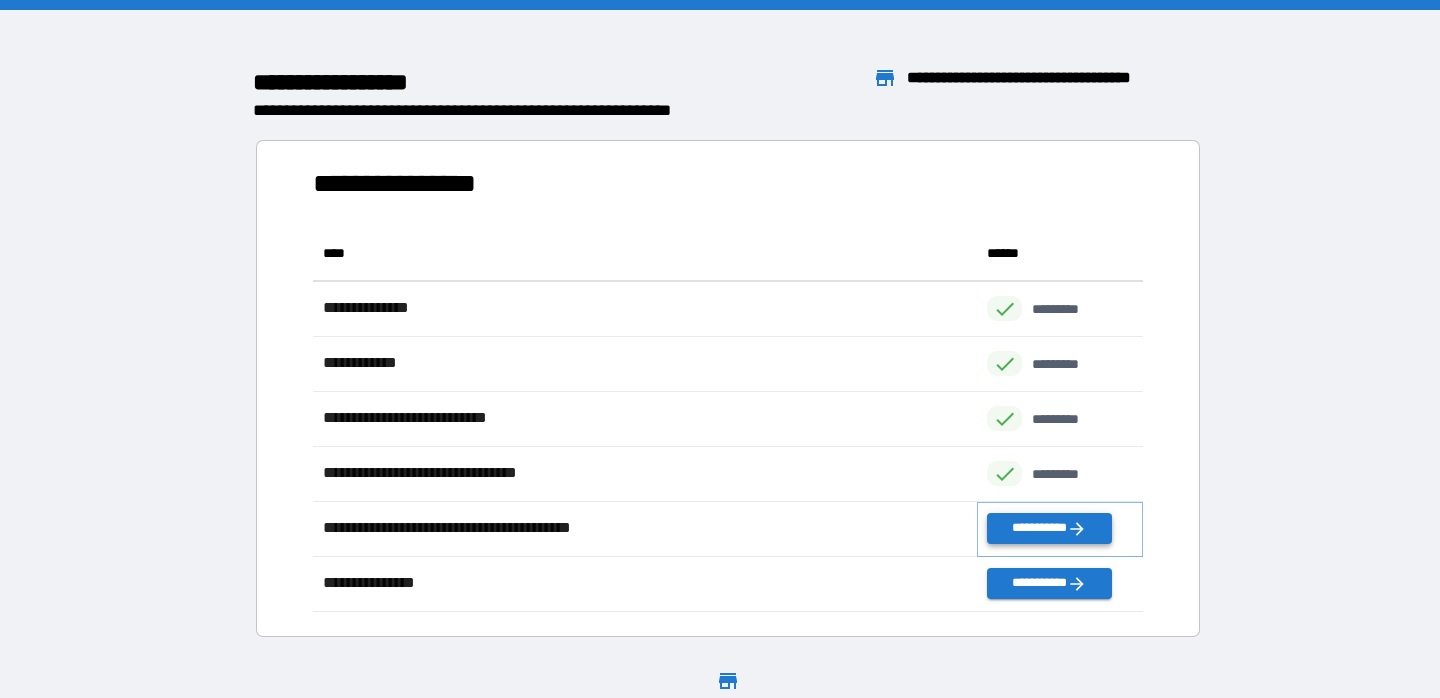 click on "**********" at bounding box center [1049, 528] 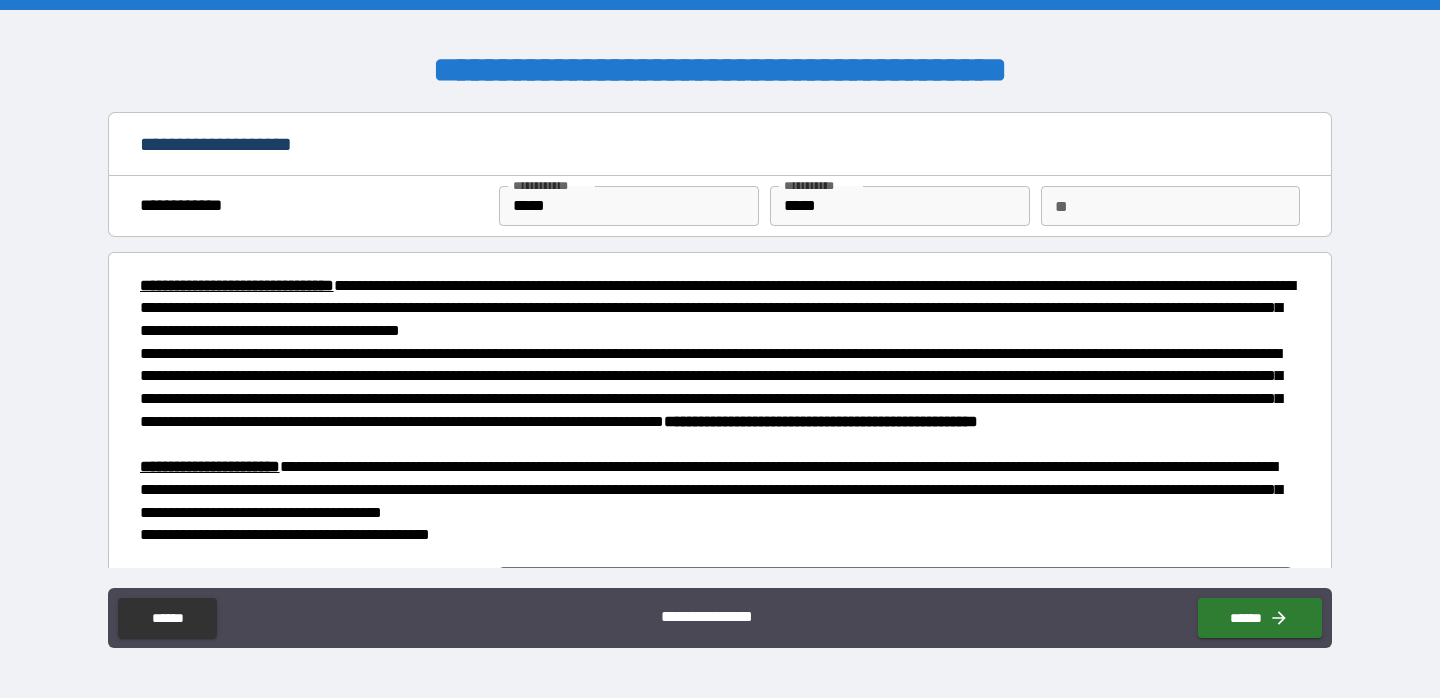 click on "*****" at bounding box center [628, 206] 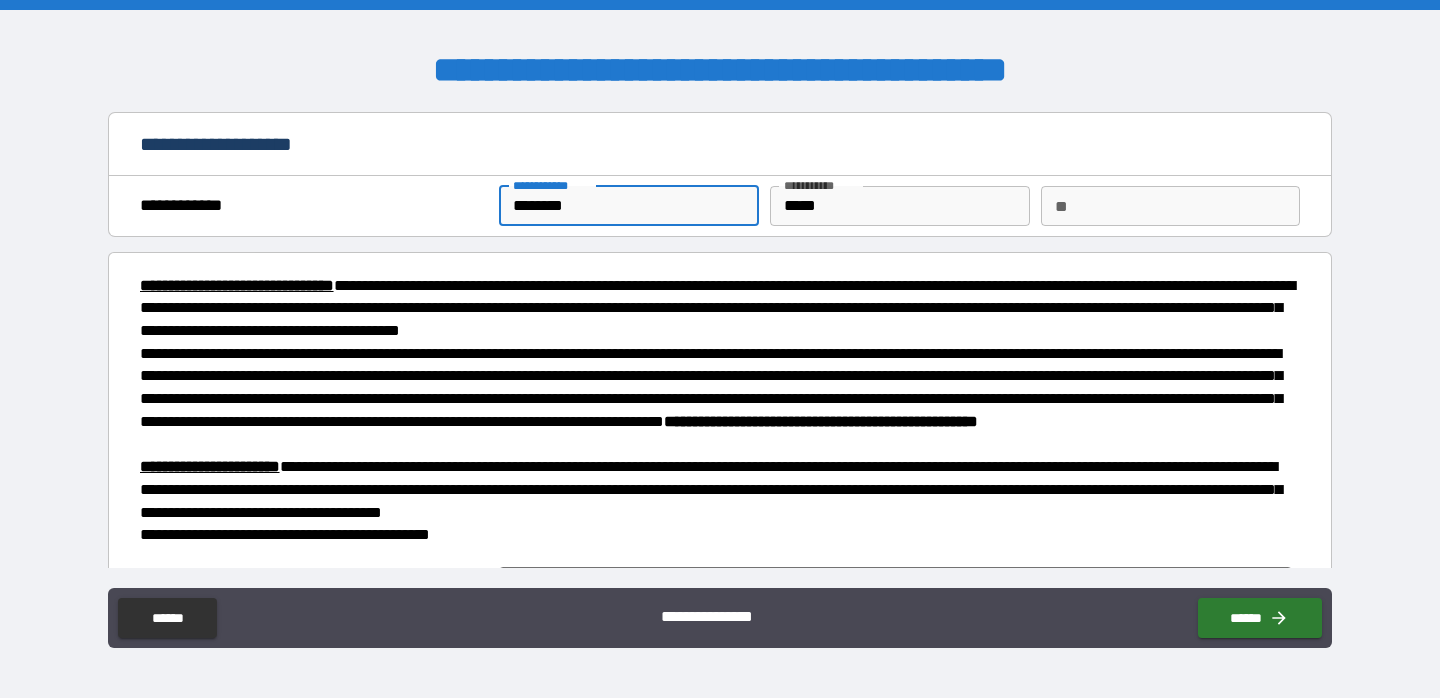 type on "********" 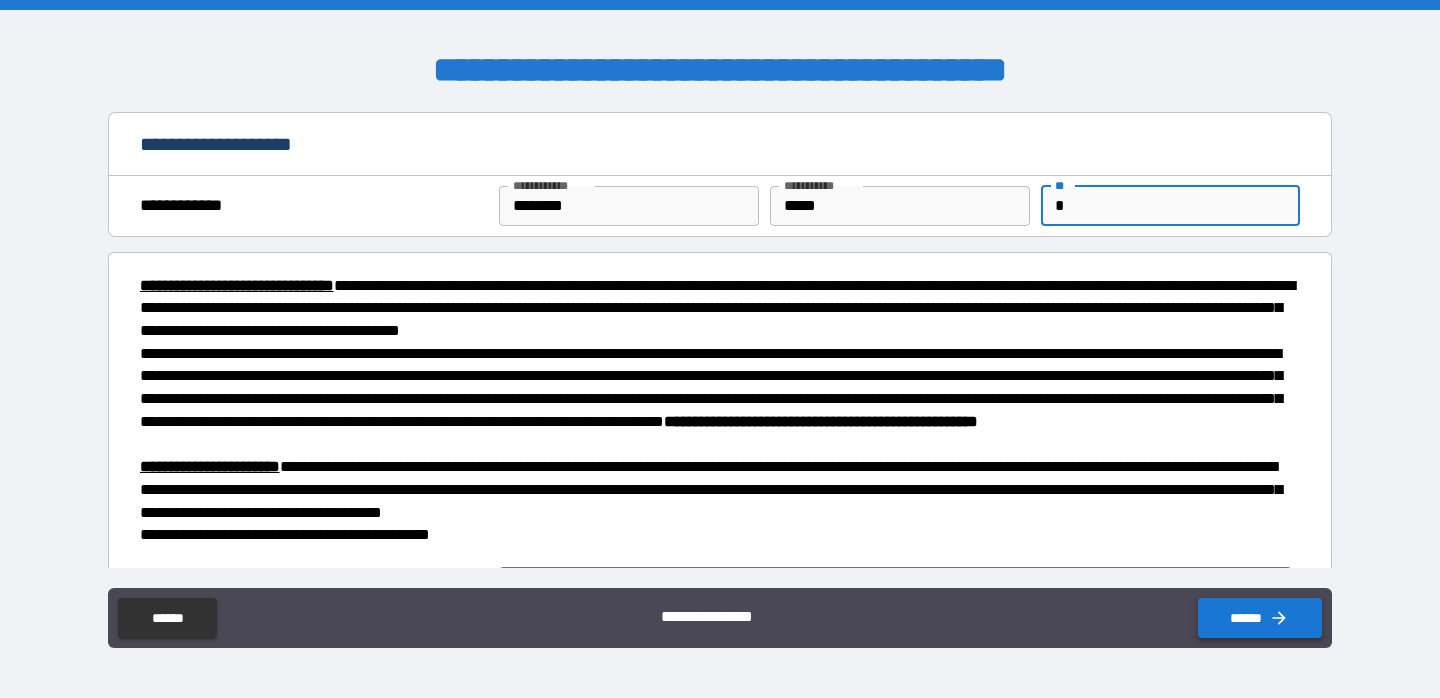 type on "*" 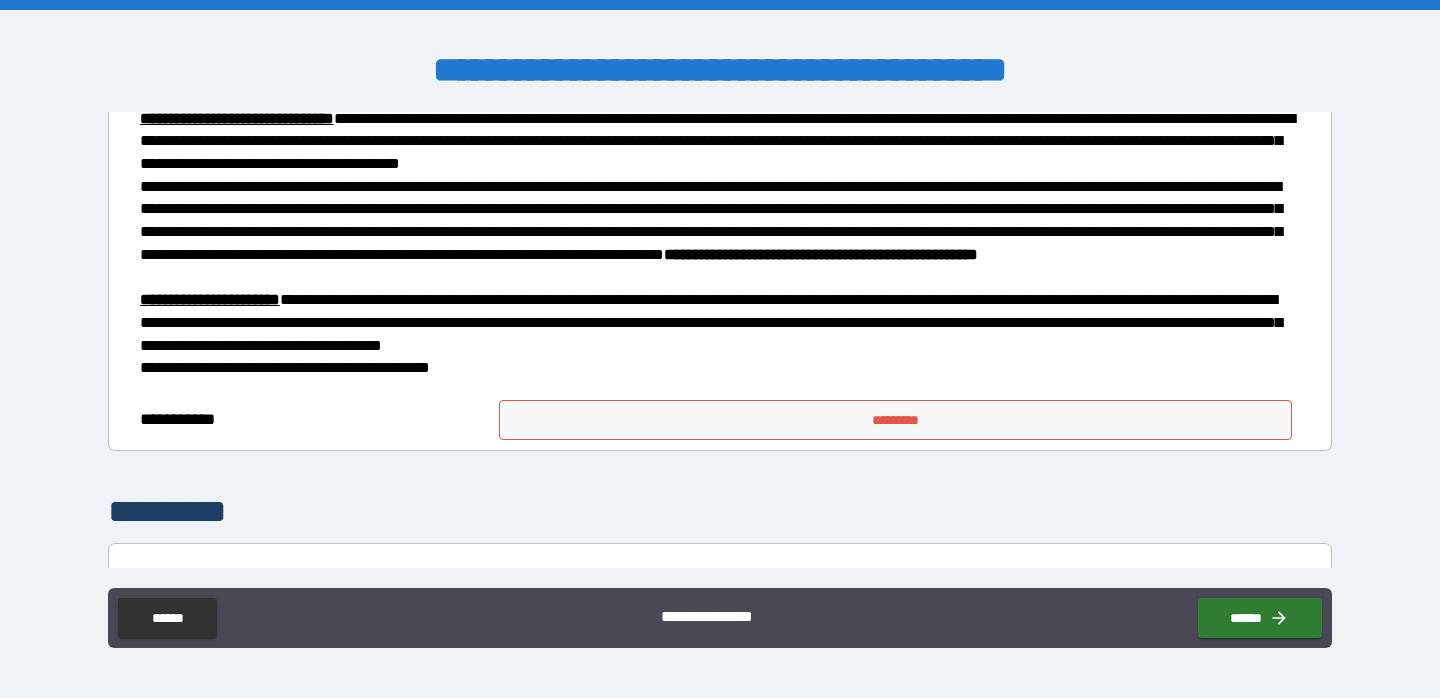 scroll, scrollTop: 175, scrollLeft: 0, axis: vertical 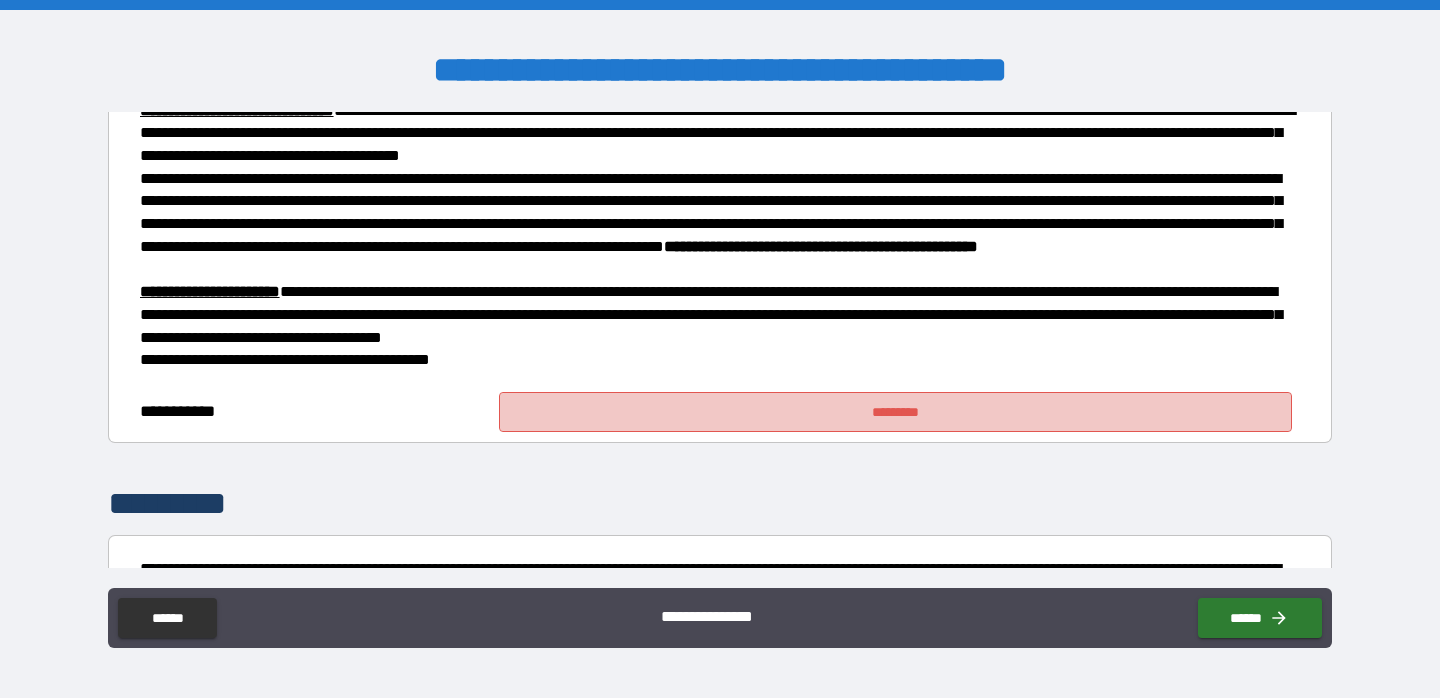click on "*********" at bounding box center (895, 412) 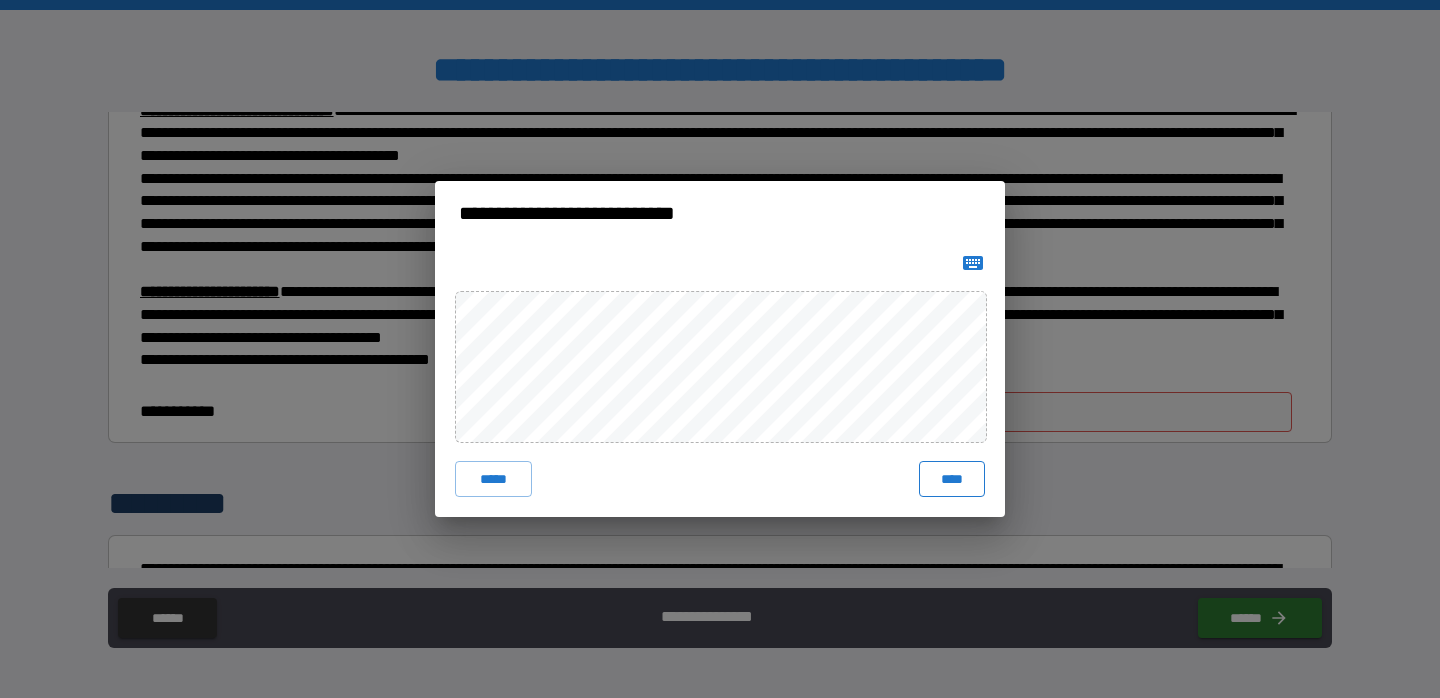 click on "****" at bounding box center [952, 479] 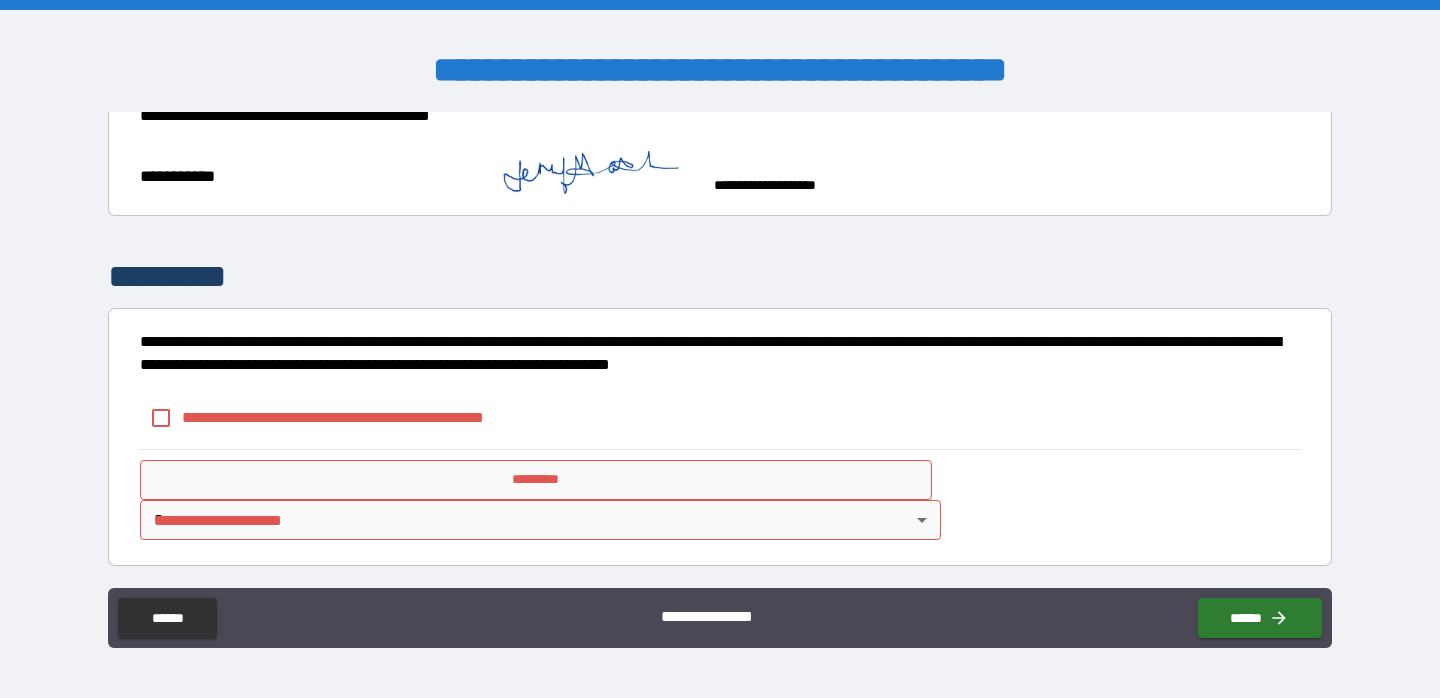 scroll, scrollTop: 422, scrollLeft: 0, axis: vertical 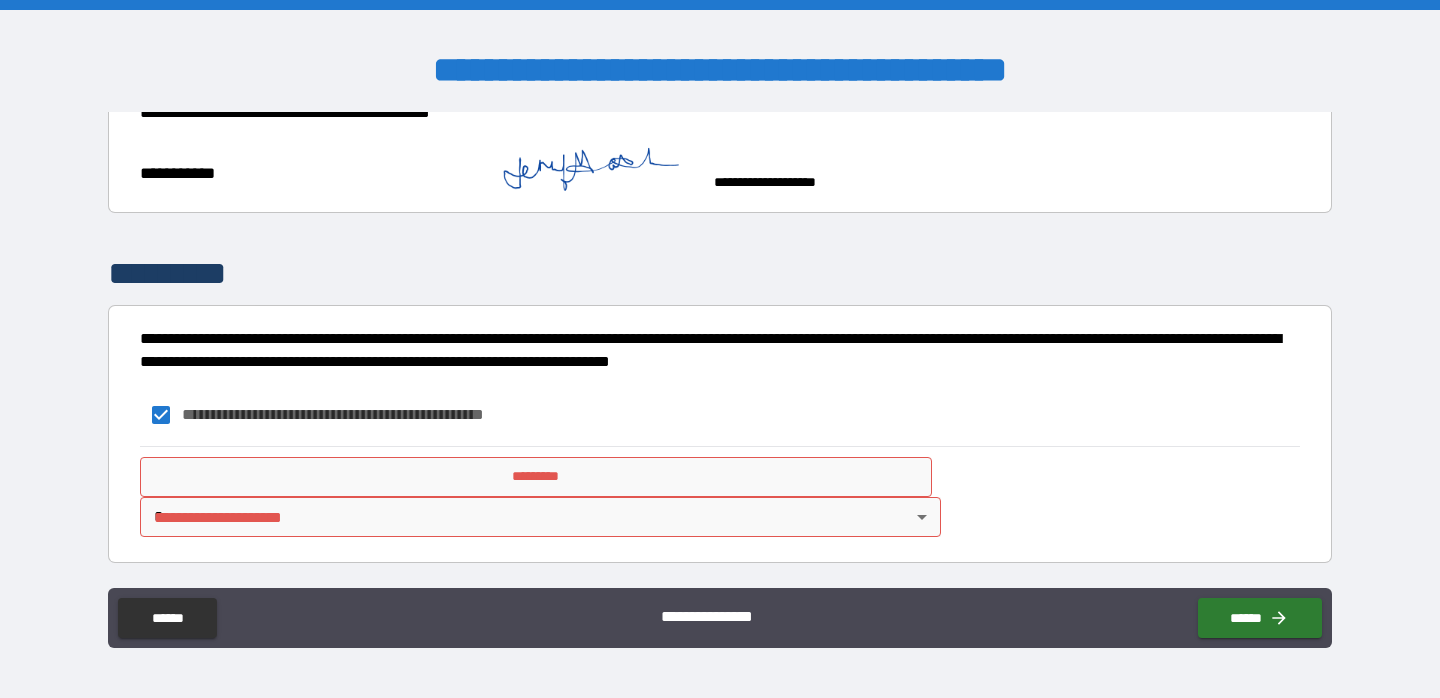 click on "*********" at bounding box center [536, 477] 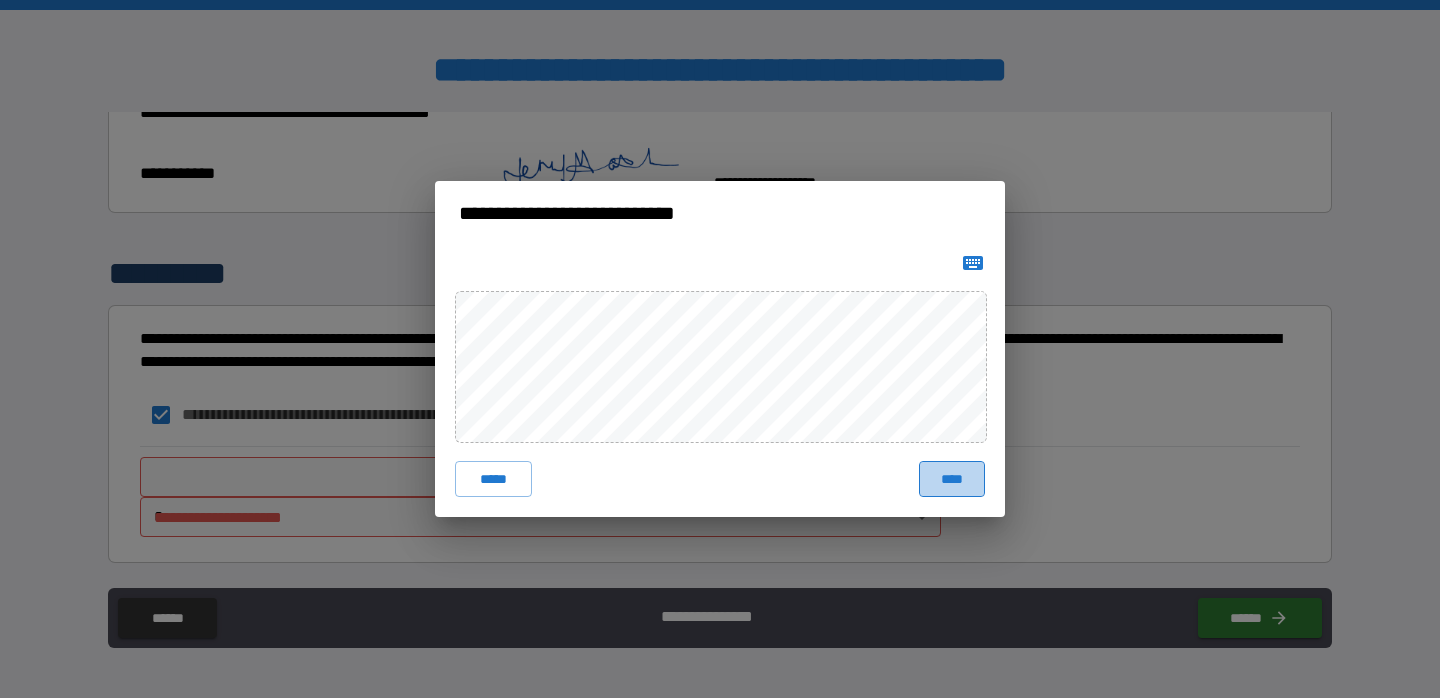 click on "****" at bounding box center (952, 479) 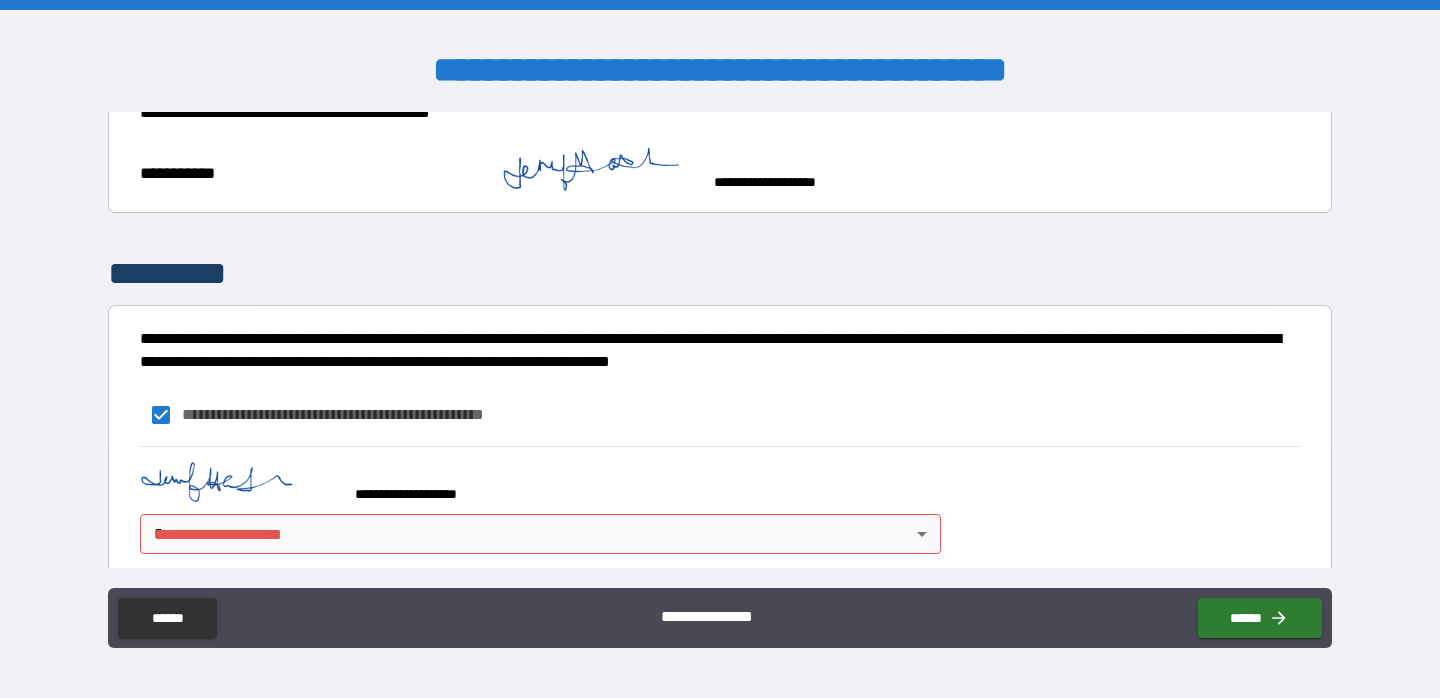 scroll, scrollTop: 439, scrollLeft: 0, axis: vertical 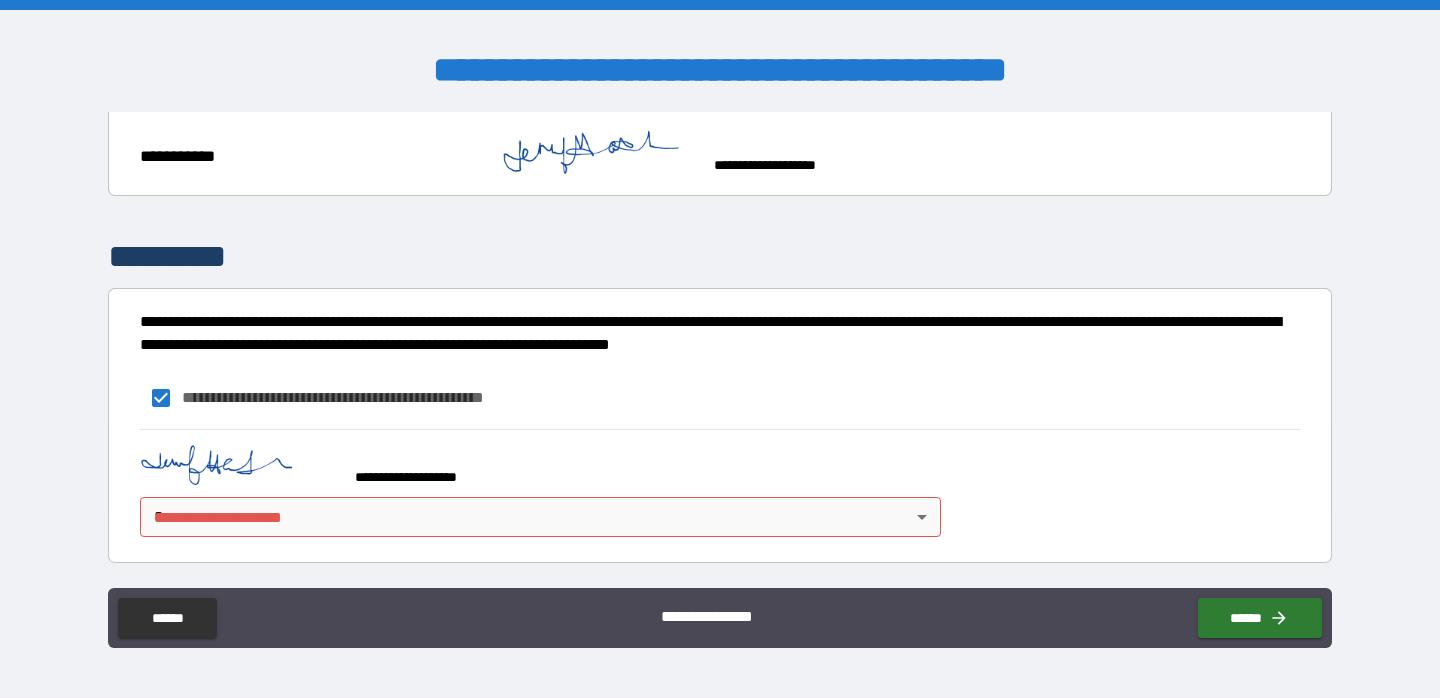 click on "**********" at bounding box center (720, 349) 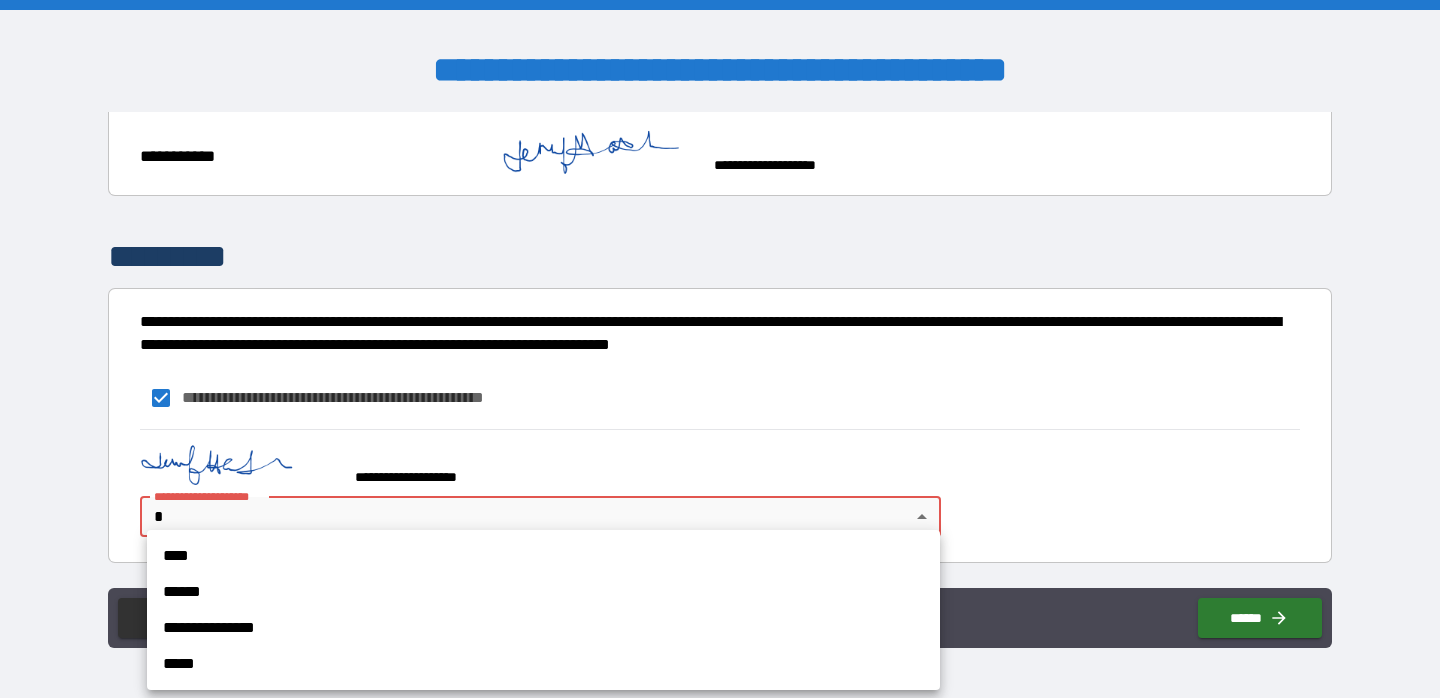 click on "****" at bounding box center (543, 556) 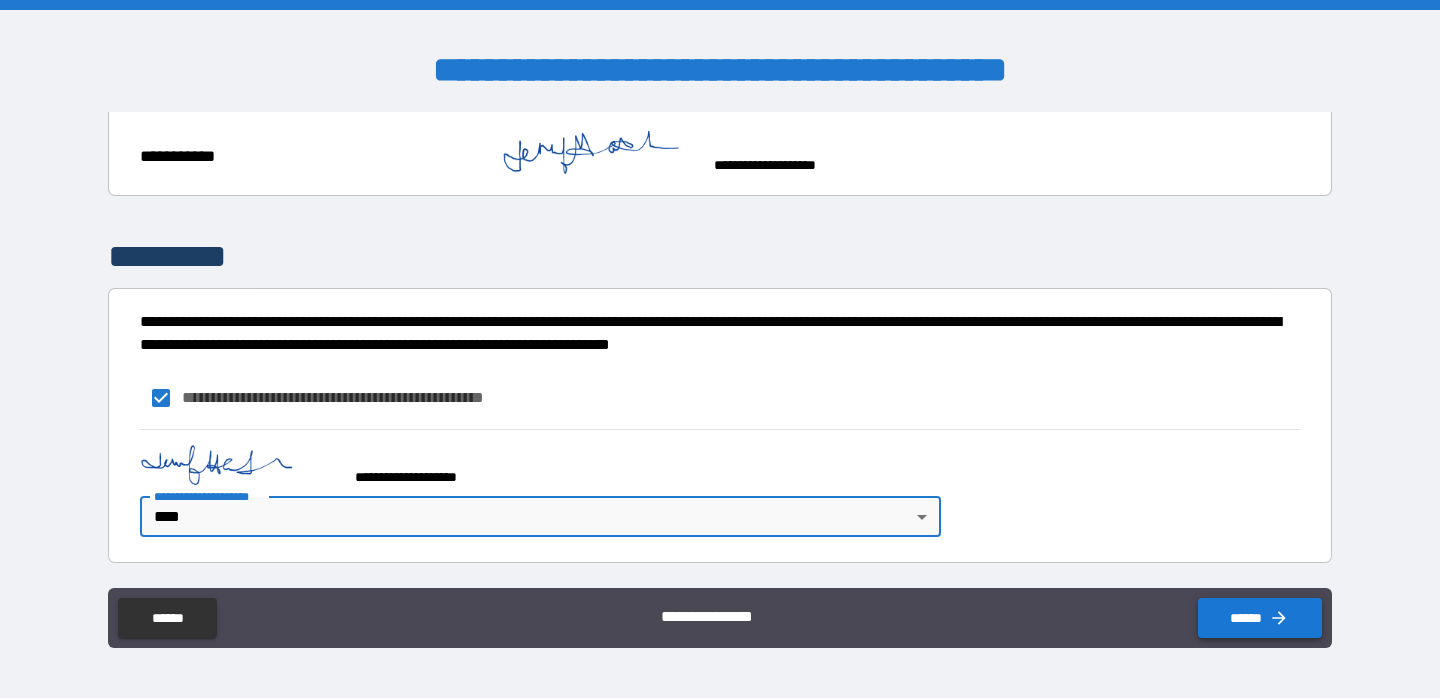 click on "******" at bounding box center [1260, 618] 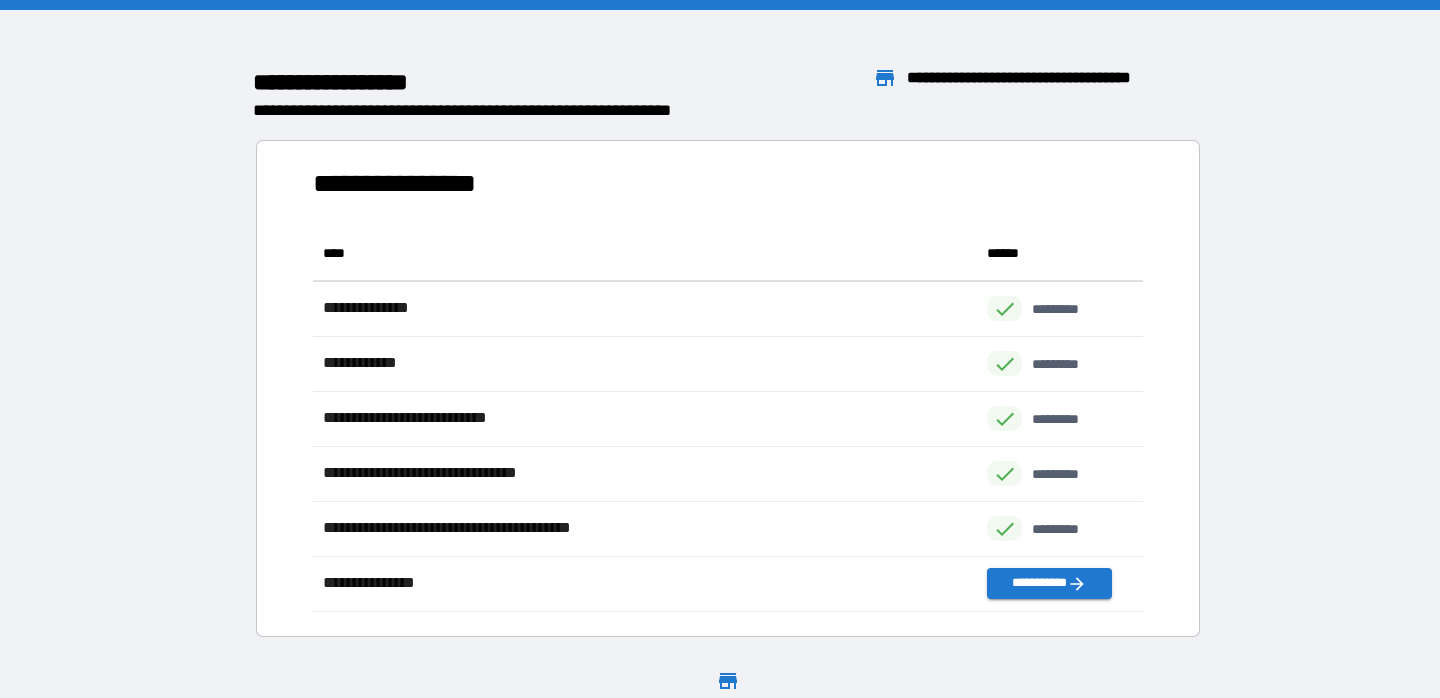 scroll, scrollTop: 1, scrollLeft: 1, axis: both 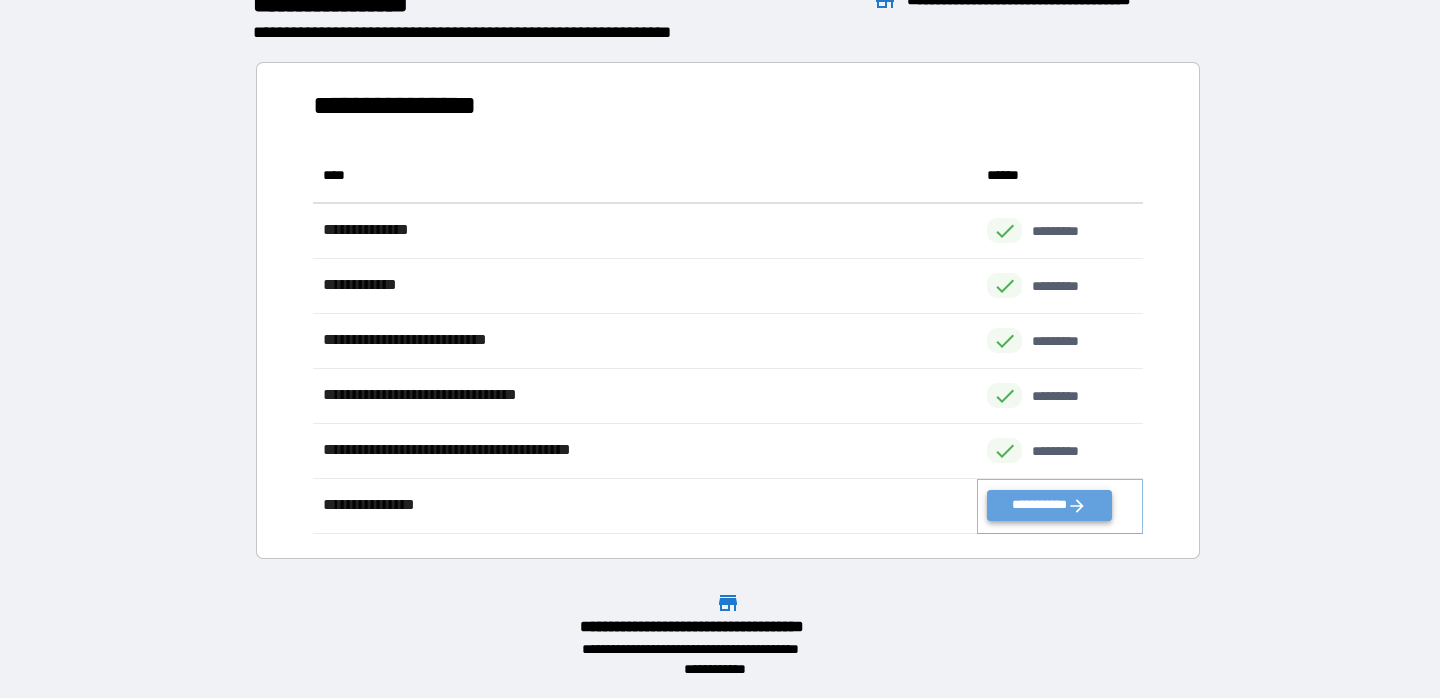 click on "**********" at bounding box center [1049, 505] 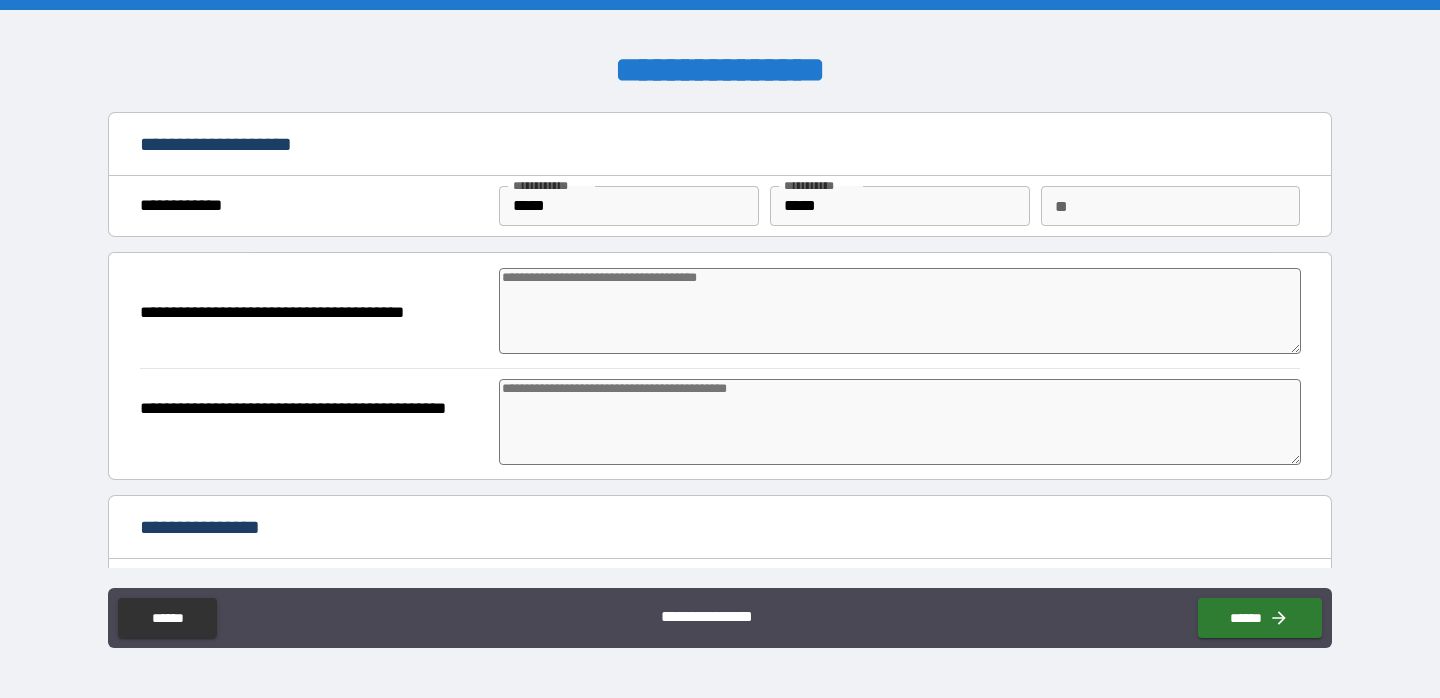 type on "*" 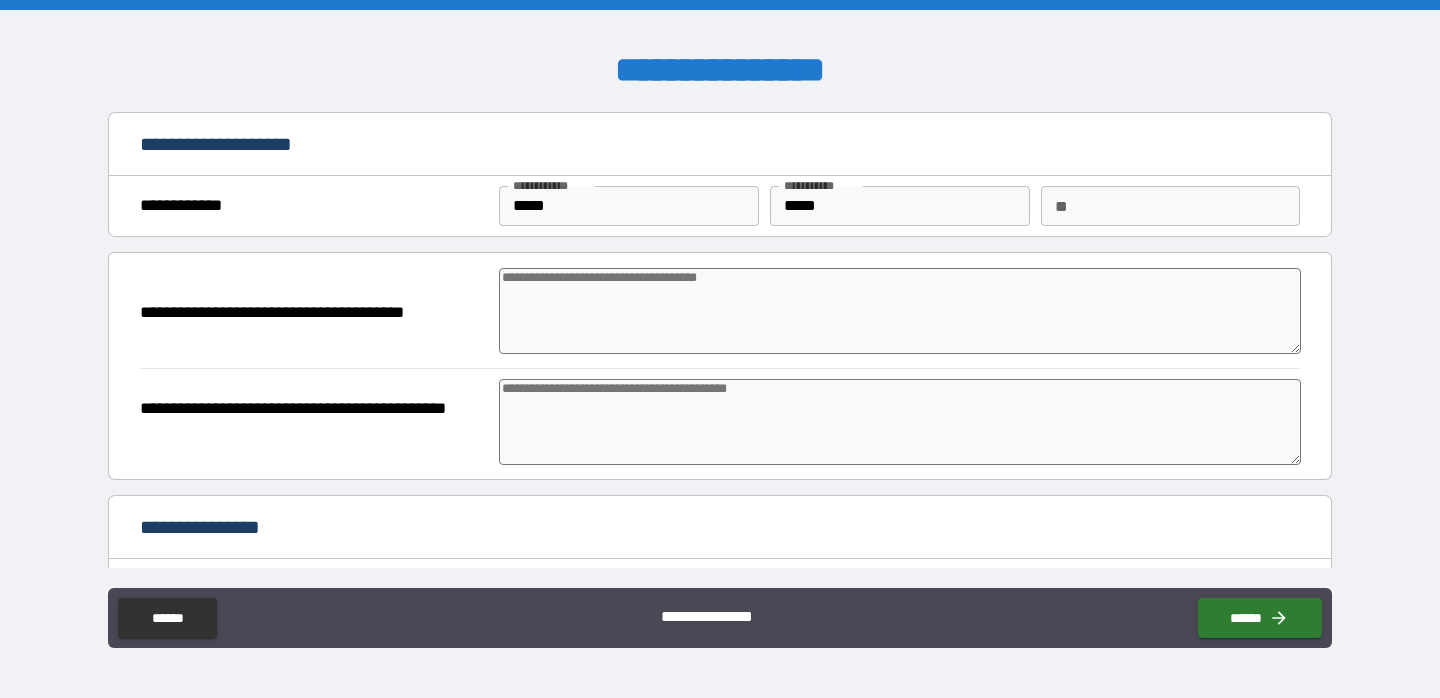 type on "*" 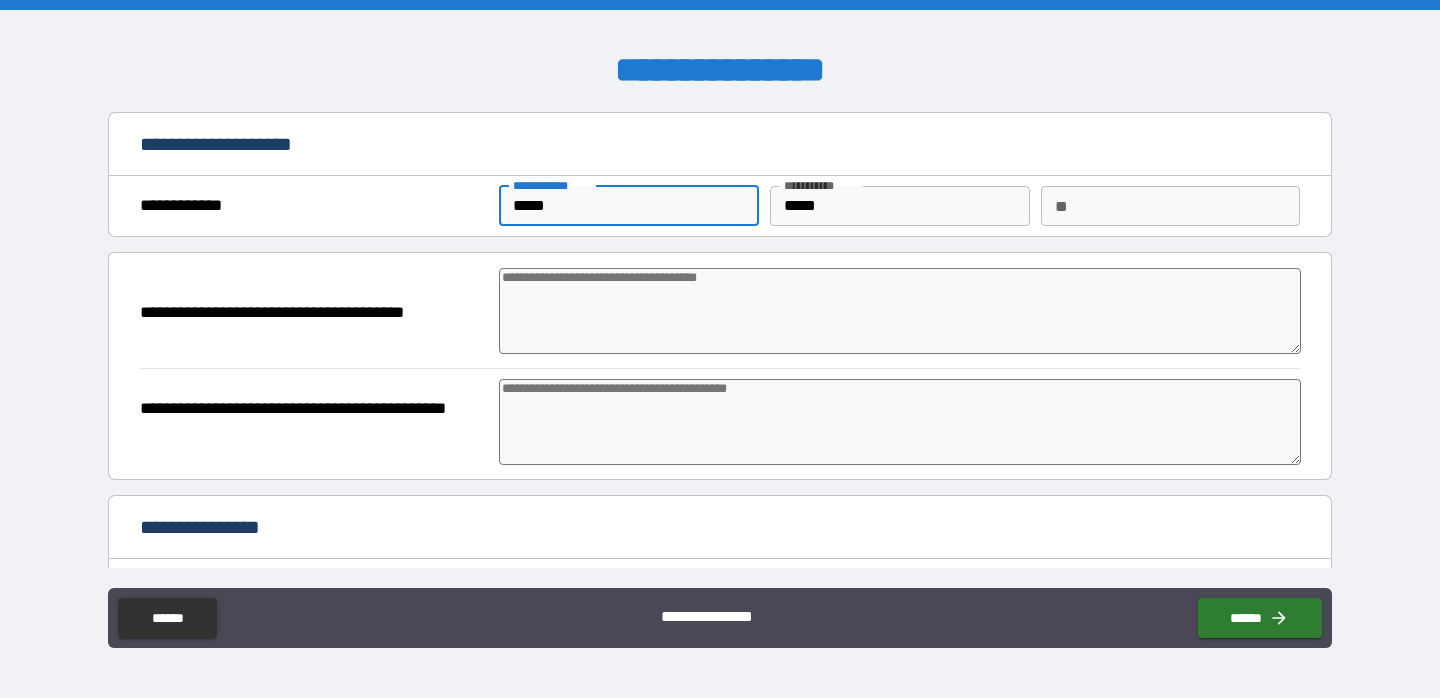 type on "******" 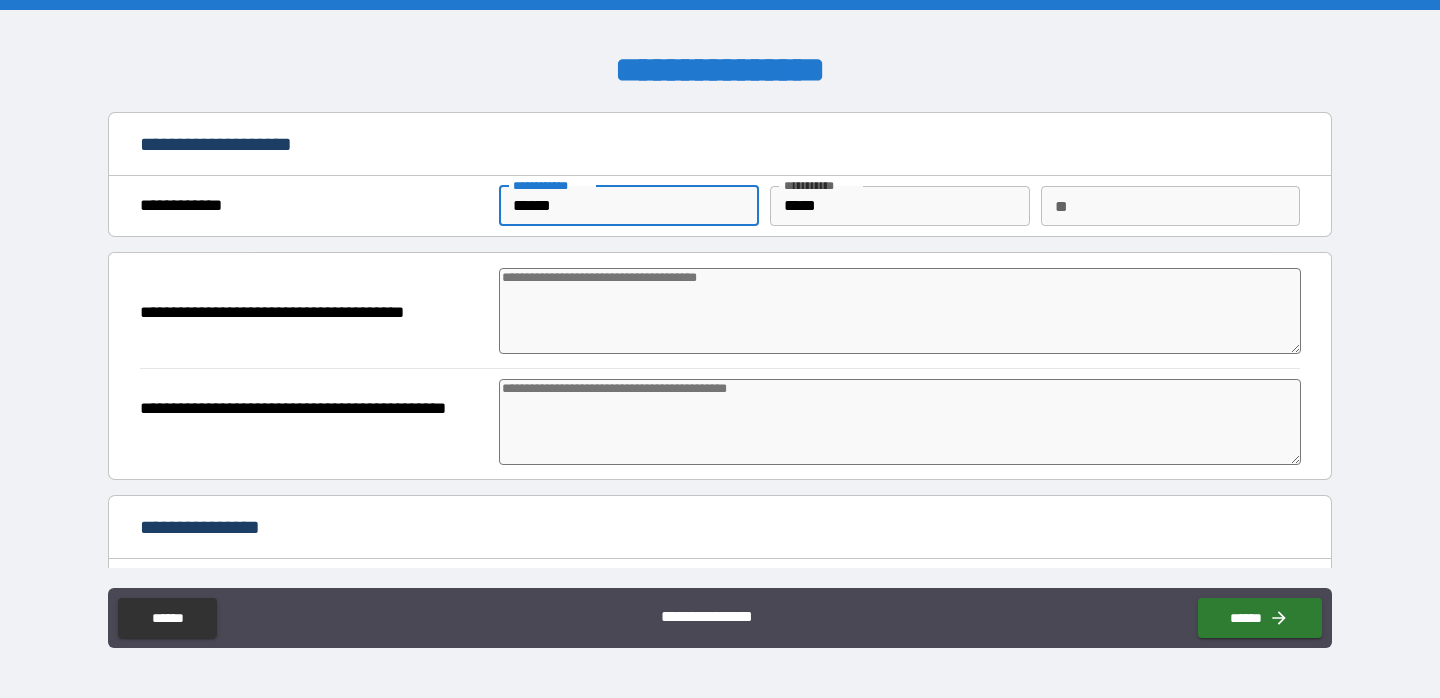 type on "*" 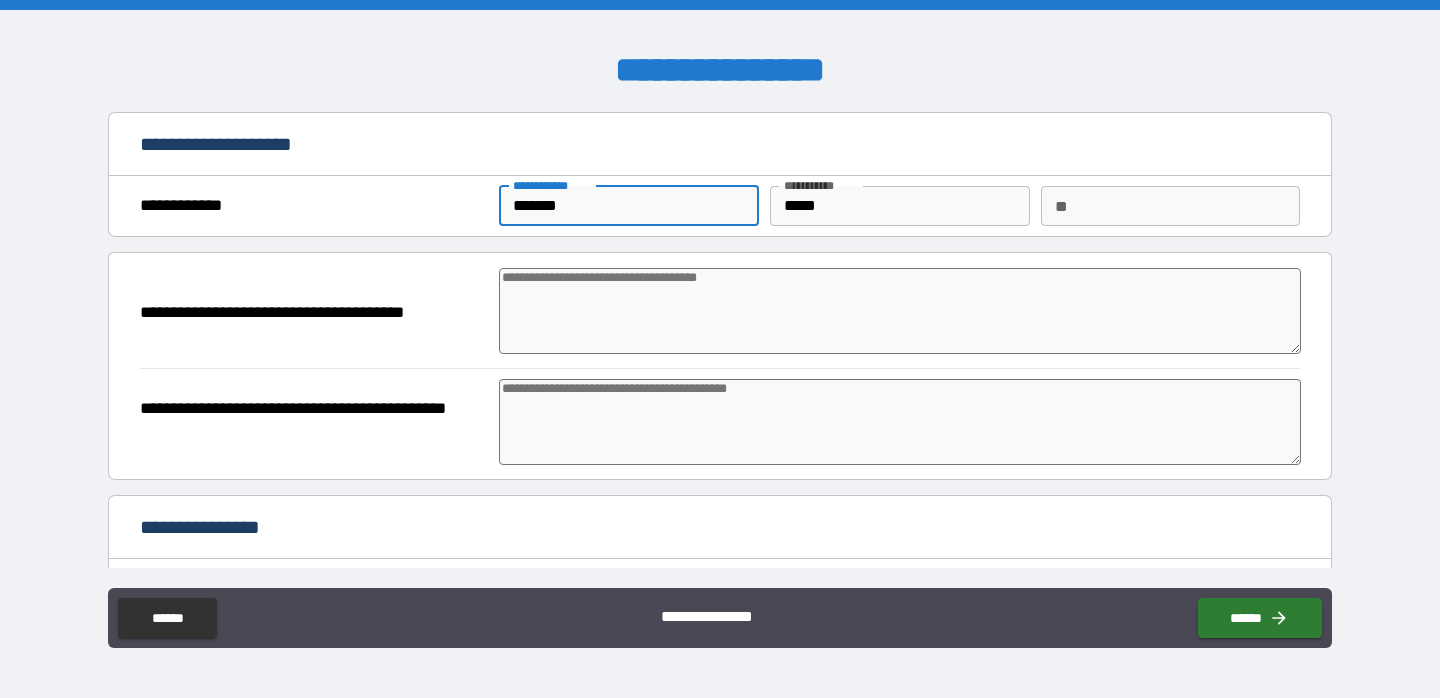 type on "********" 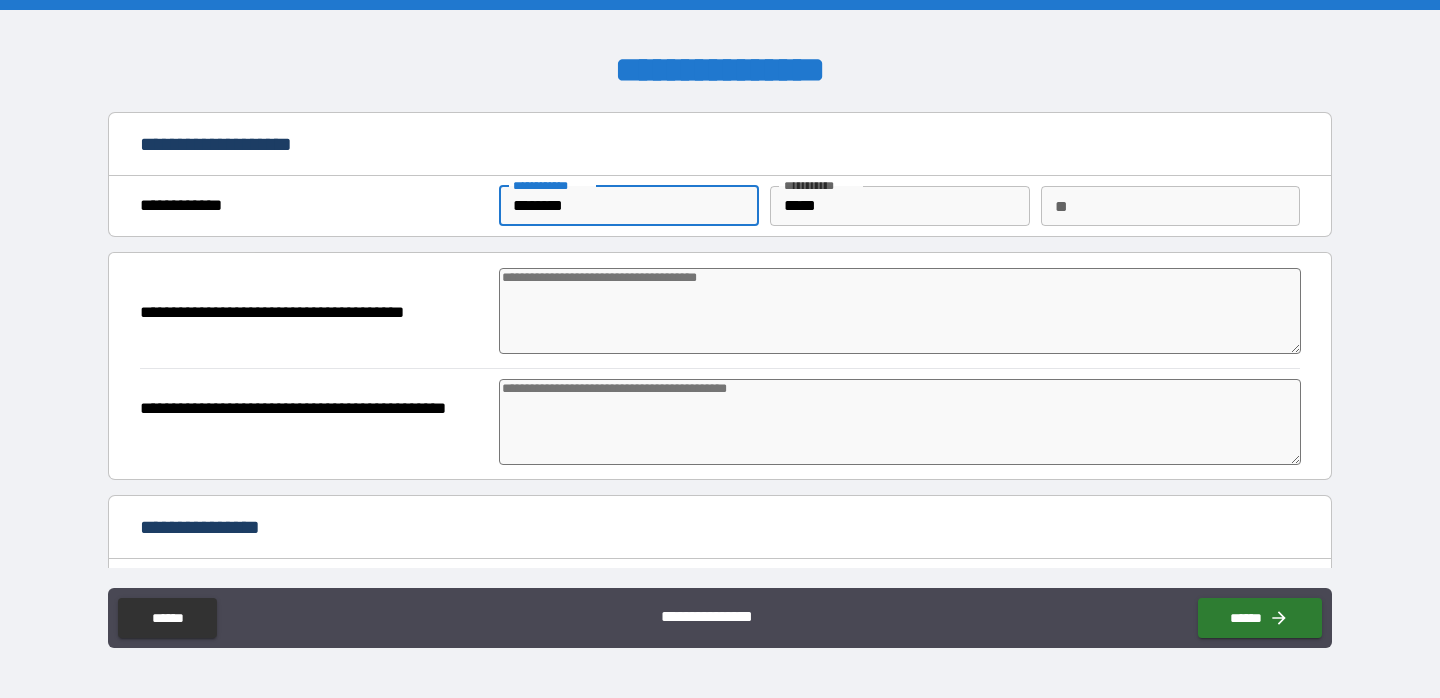 type on "*" 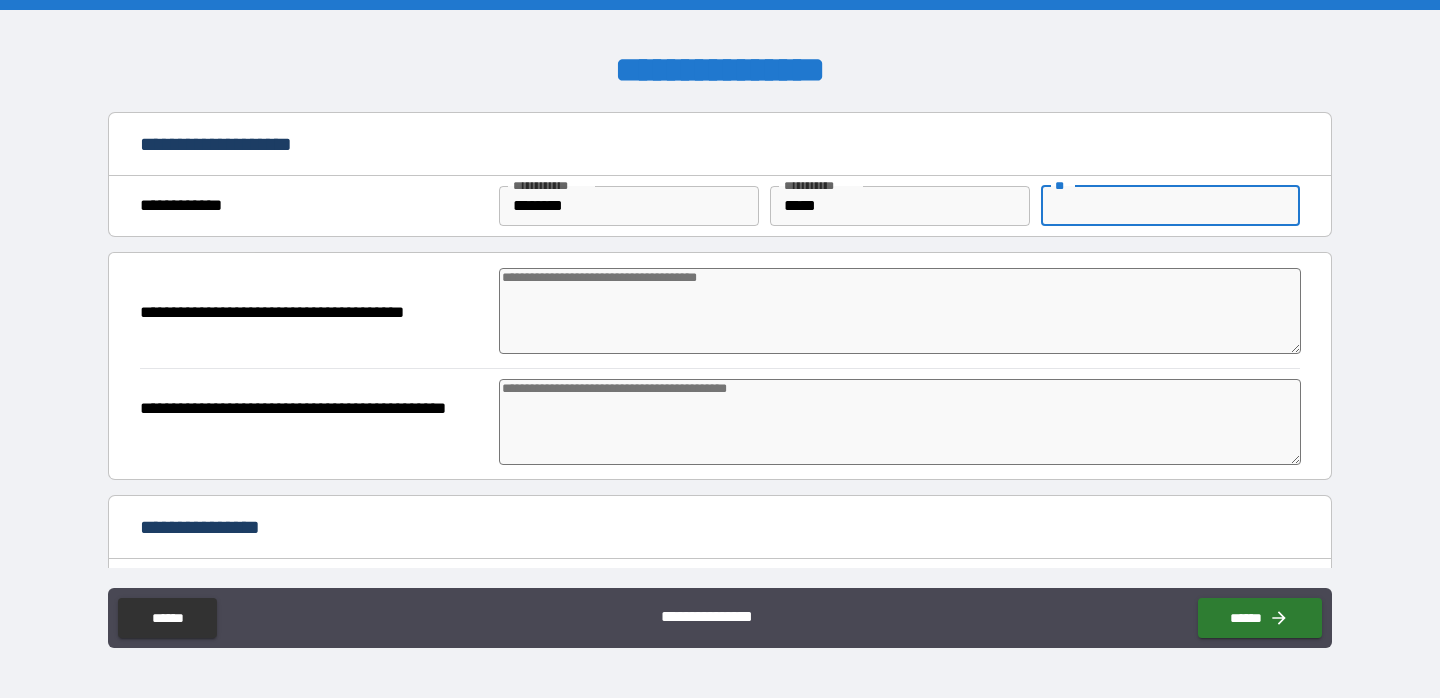 click on "**" at bounding box center (1170, 206) 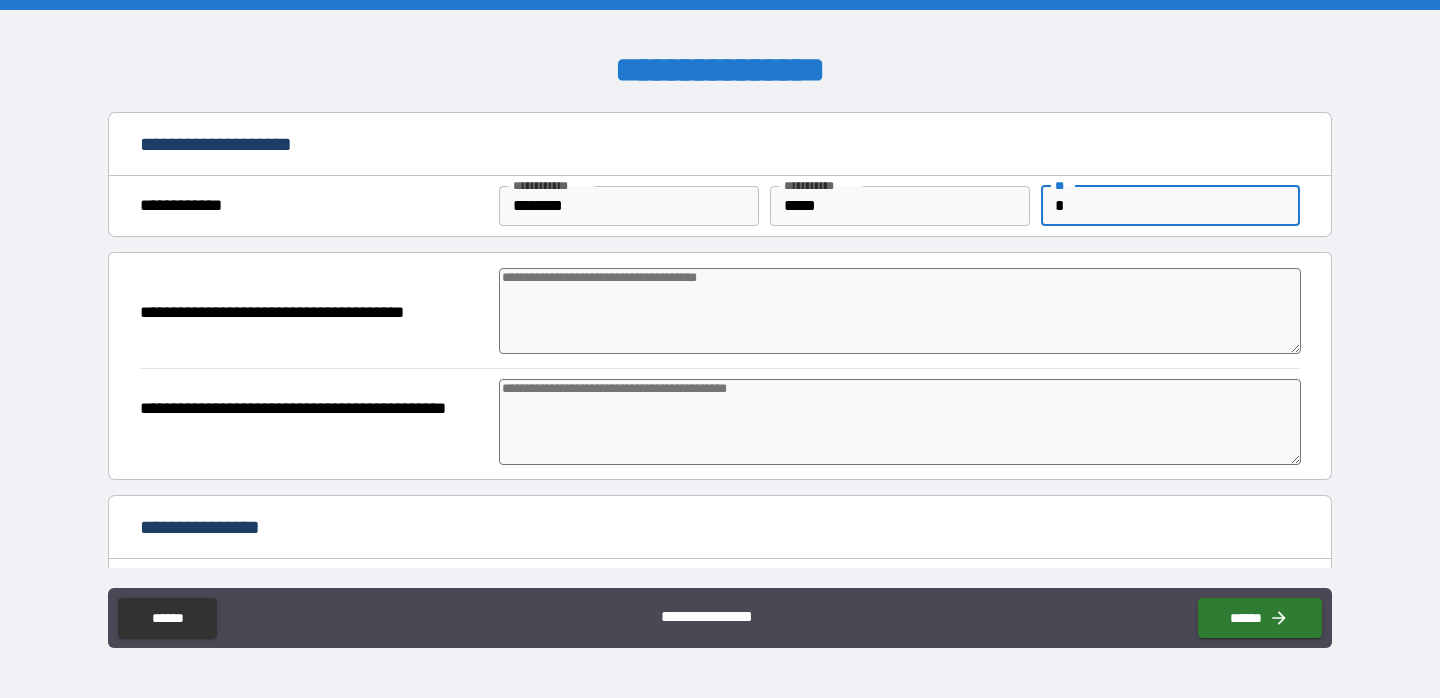 type on "*" 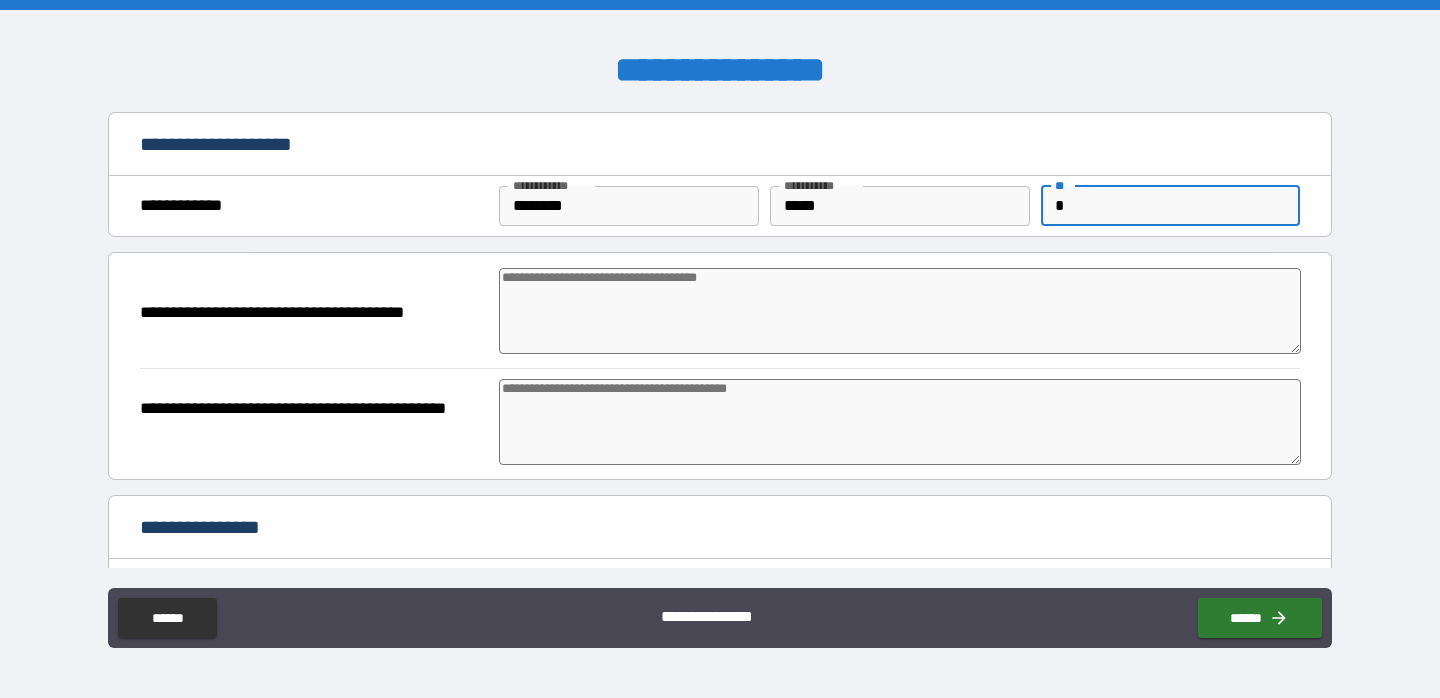 type on "*" 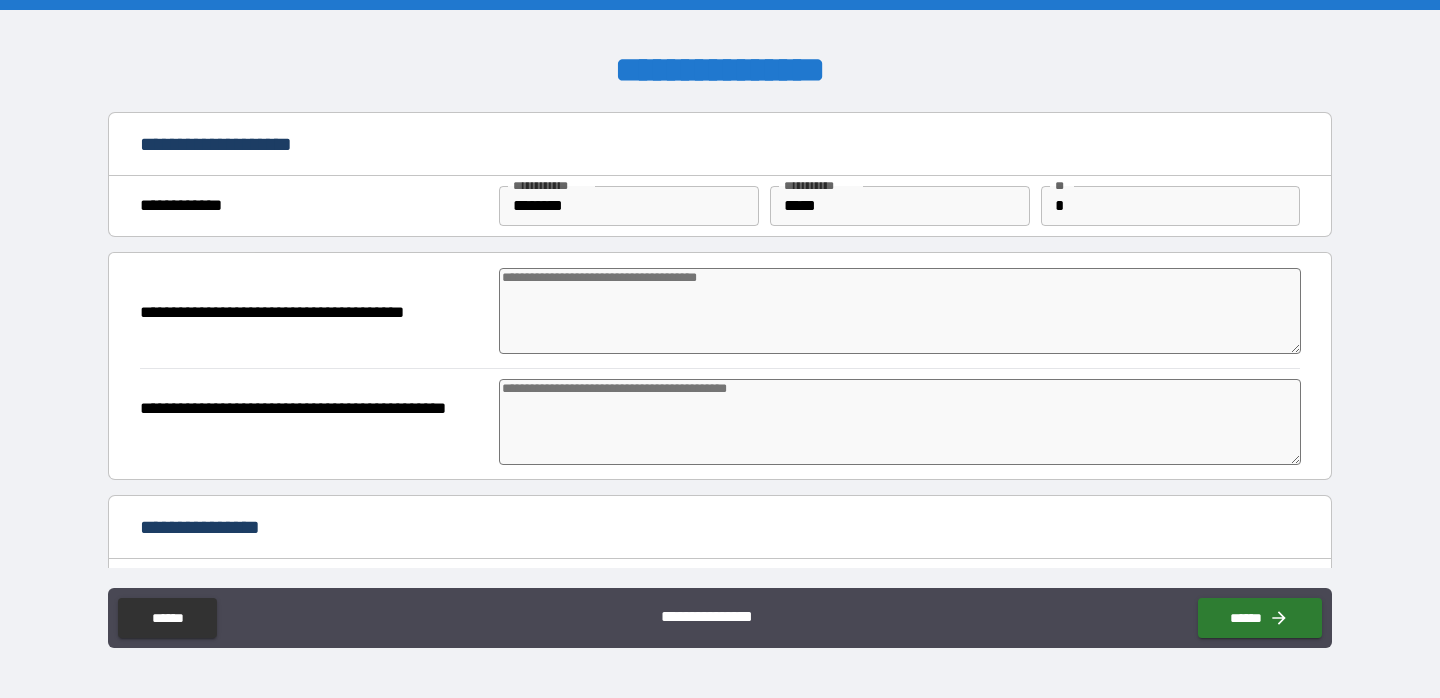 type on "*" 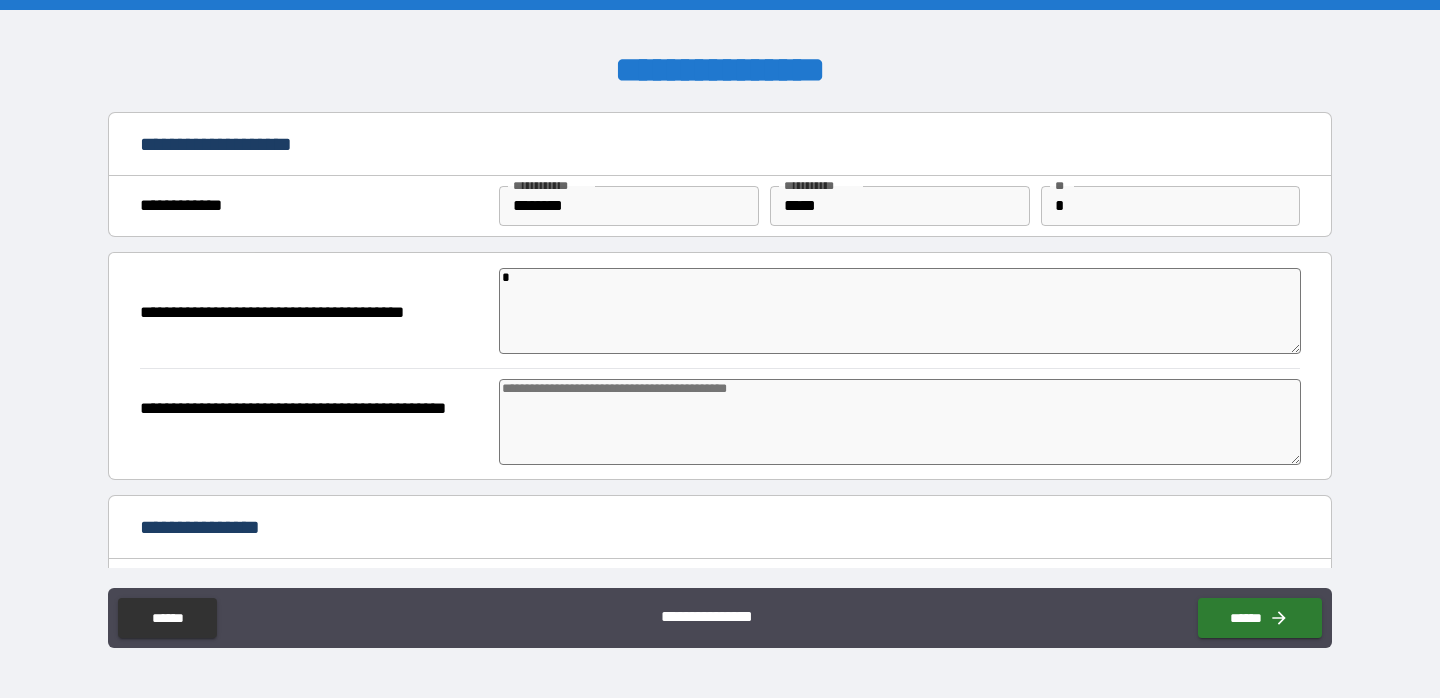type on "**" 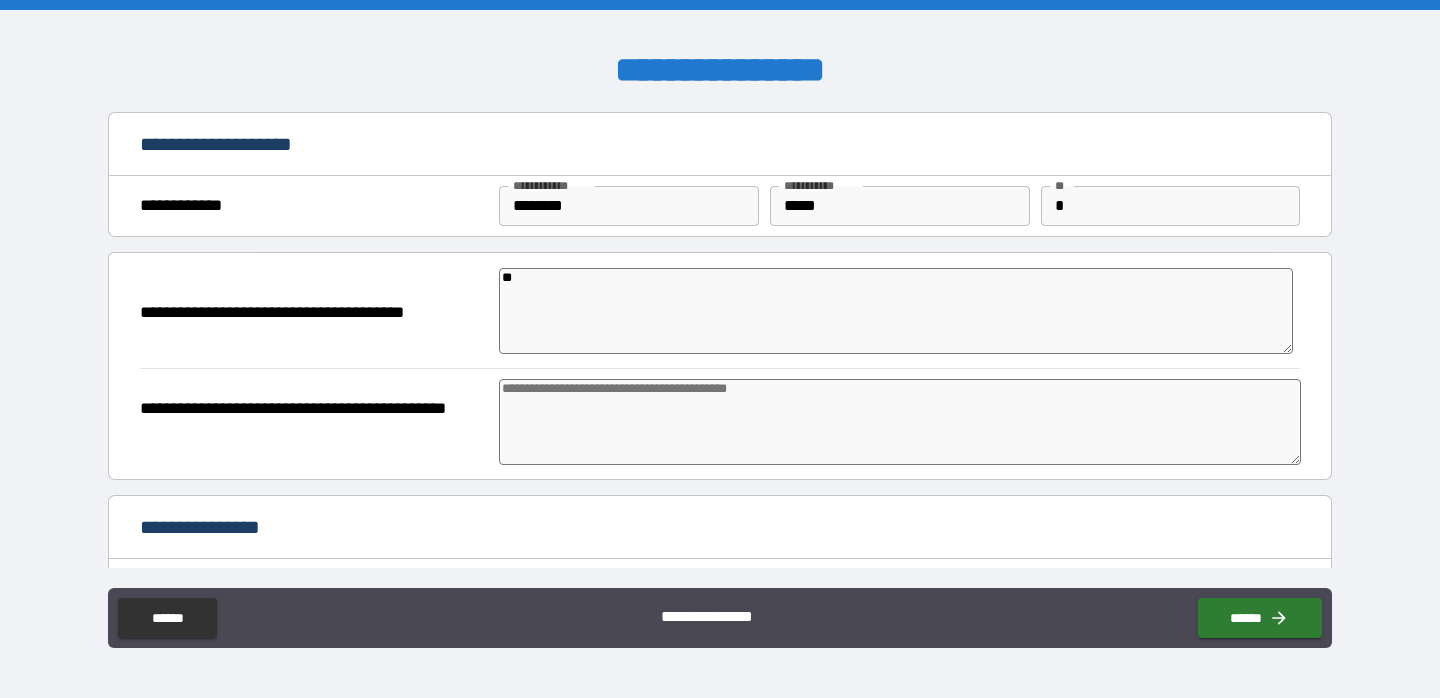 type on "***" 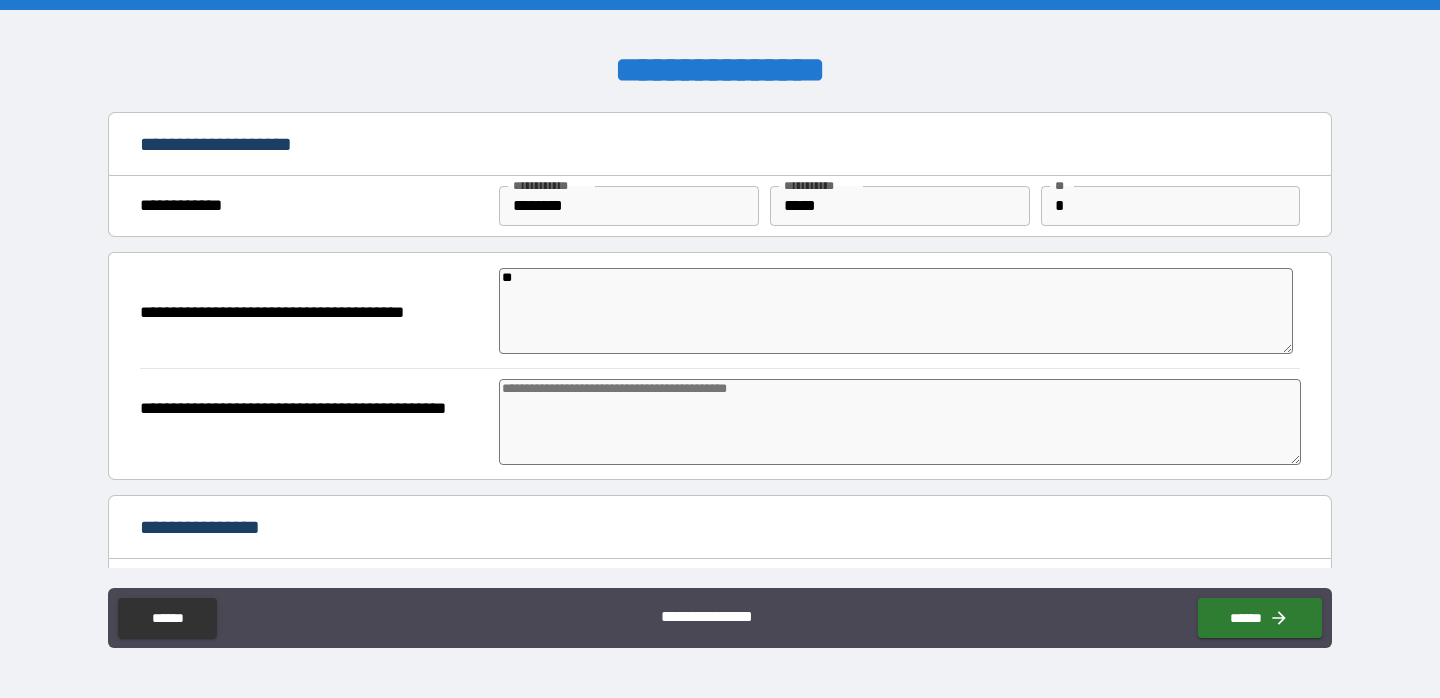 type on "*" 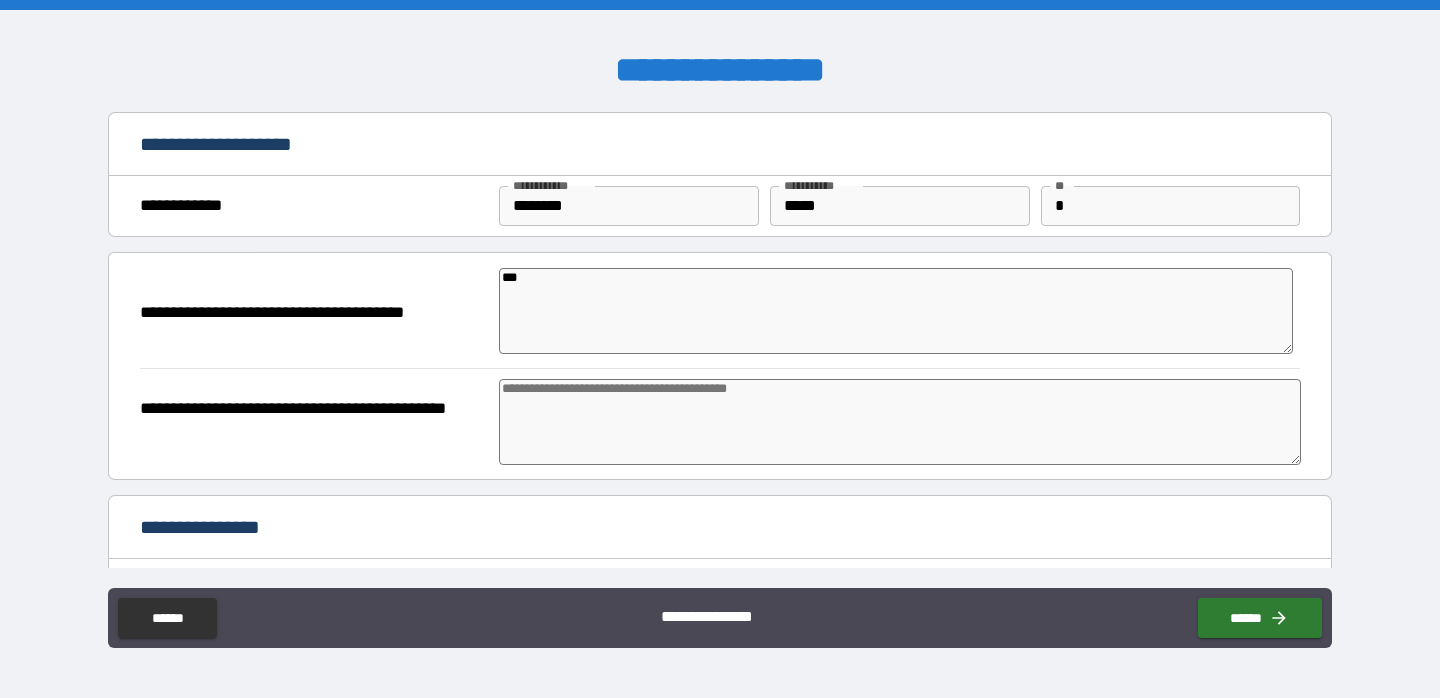 type on "****" 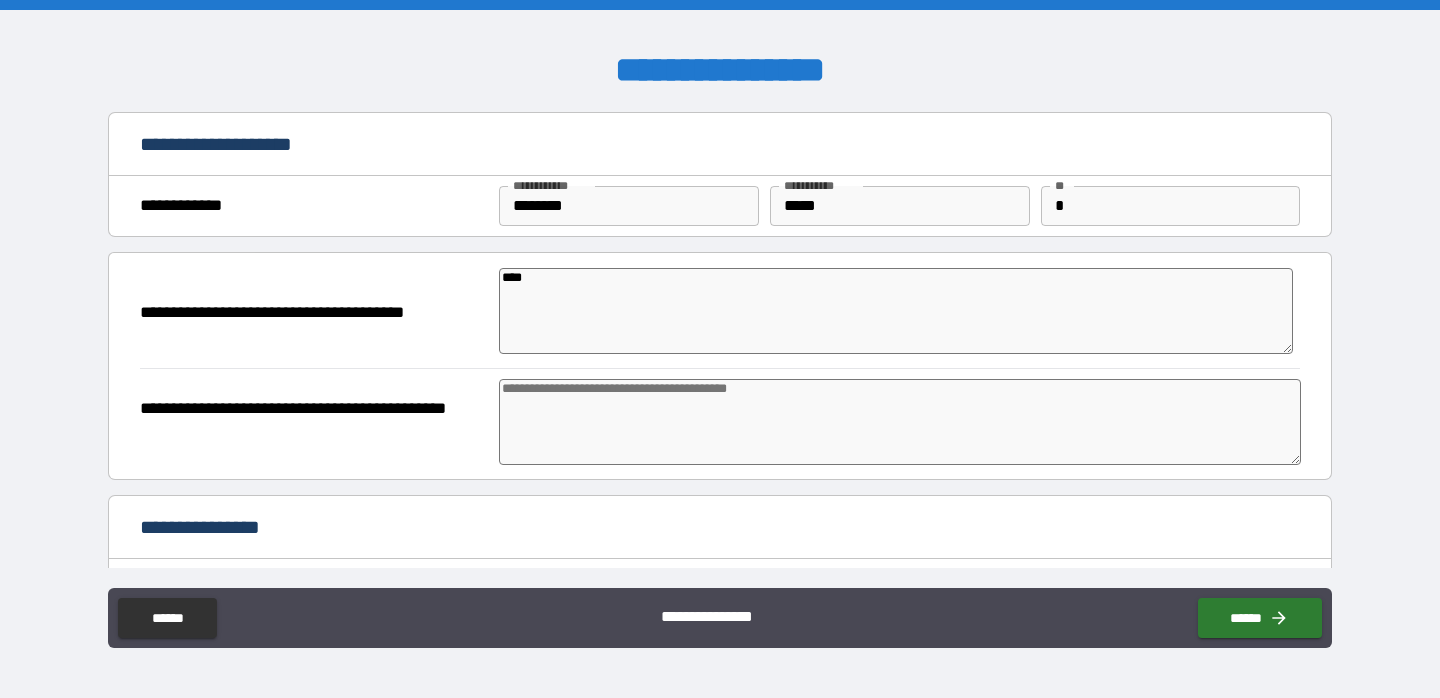 type on "*****" 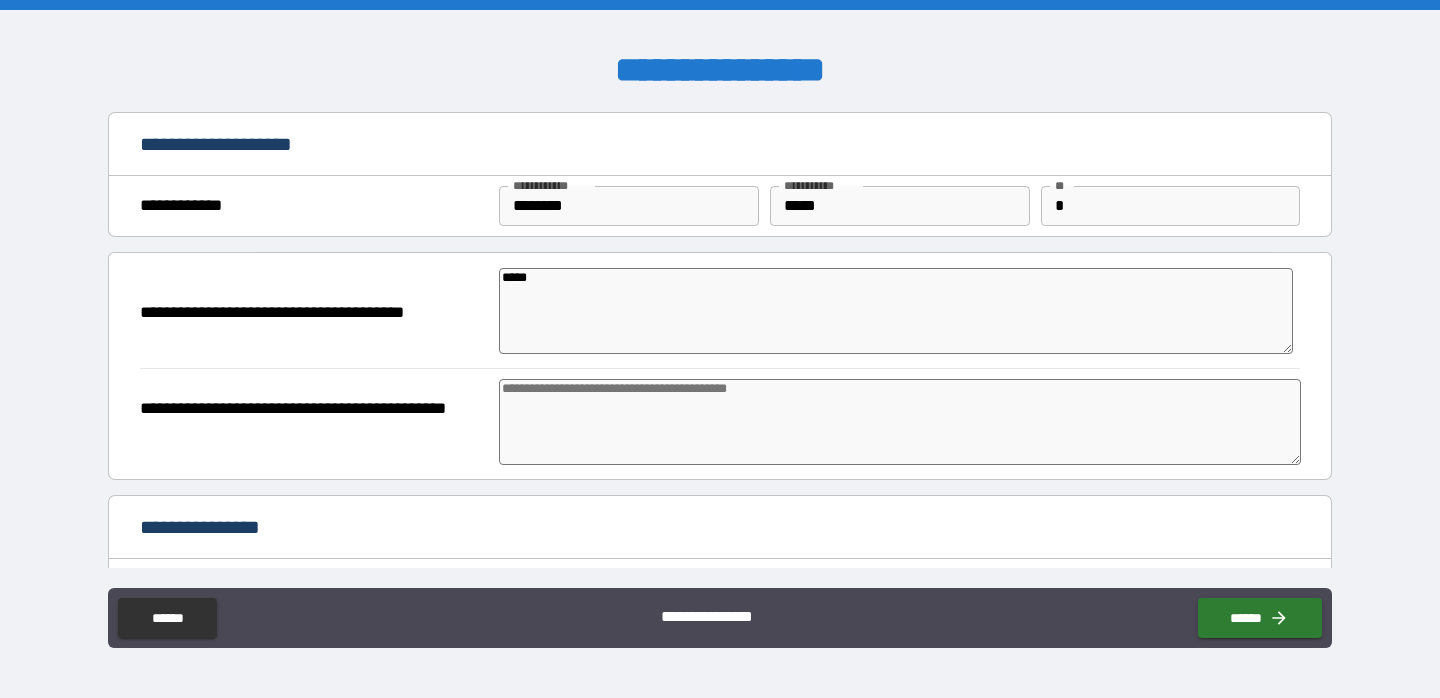 type on "*" 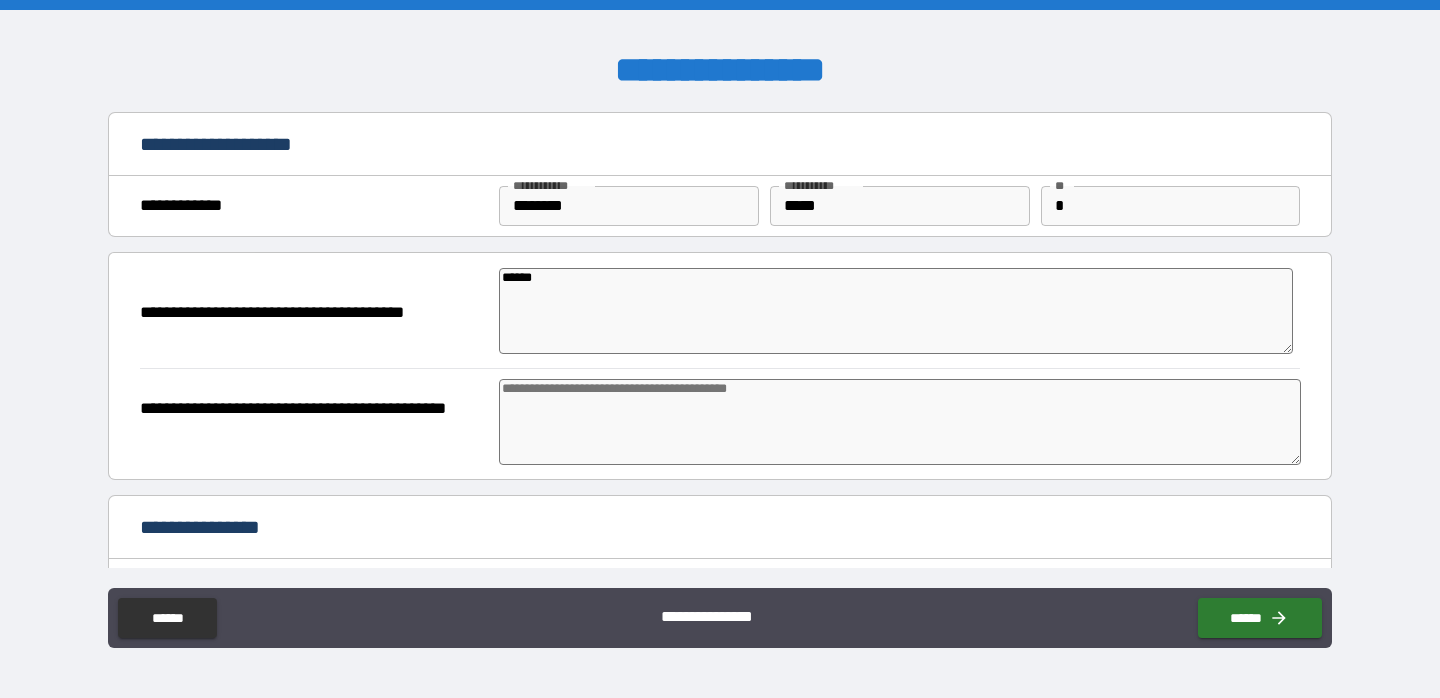 type on "*******" 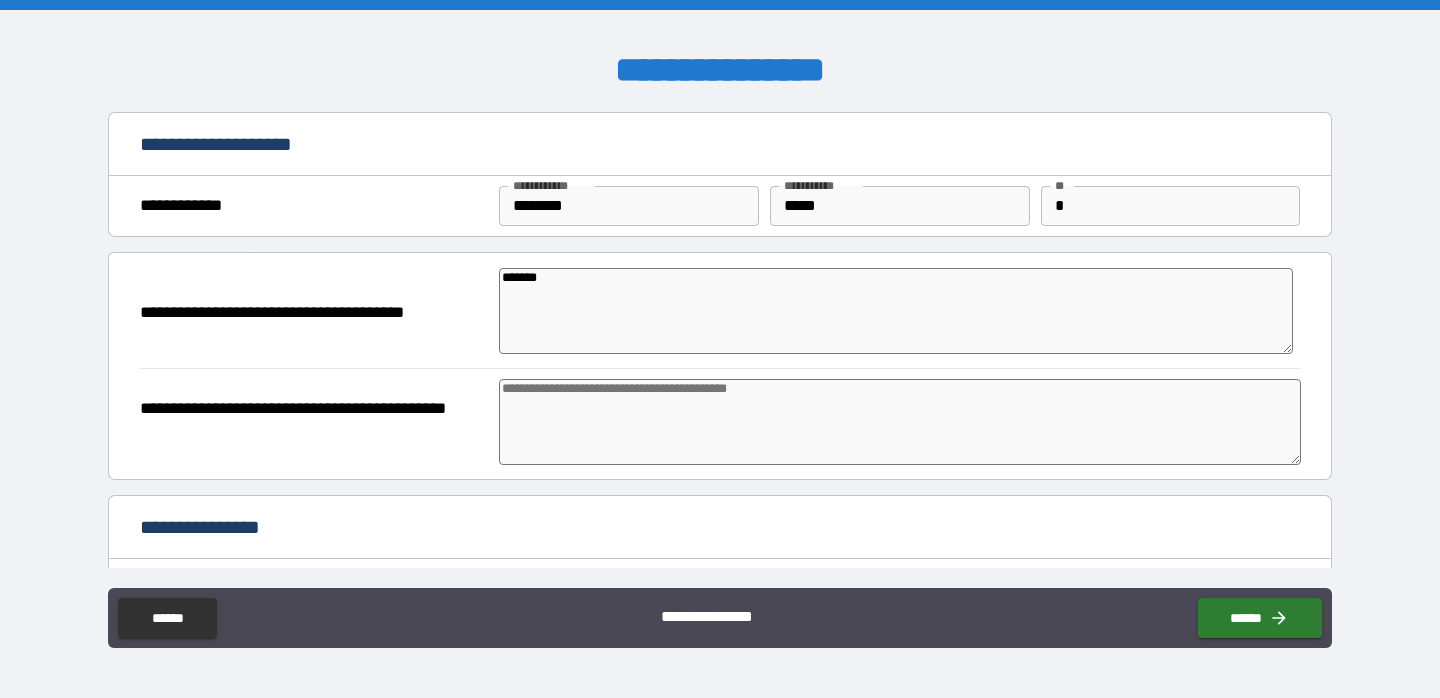 type on "*" 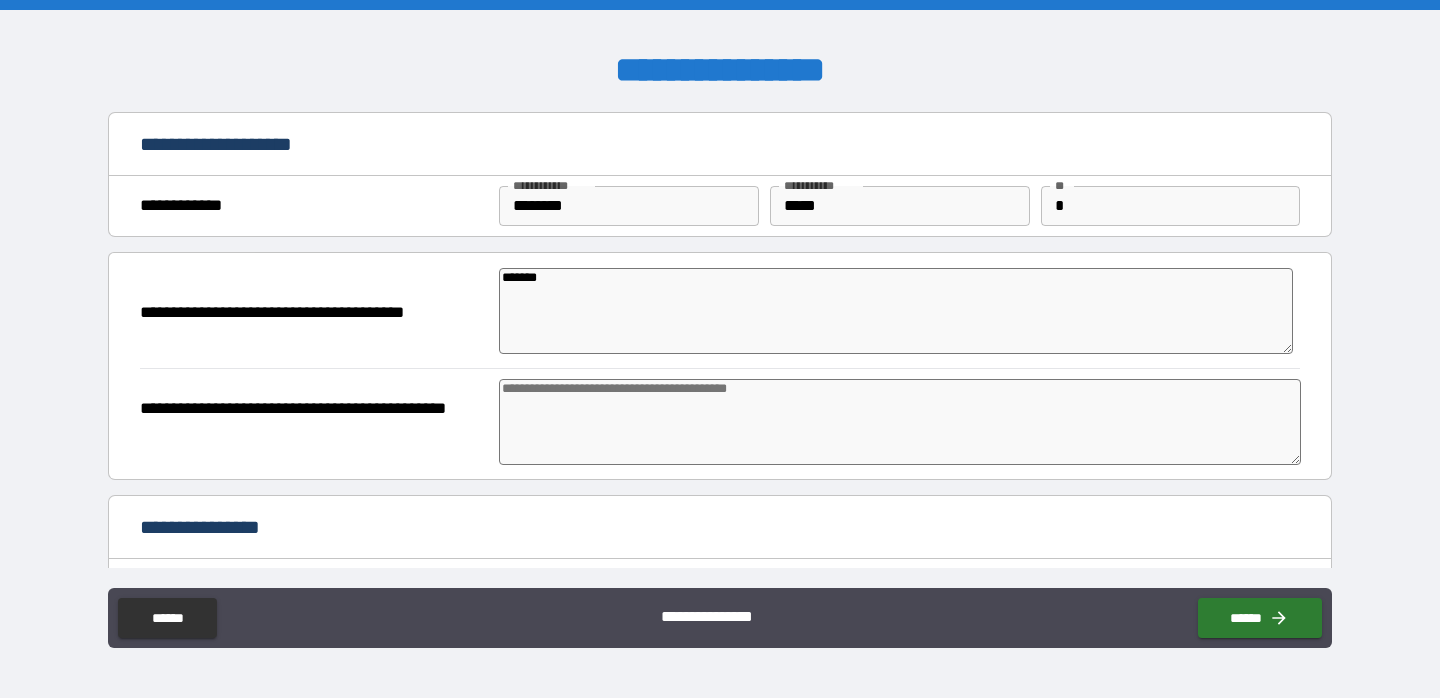 type on "********" 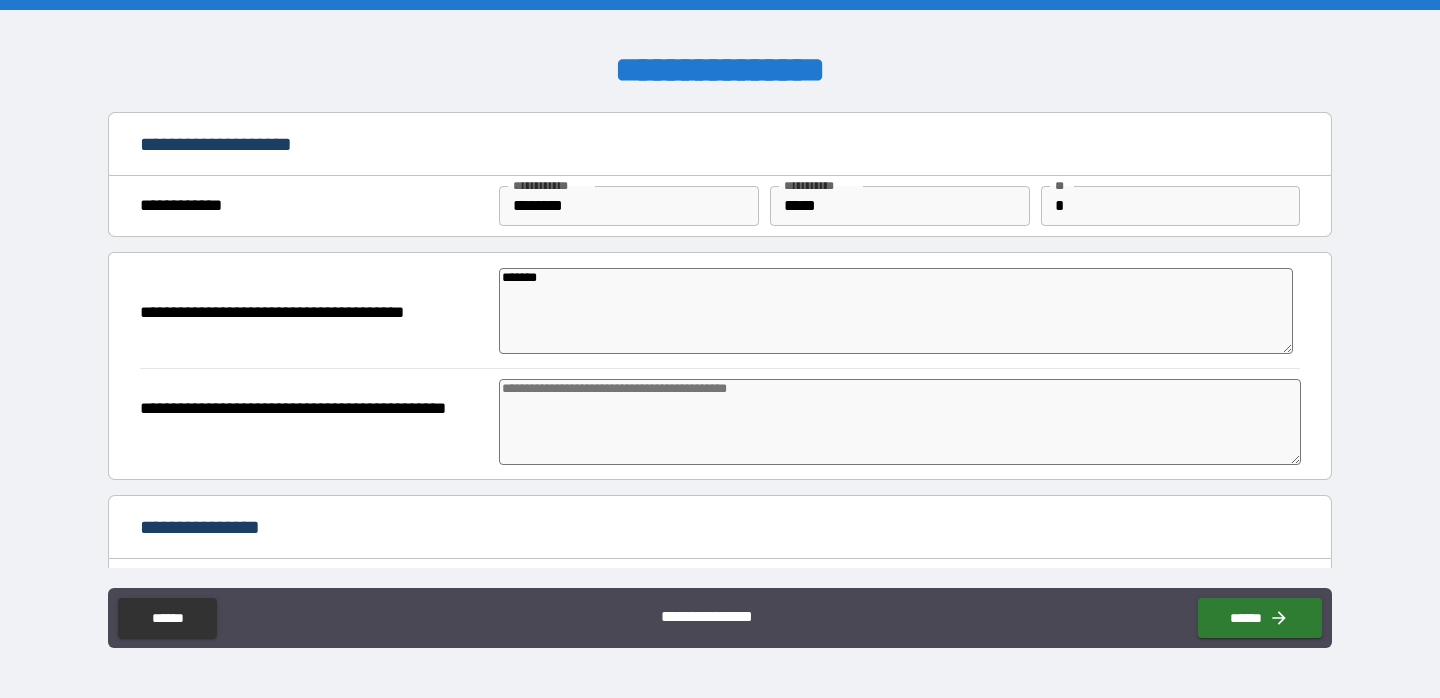 type on "*" 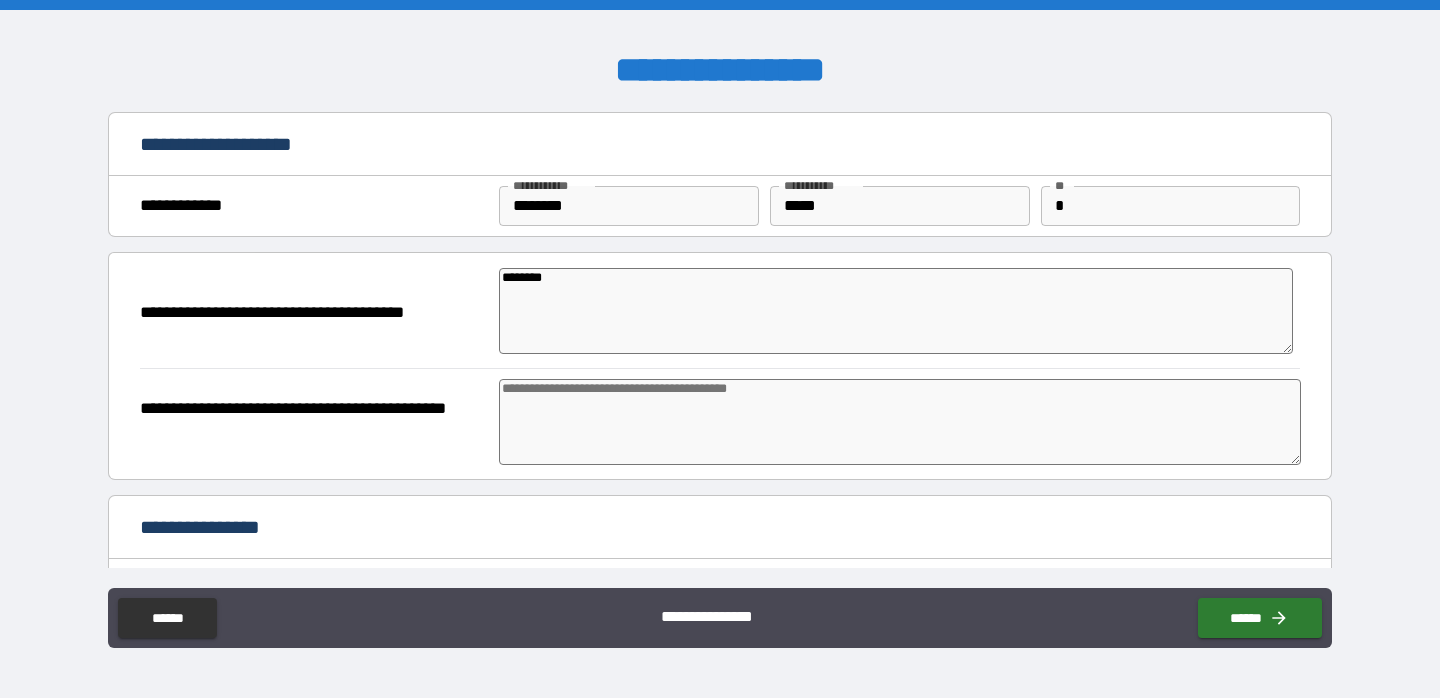 type on "*" 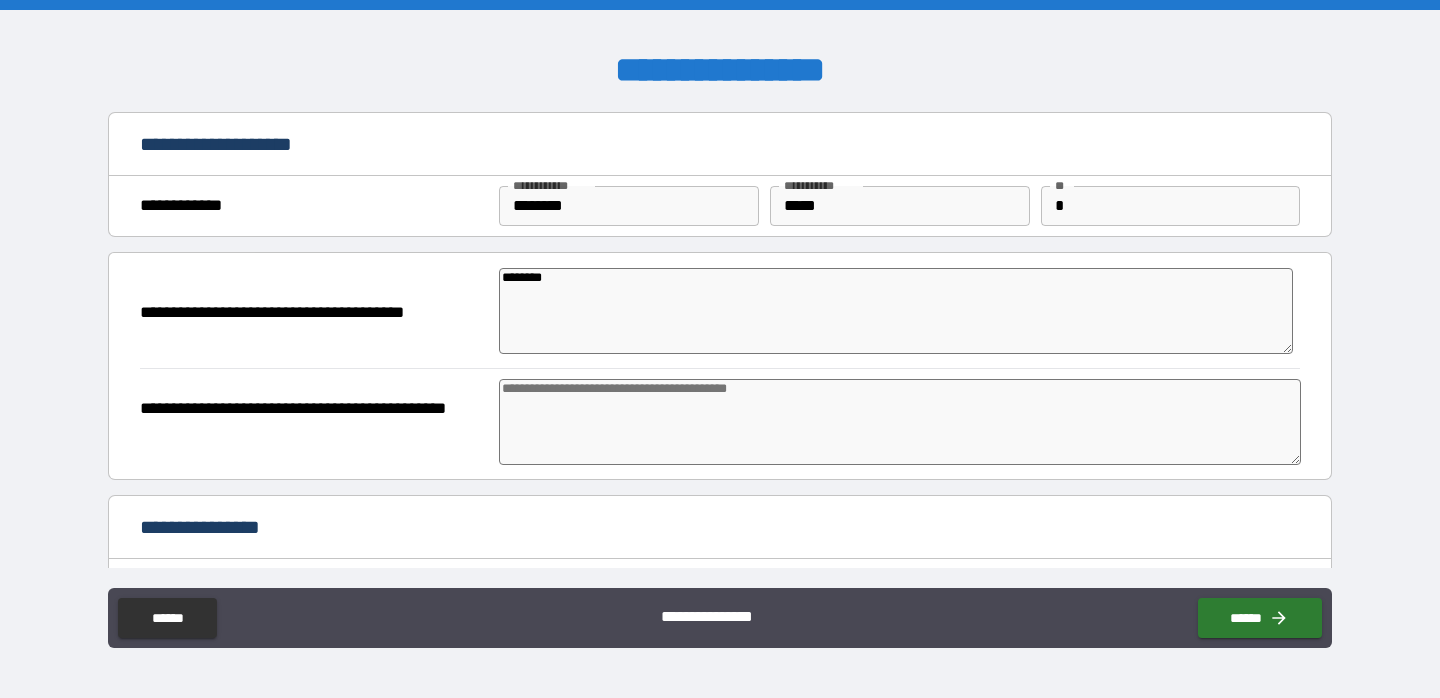type on "*********" 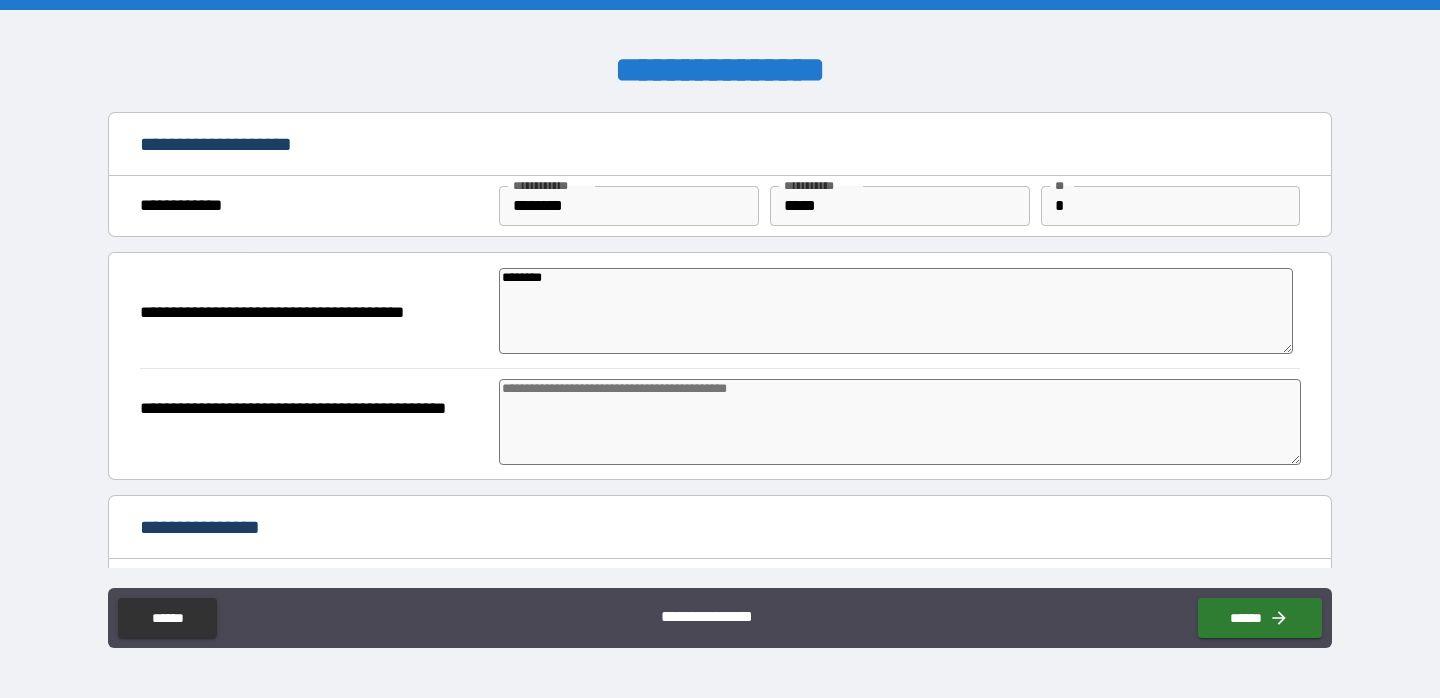 type on "*" 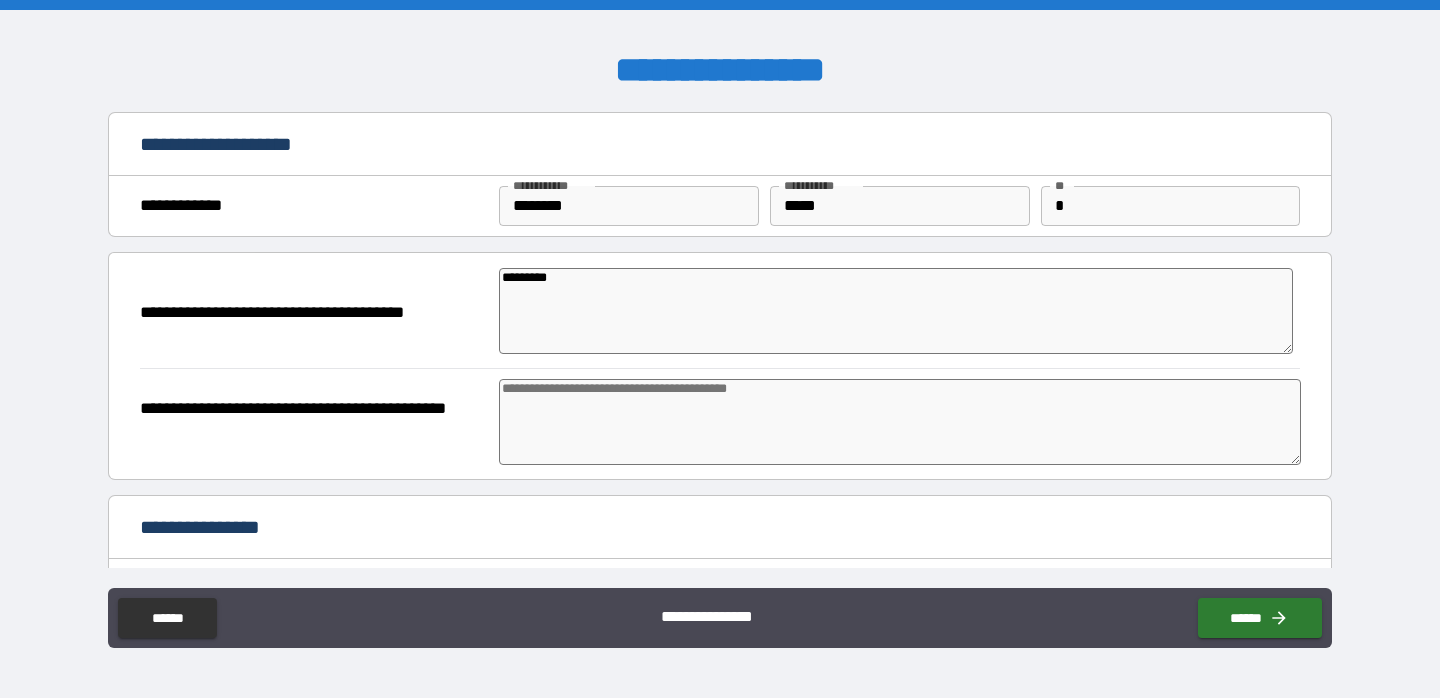 type on "**********" 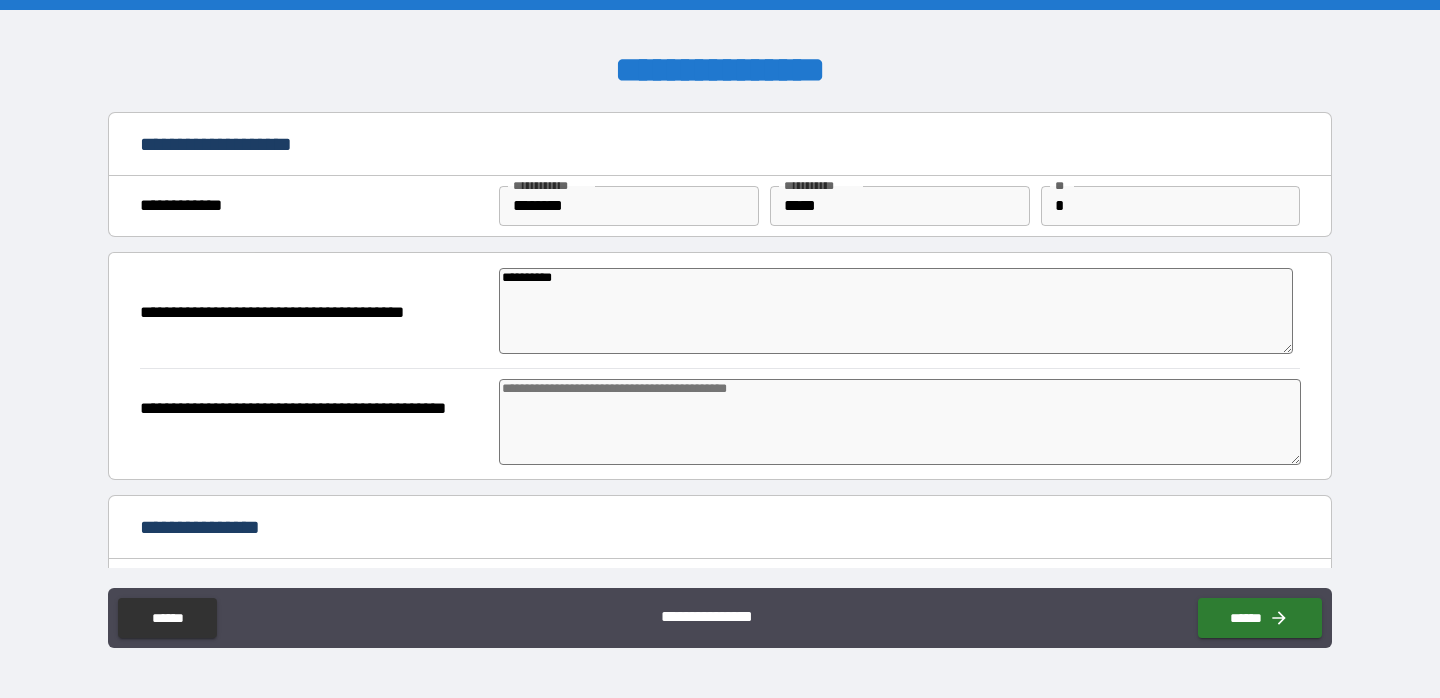 type on "**********" 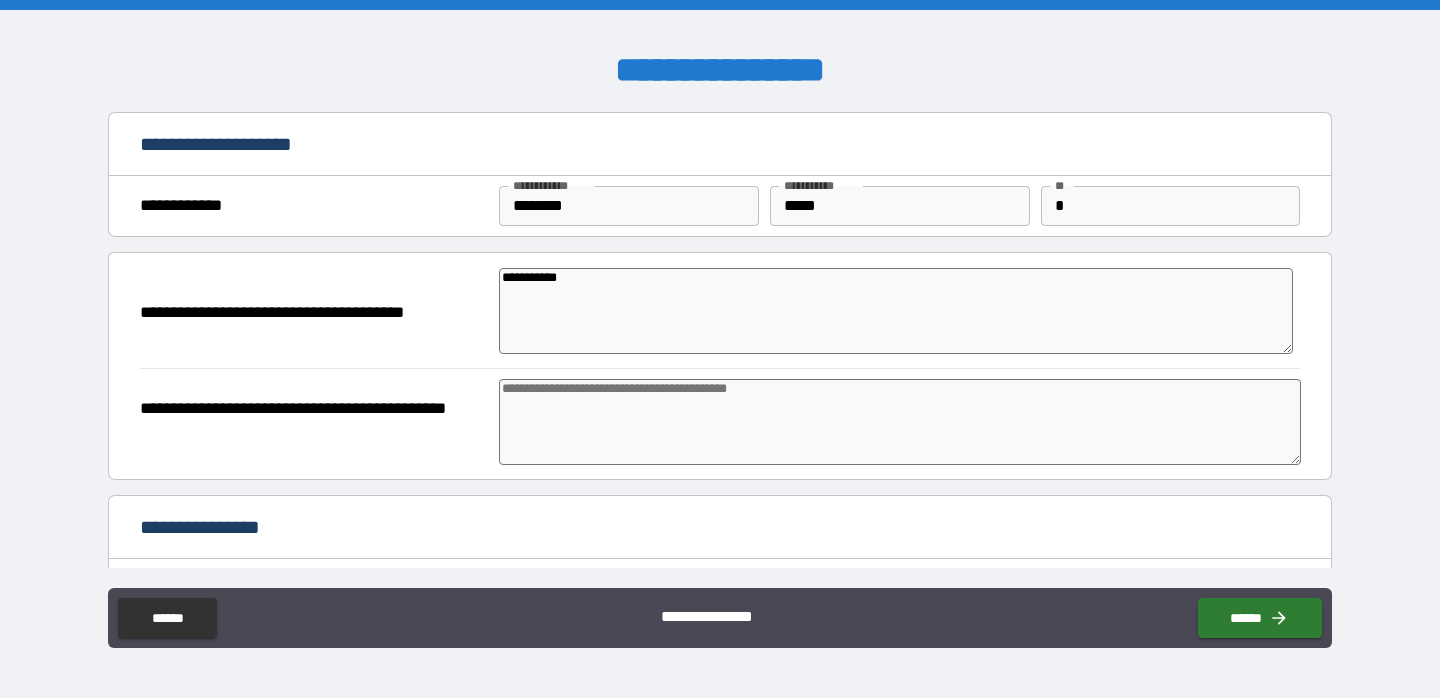type on "**********" 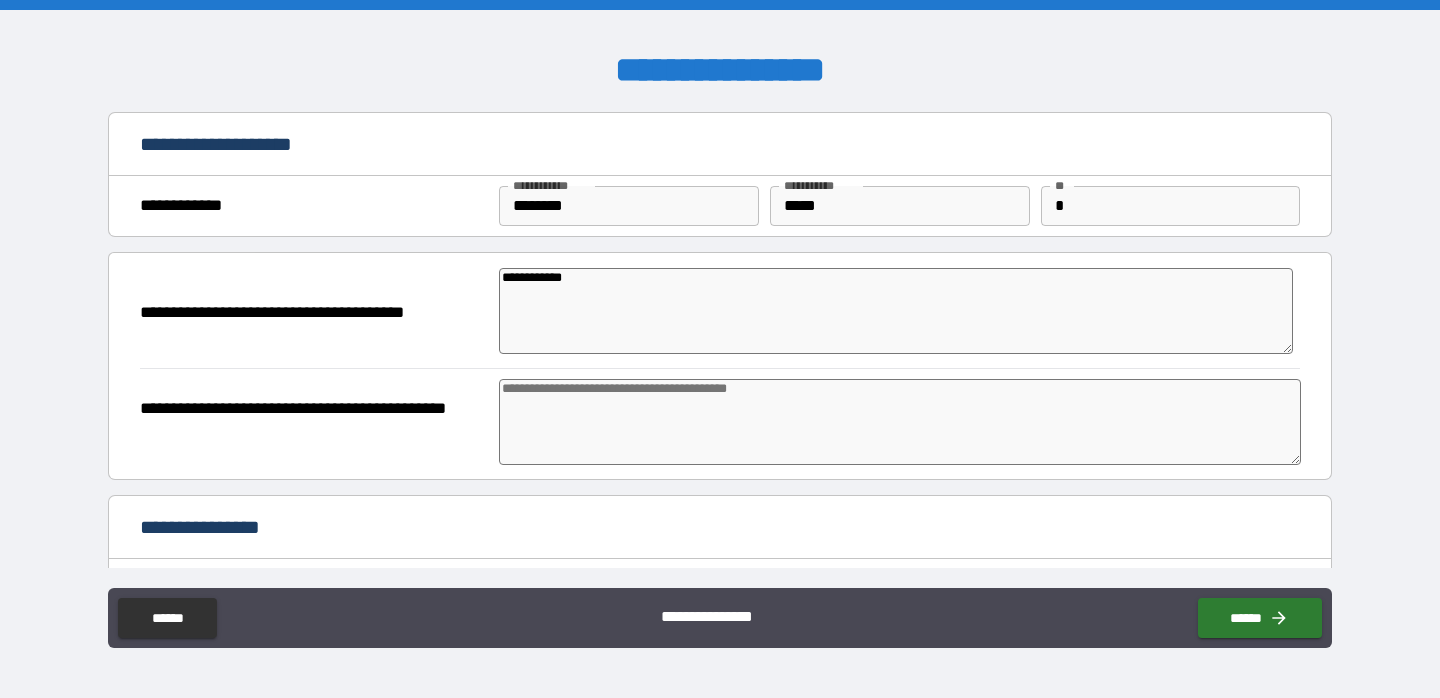 type on "**********" 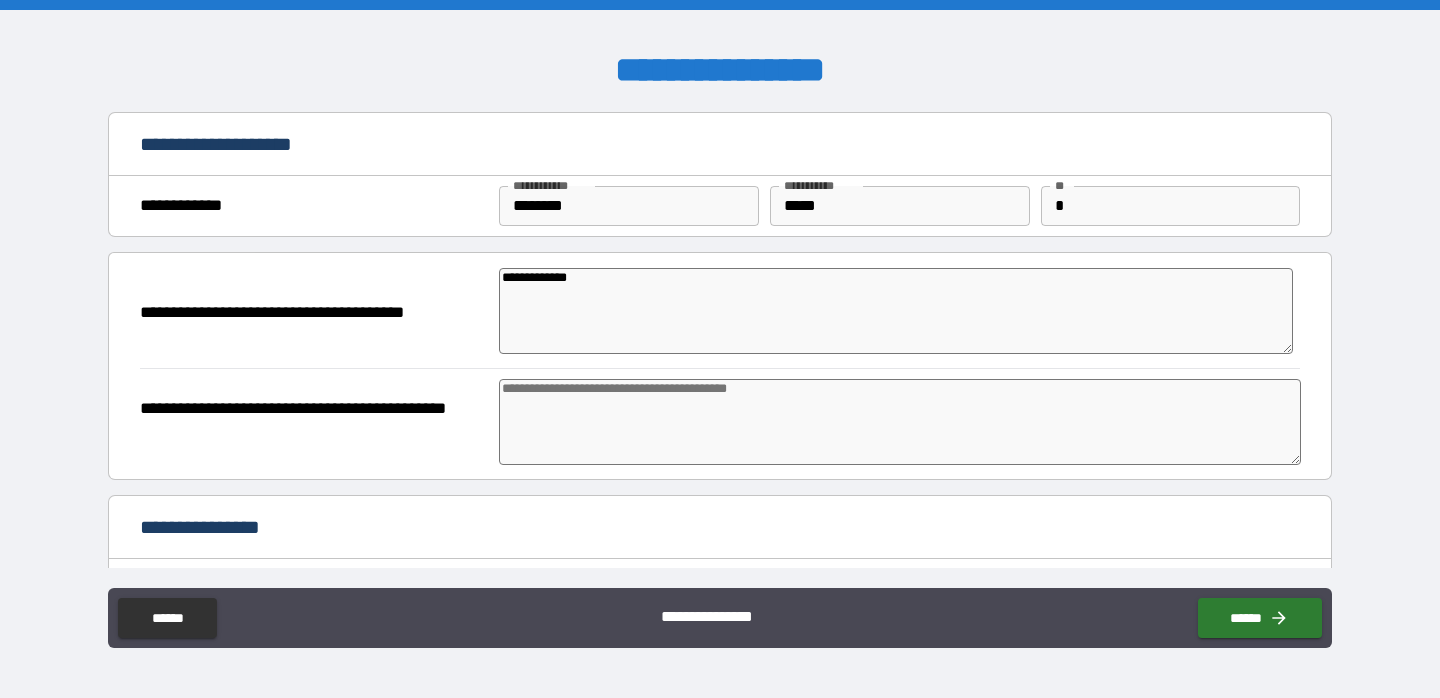 type on "*" 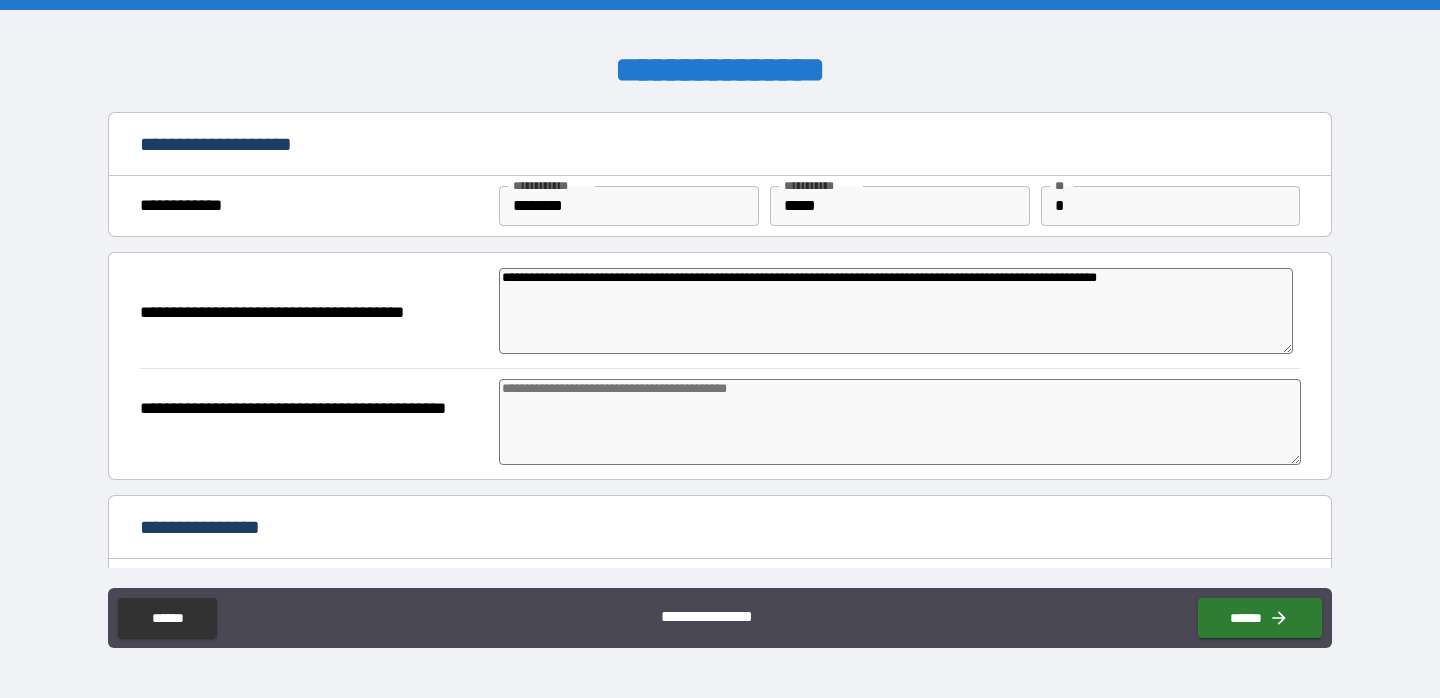 click at bounding box center (900, 422) 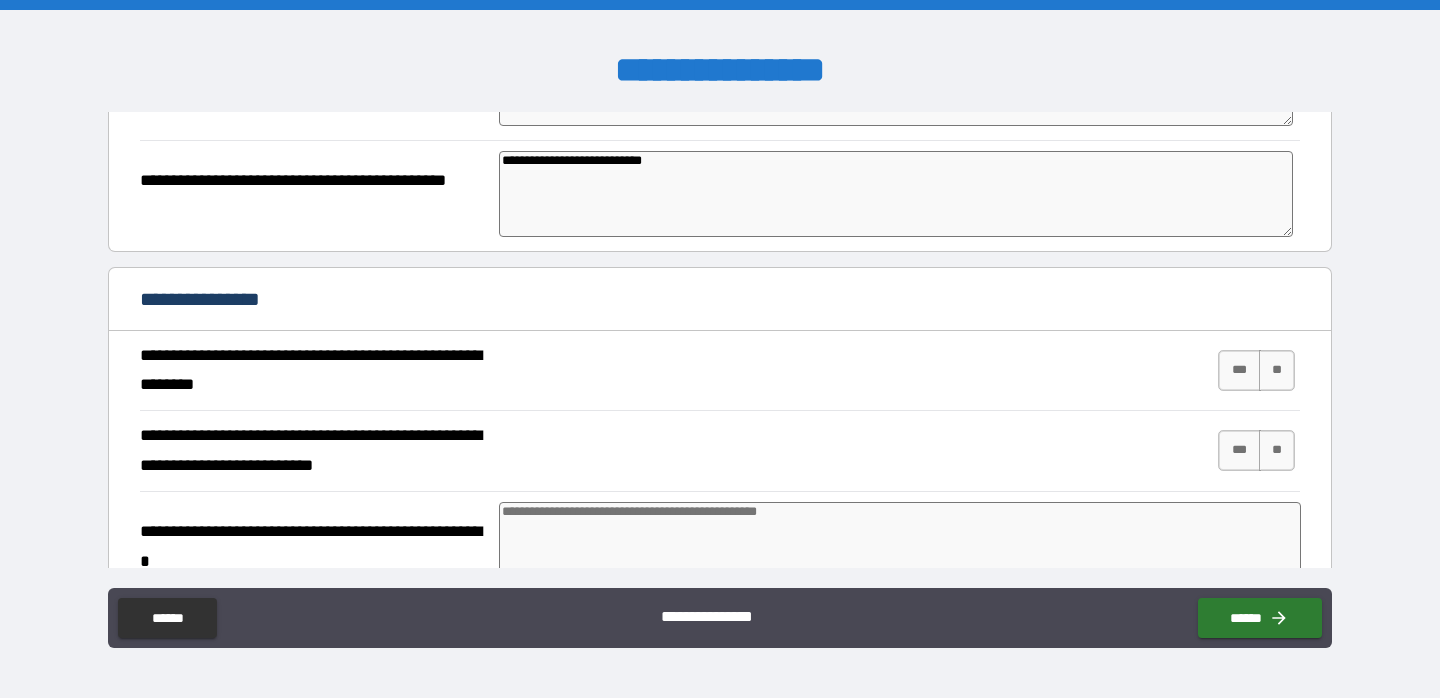 scroll, scrollTop: 240, scrollLeft: 0, axis: vertical 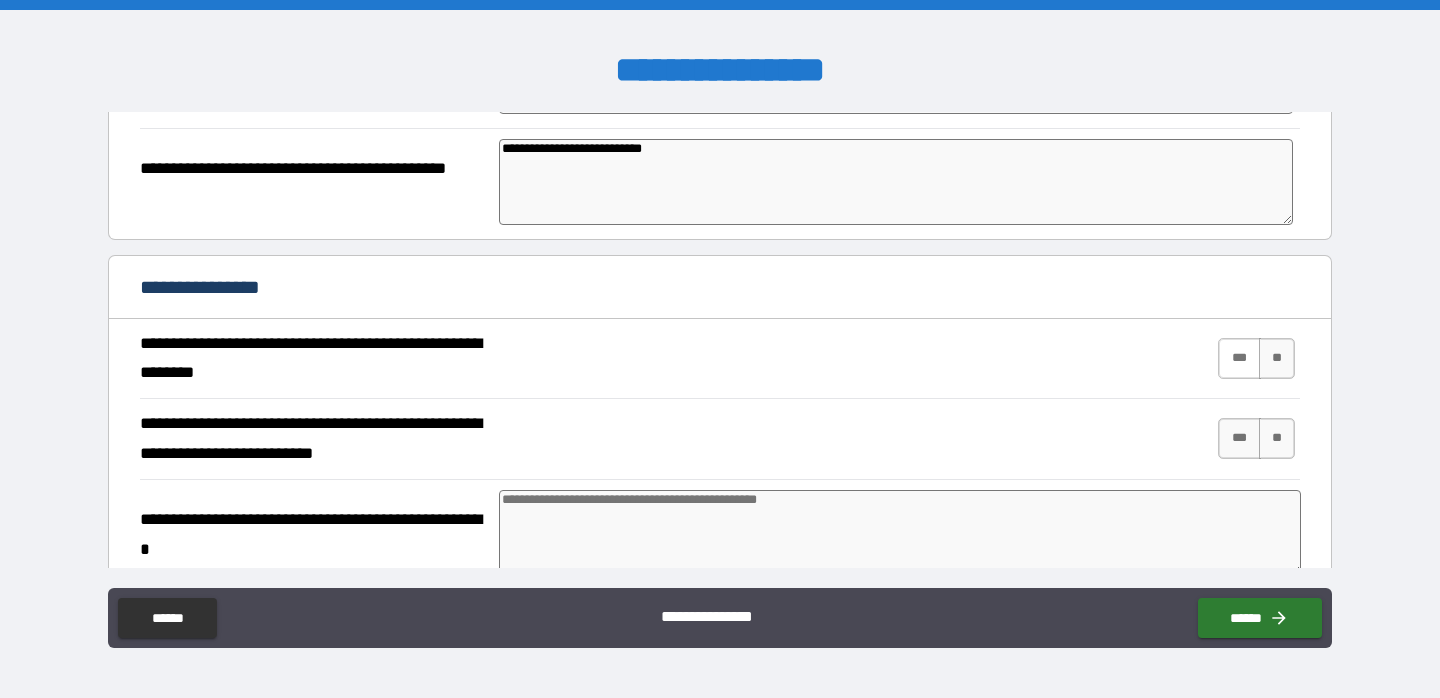 click on "***" at bounding box center (1239, 358) 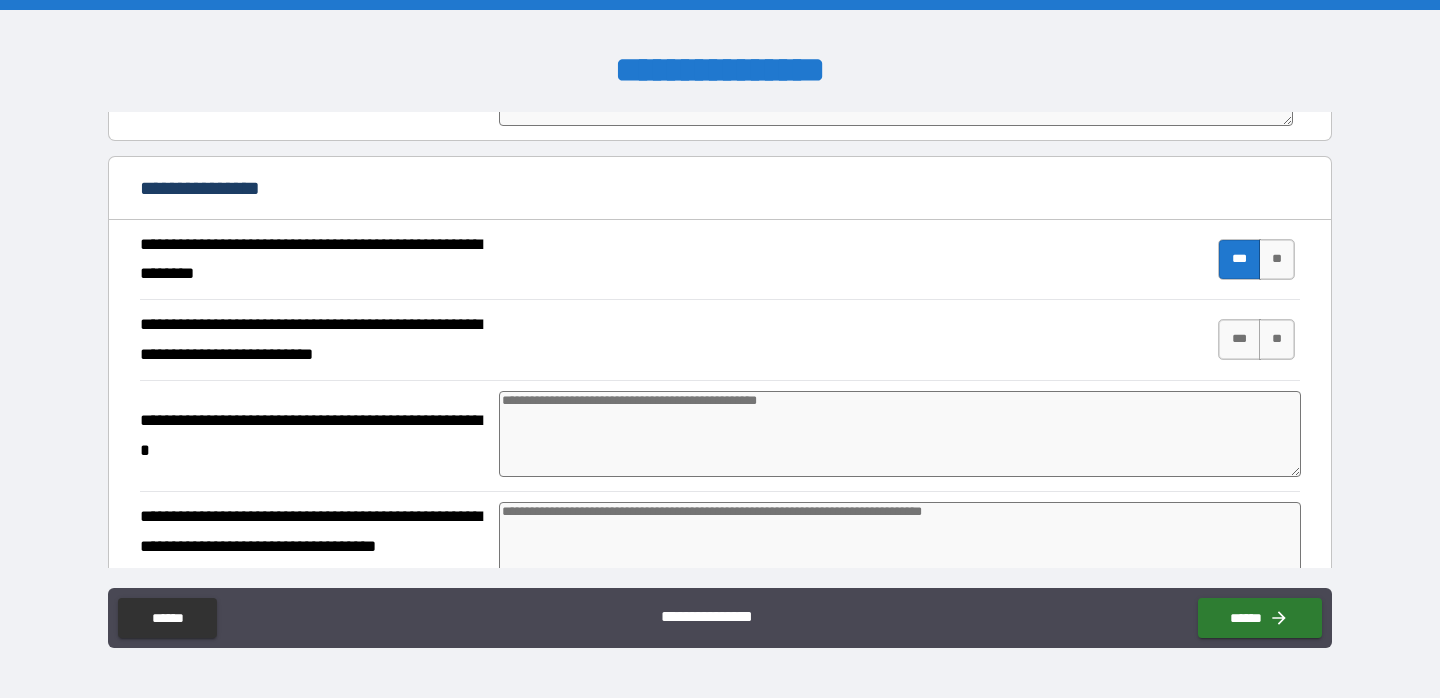 scroll, scrollTop: 348, scrollLeft: 0, axis: vertical 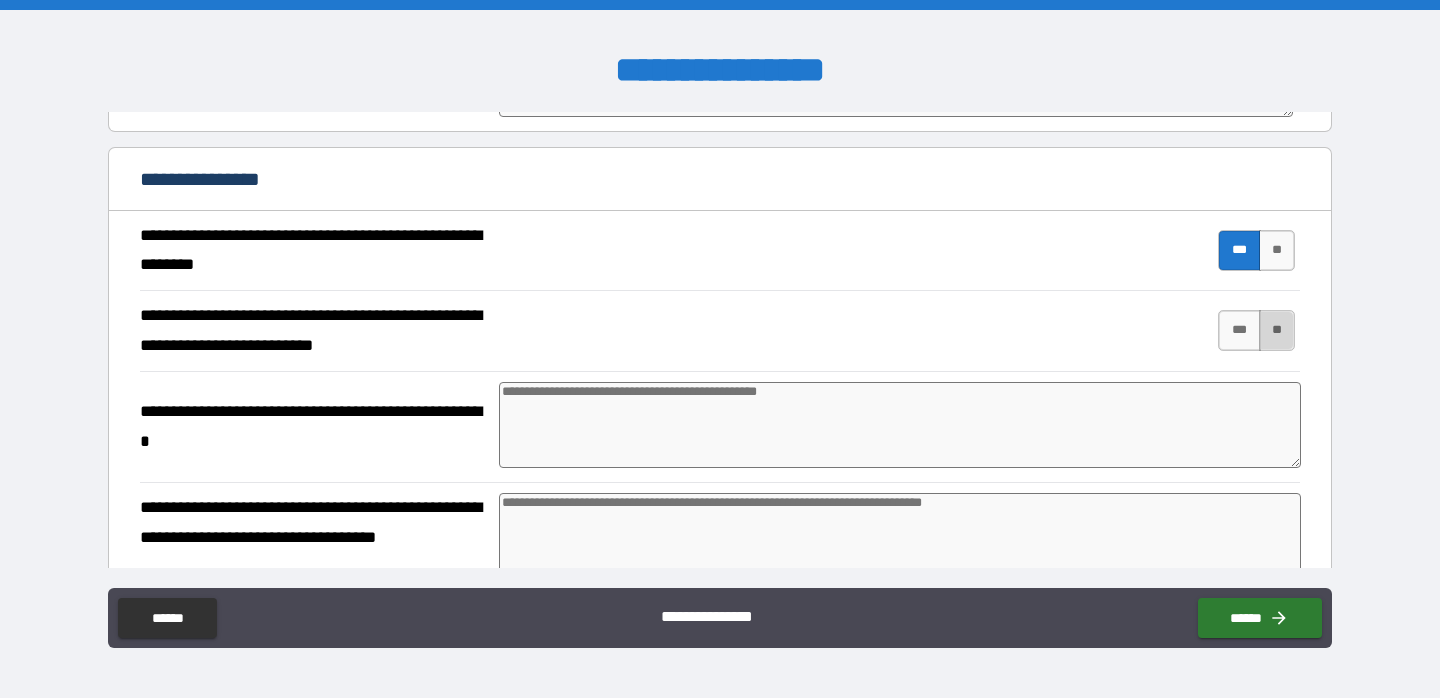 click on "**" at bounding box center (1277, 330) 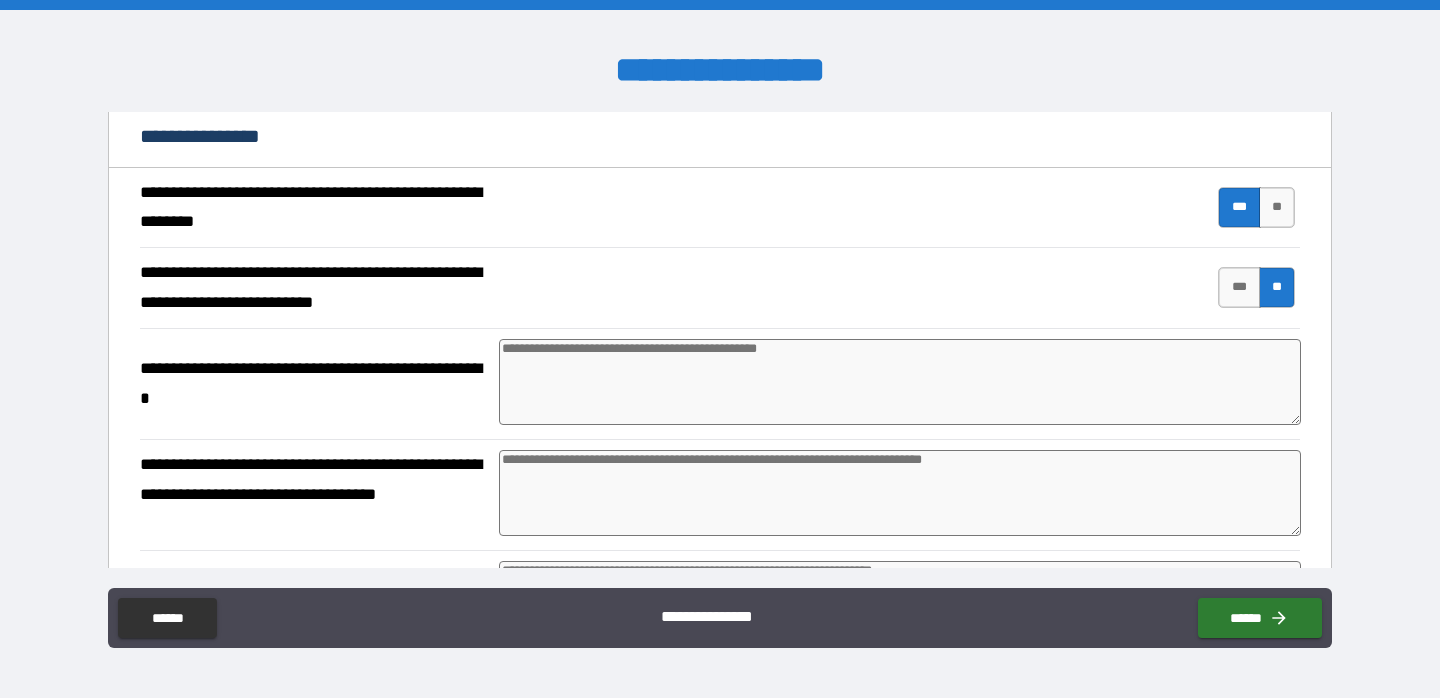 scroll, scrollTop: 411, scrollLeft: 0, axis: vertical 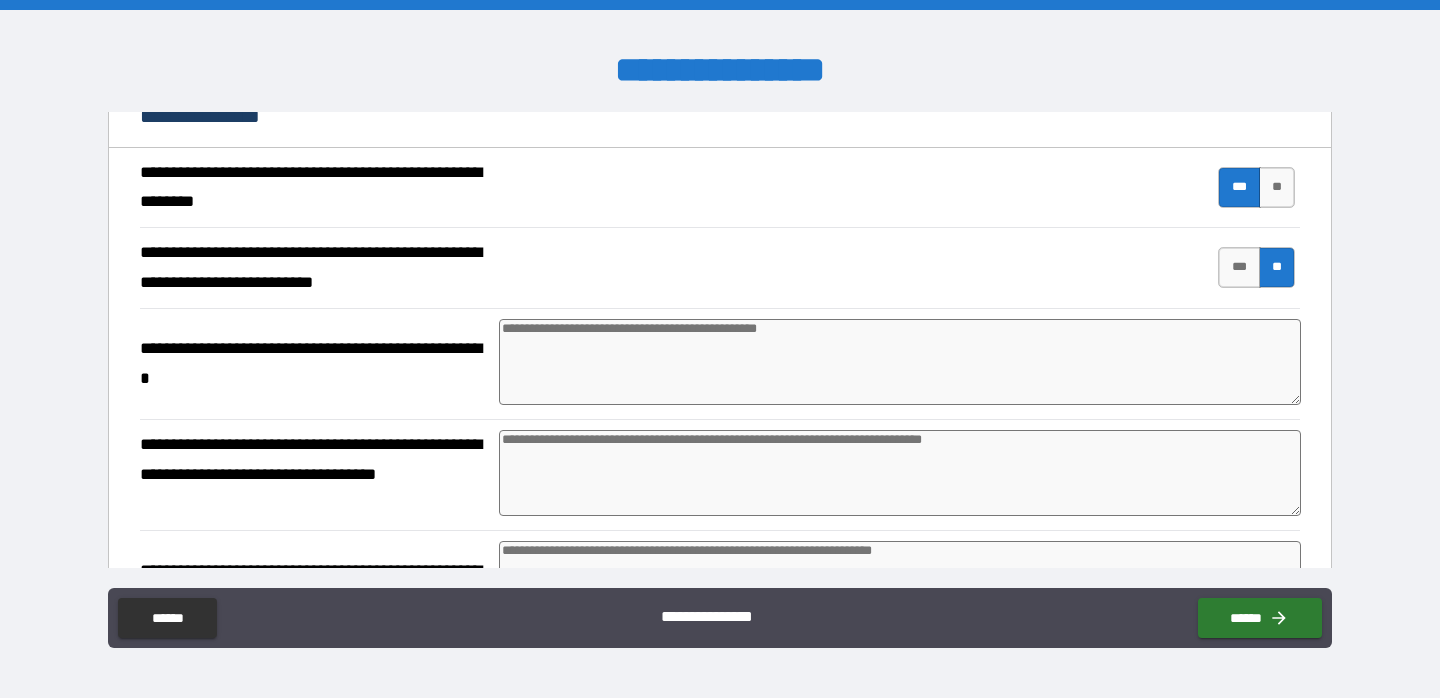 click at bounding box center (900, 362) 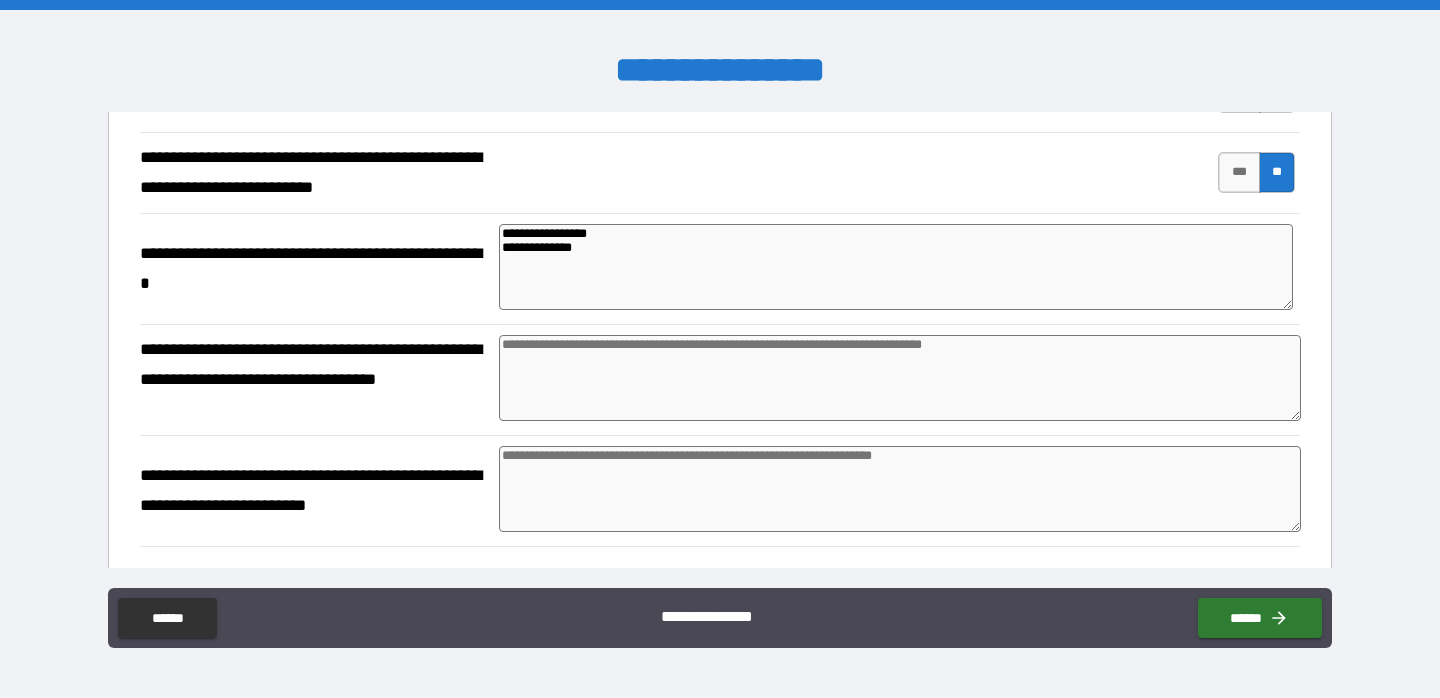 scroll, scrollTop: 524, scrollLeft: 0, axis: vertical 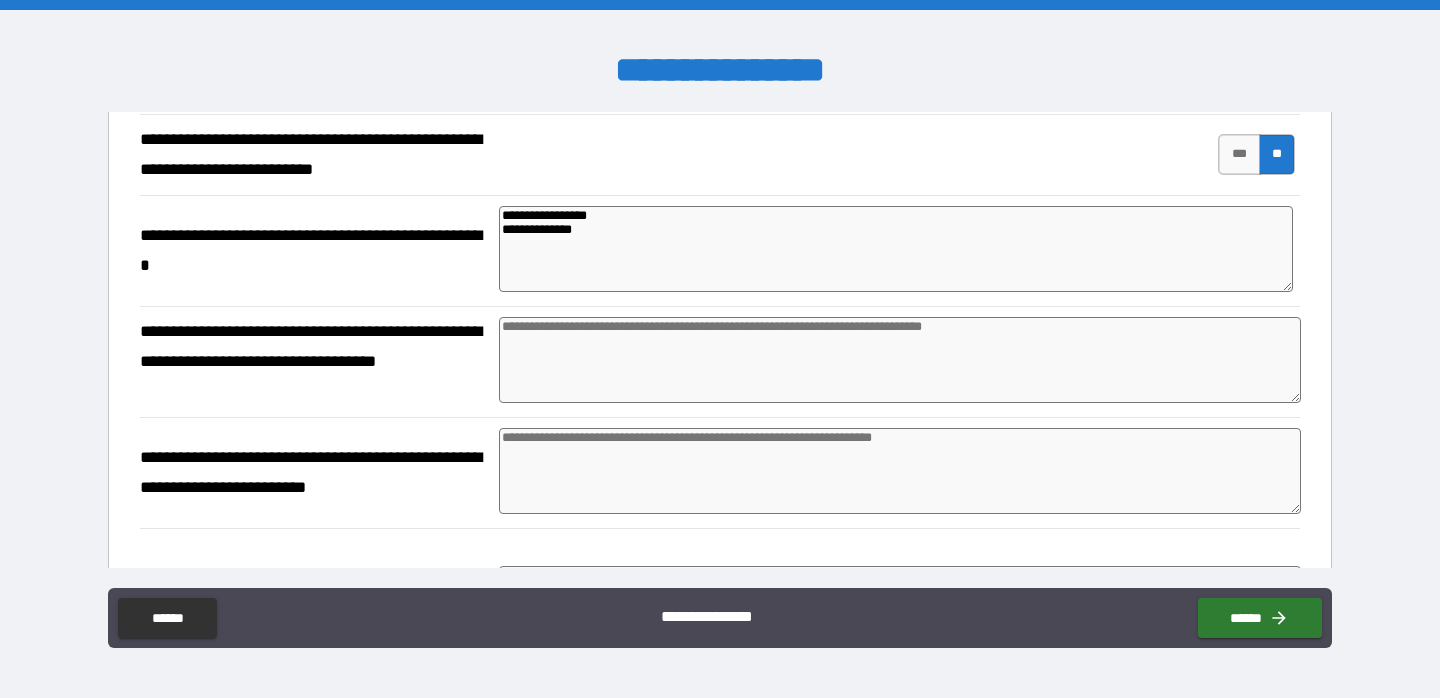 click at bounding box center (900, 360) 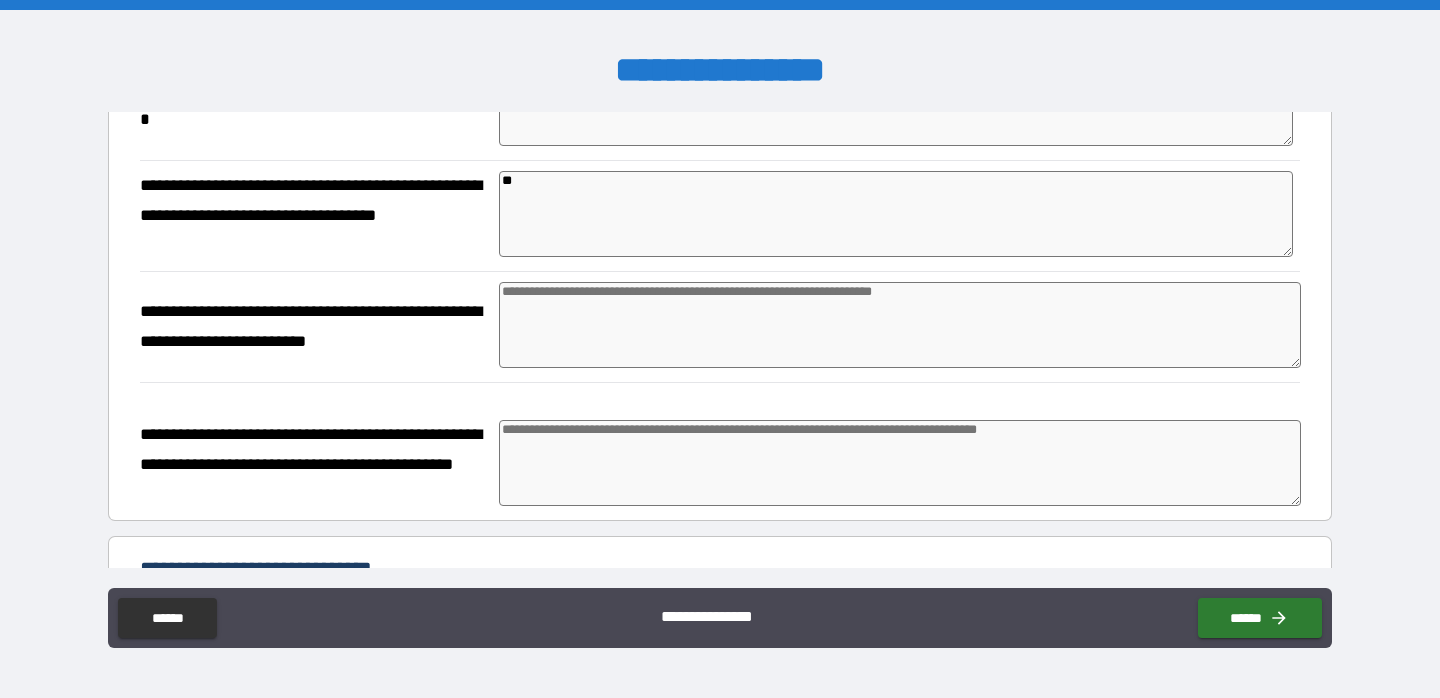 scroll, scrollTop: 674, scrollLeft: 0, axis: vertical 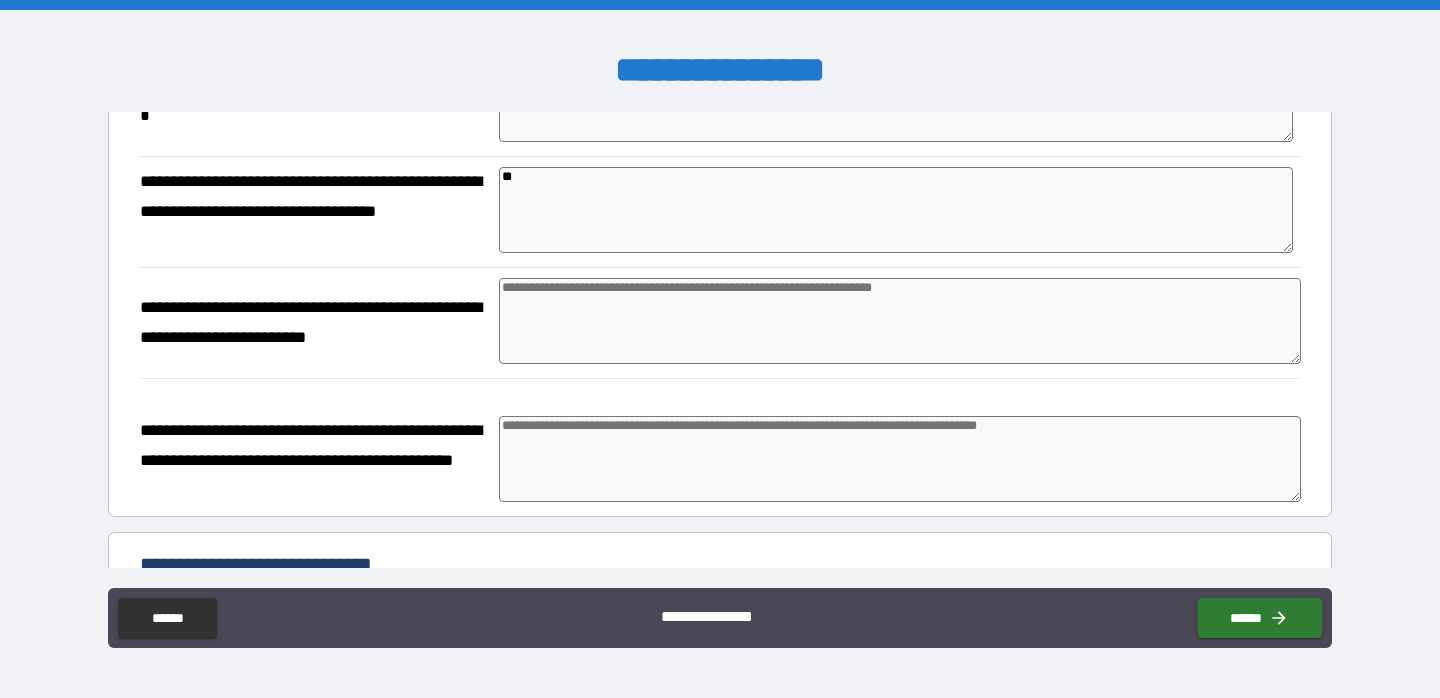 click at bounding box center [900, 321] 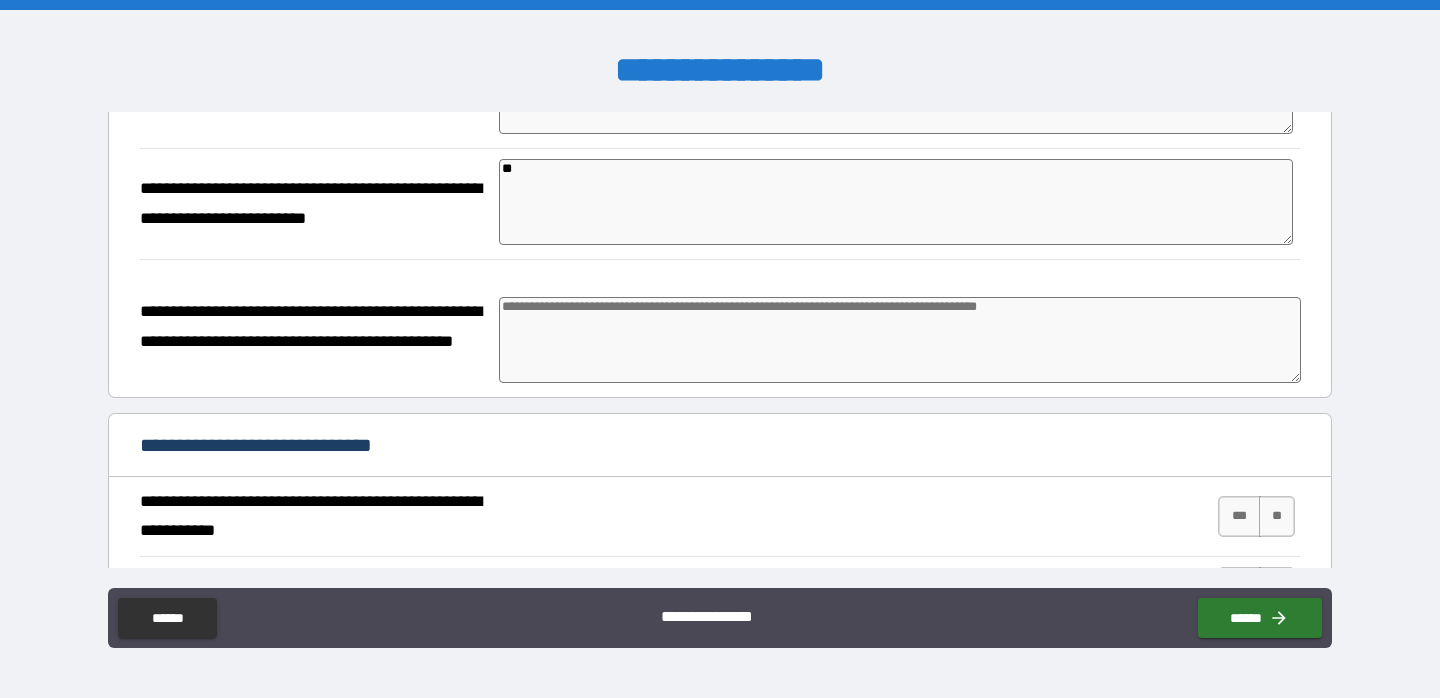 scroll, scrollTop: 801, scrollLeft: 0, axis: vertical 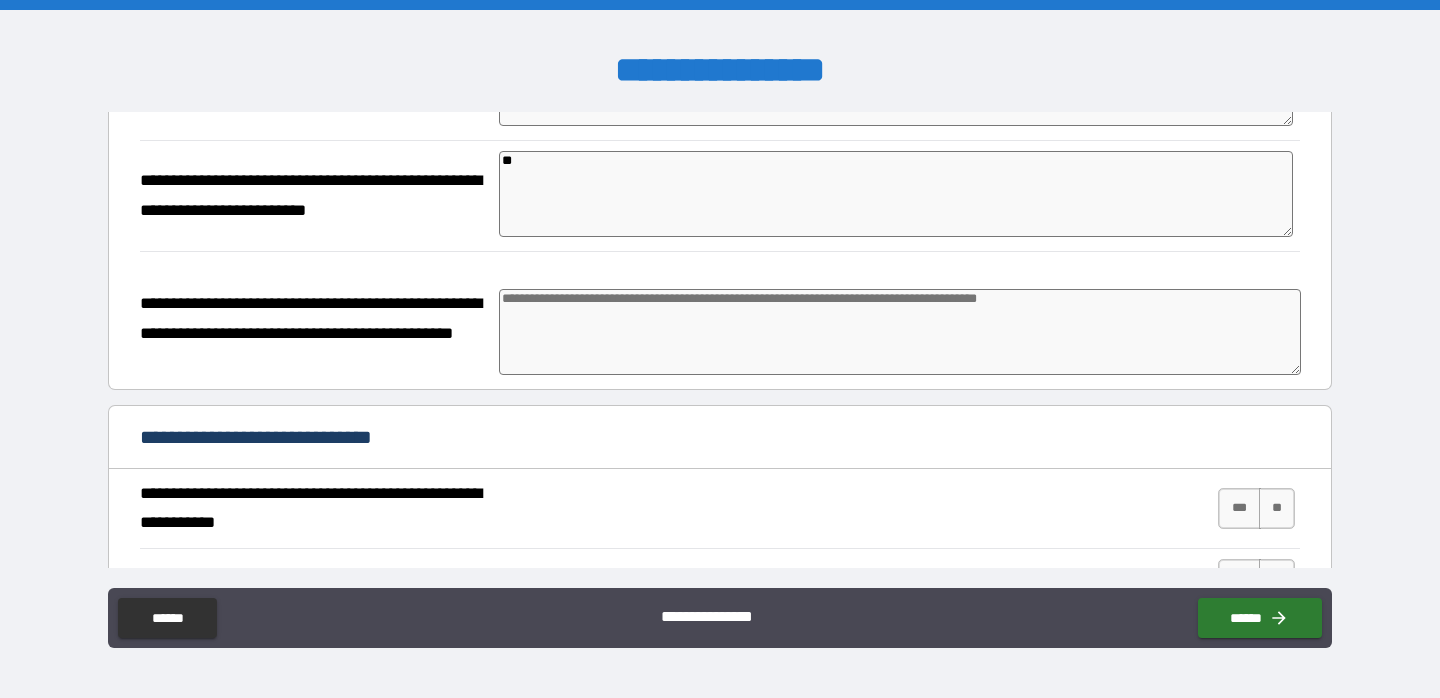 click at bounding box center (900, 332) 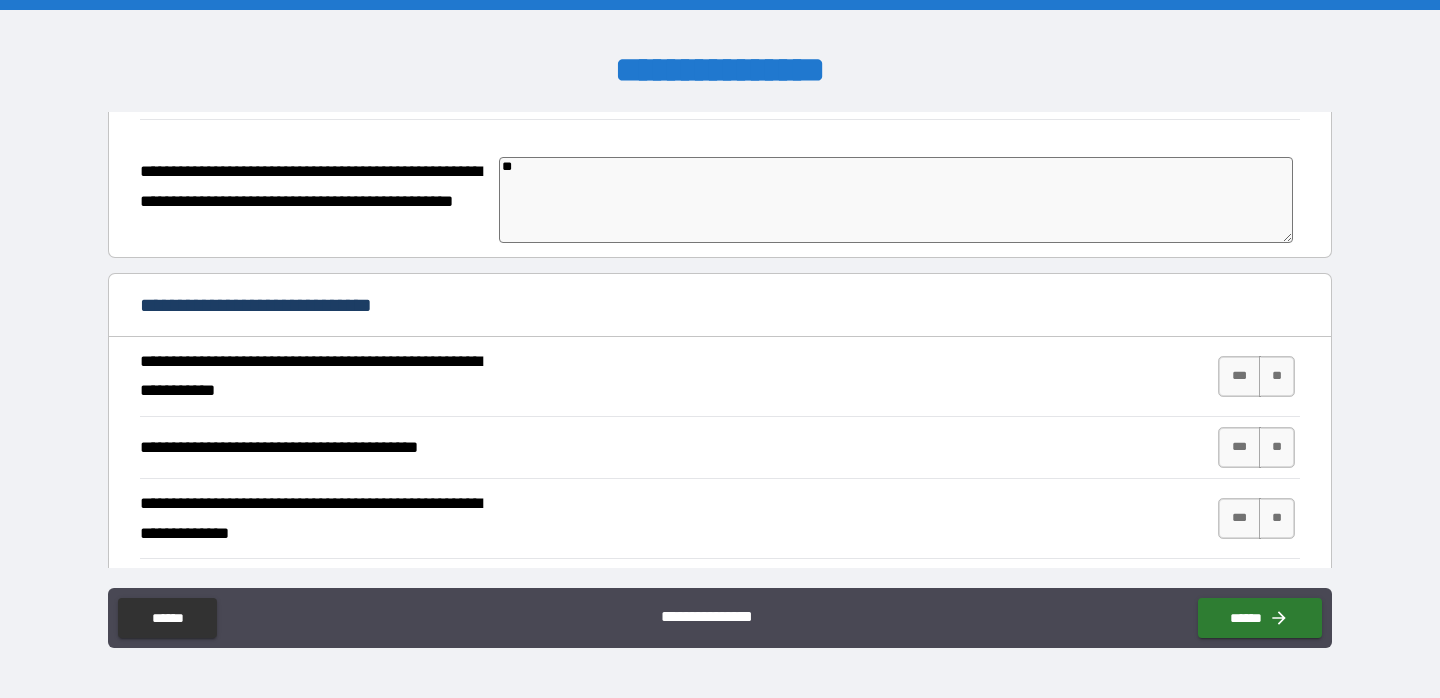 scroll, scrollTop: 956, scrollLeft: 0, axis: vertical 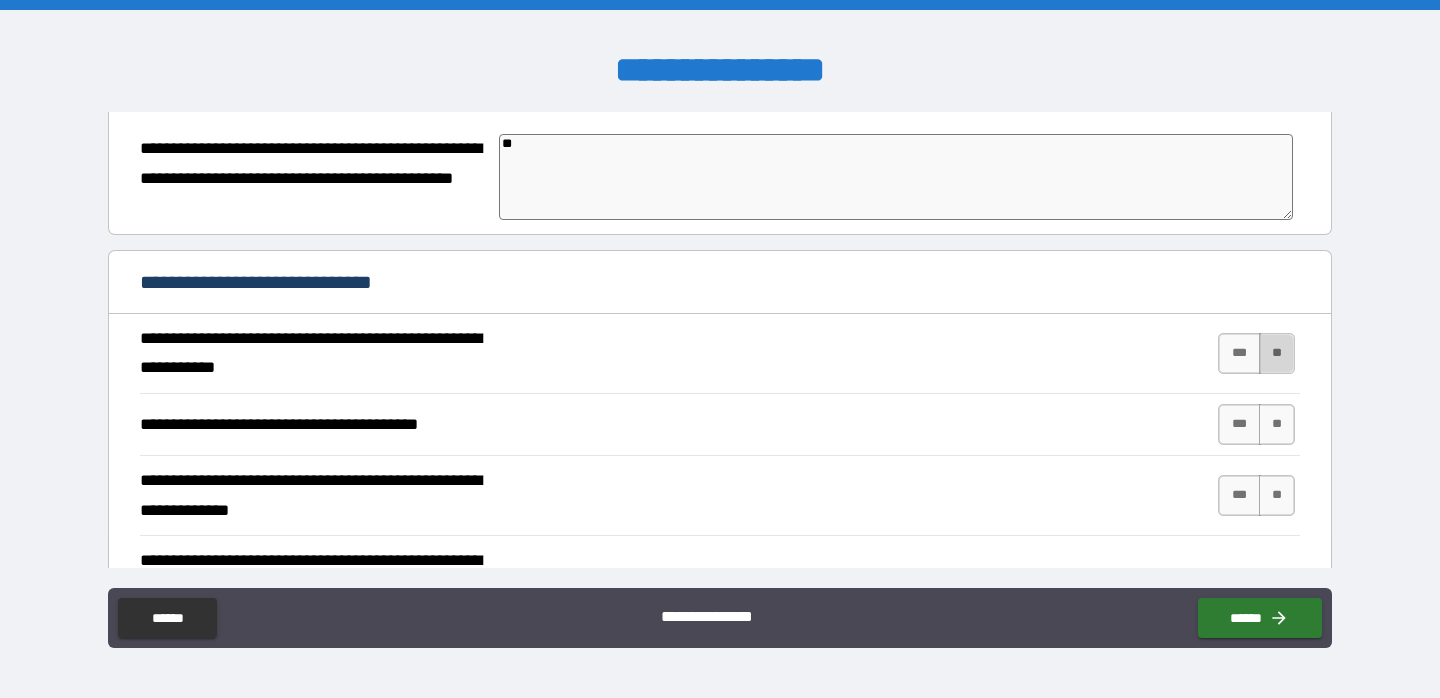 click on "**" at bounding box center (1277, 353) 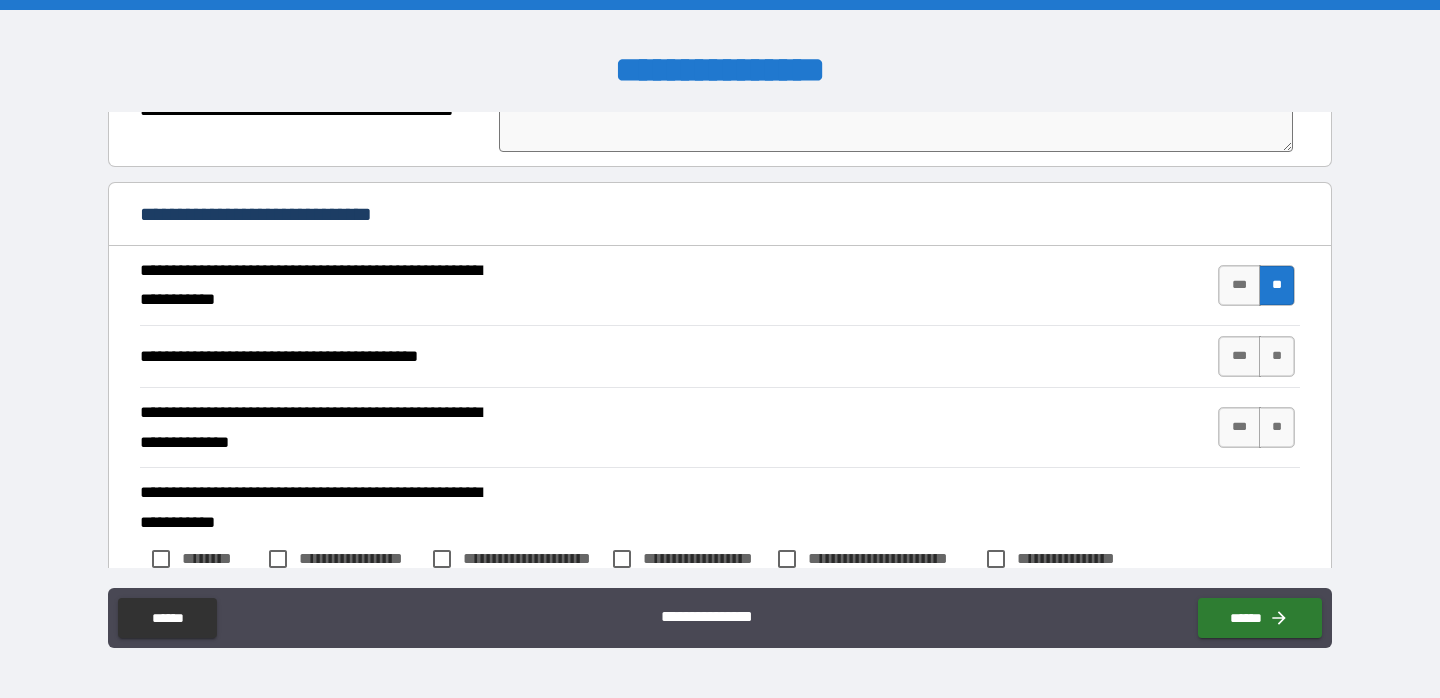scroll, scrollTop: 1033, scrollLeft: 0, axis: vertical 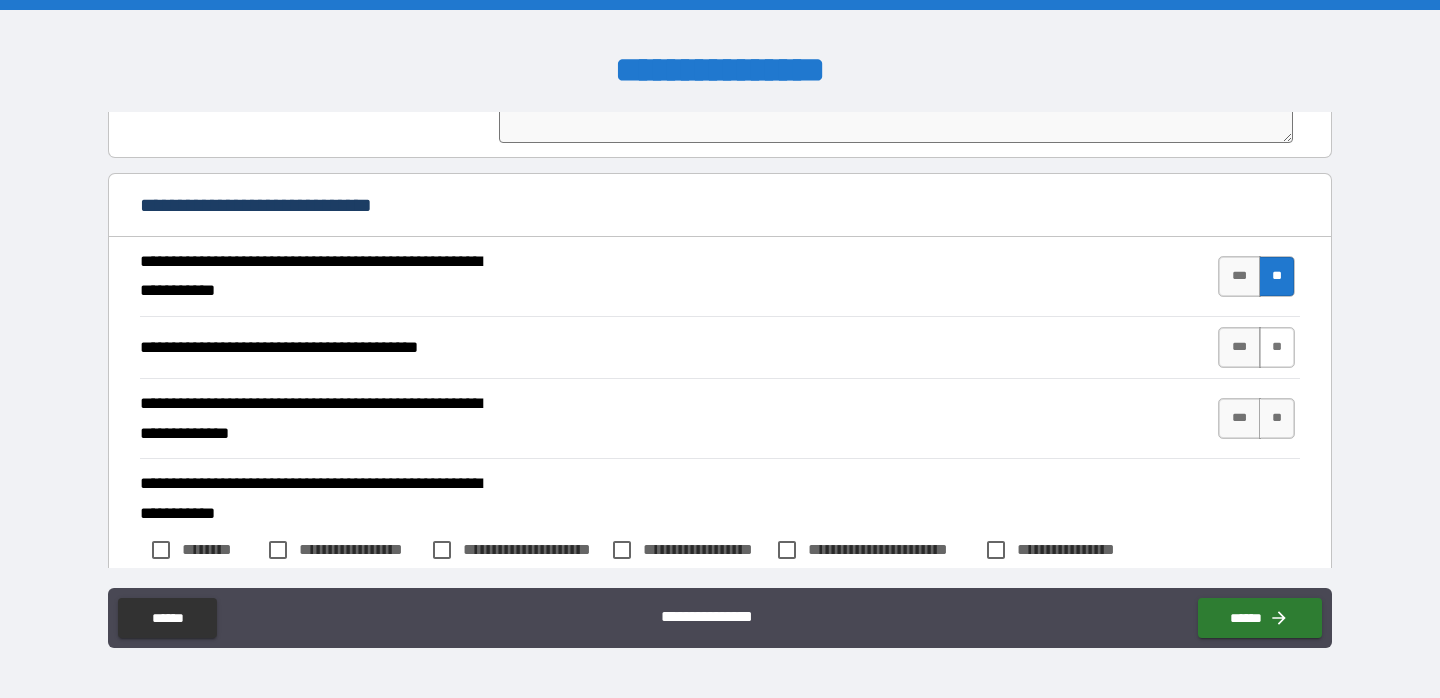 click on "**" at bounding box center [1277, 347] 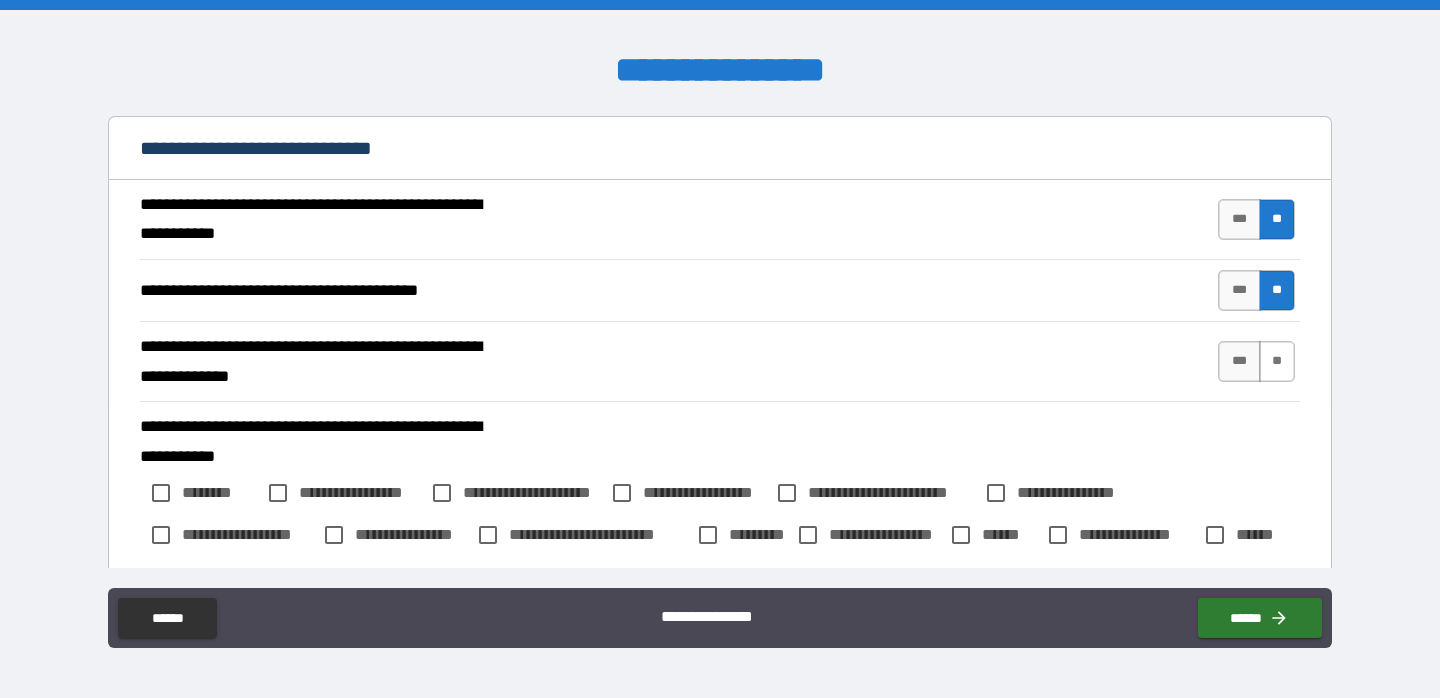 click on "**" at bounding box center (1277, 361) 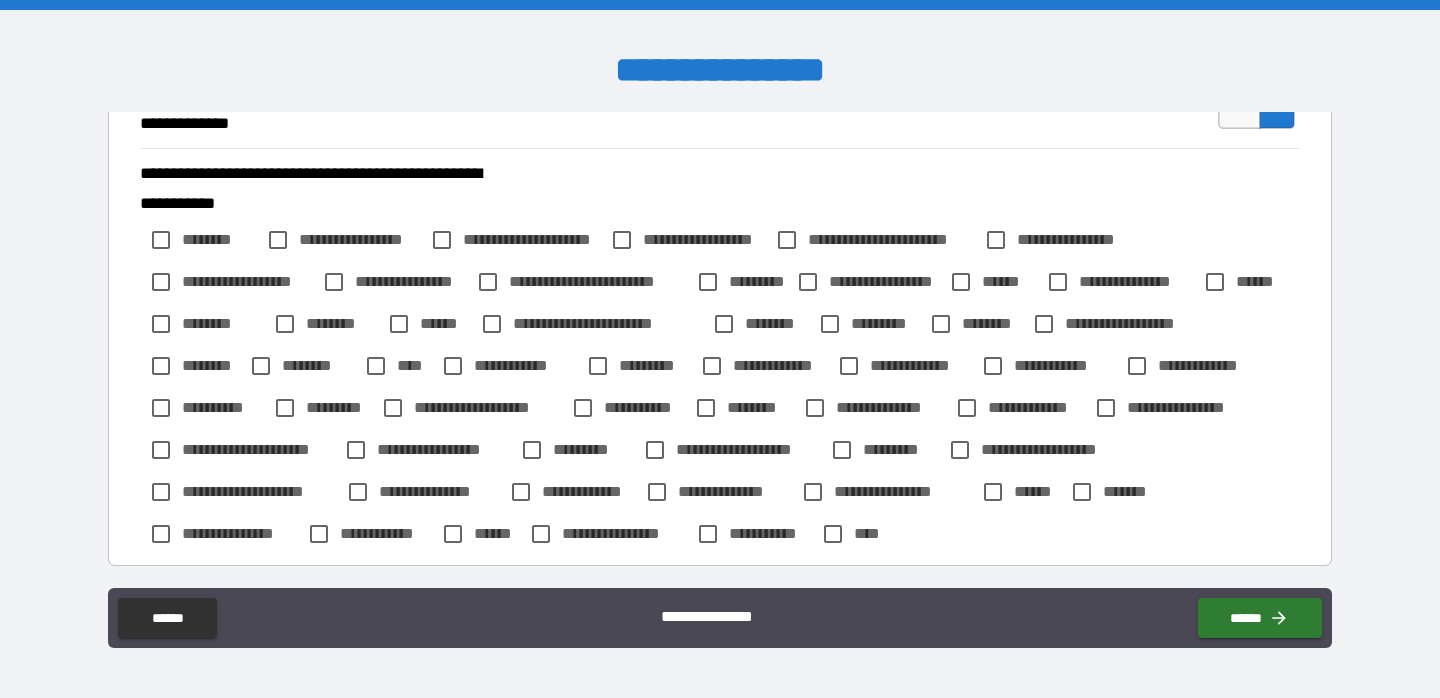 scroll, scrollTop: 1349, scrollLeft: 0, axis: vertical 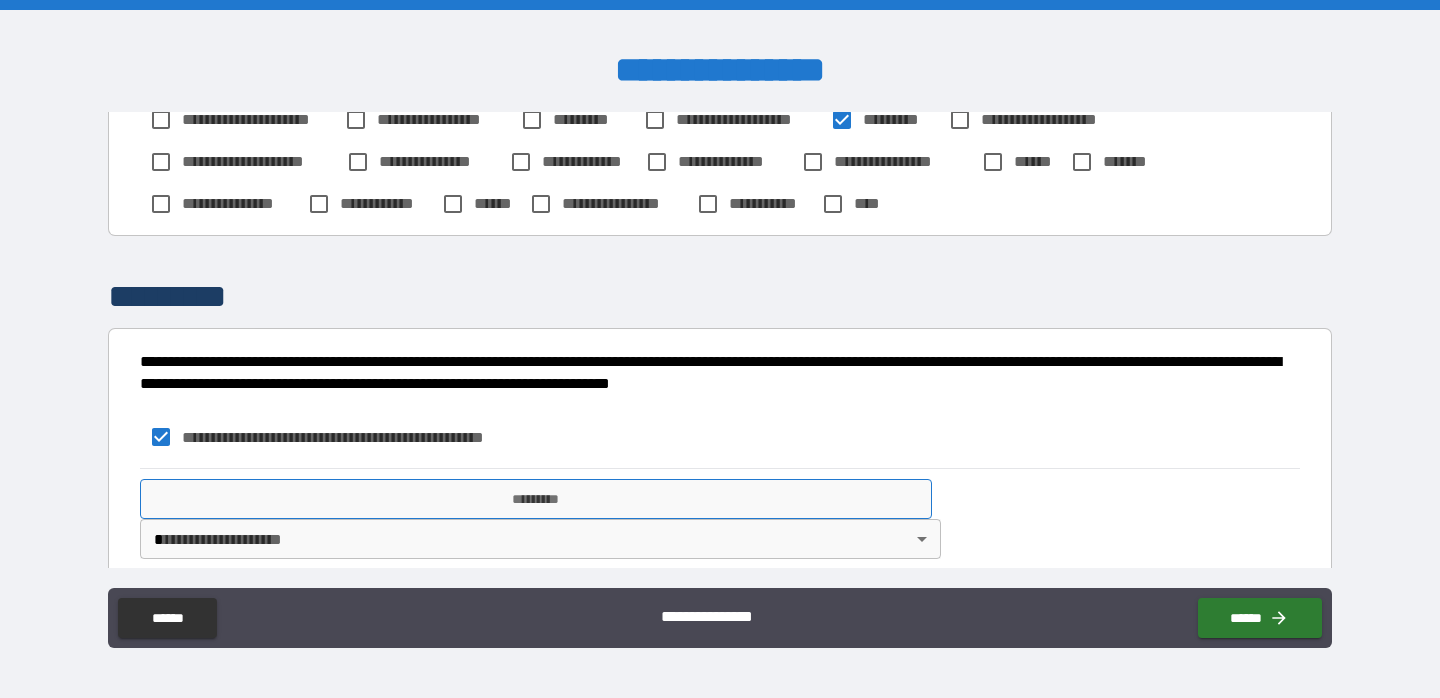 click on "*********" at bounding box center (536, 499) 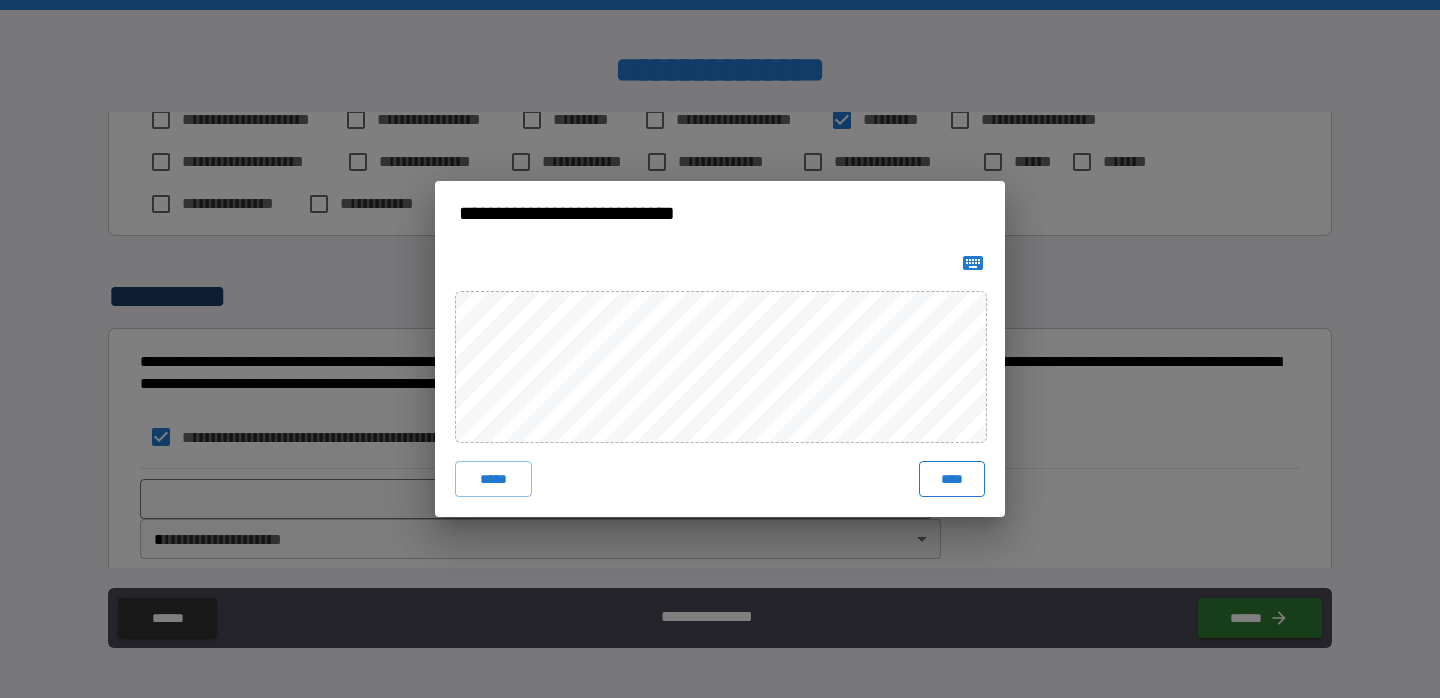 click on "****" at bounding box center (952, 479) 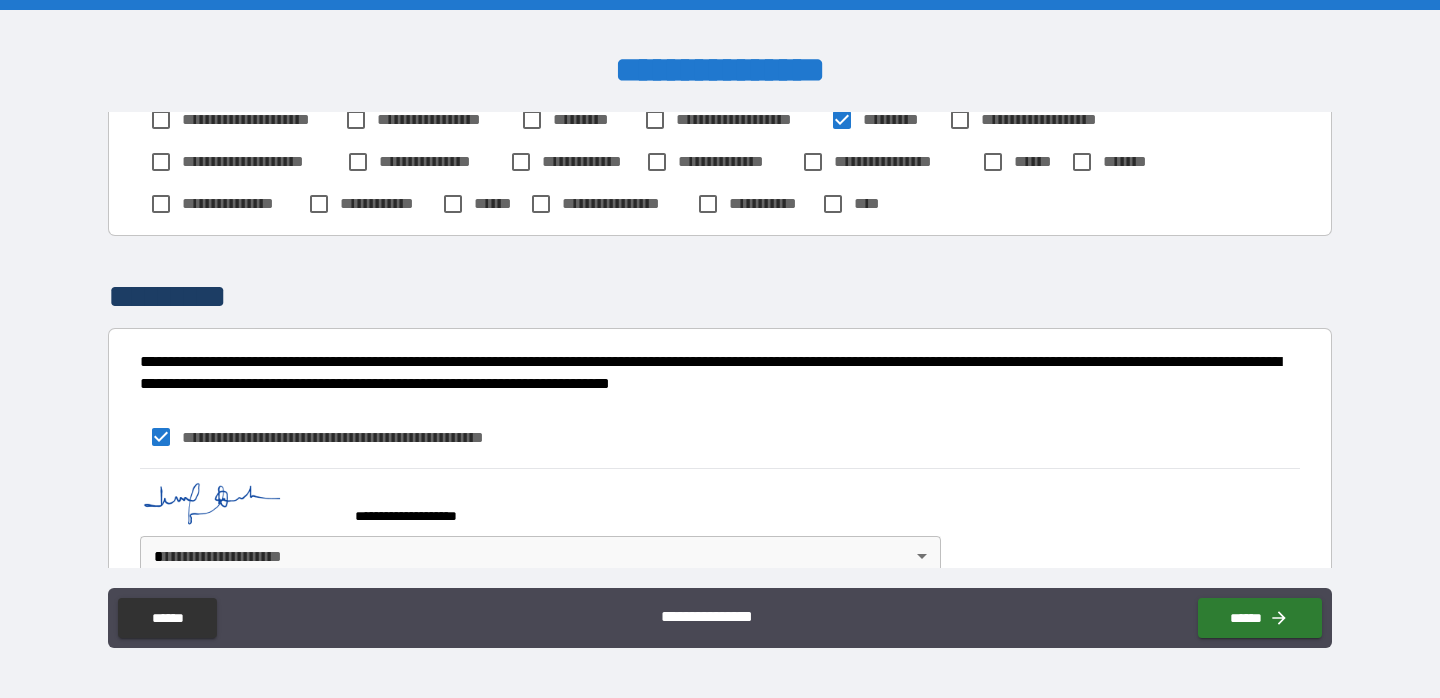 scroll, scrollTop: 1713, scrollLeft: 0, axis: vertical 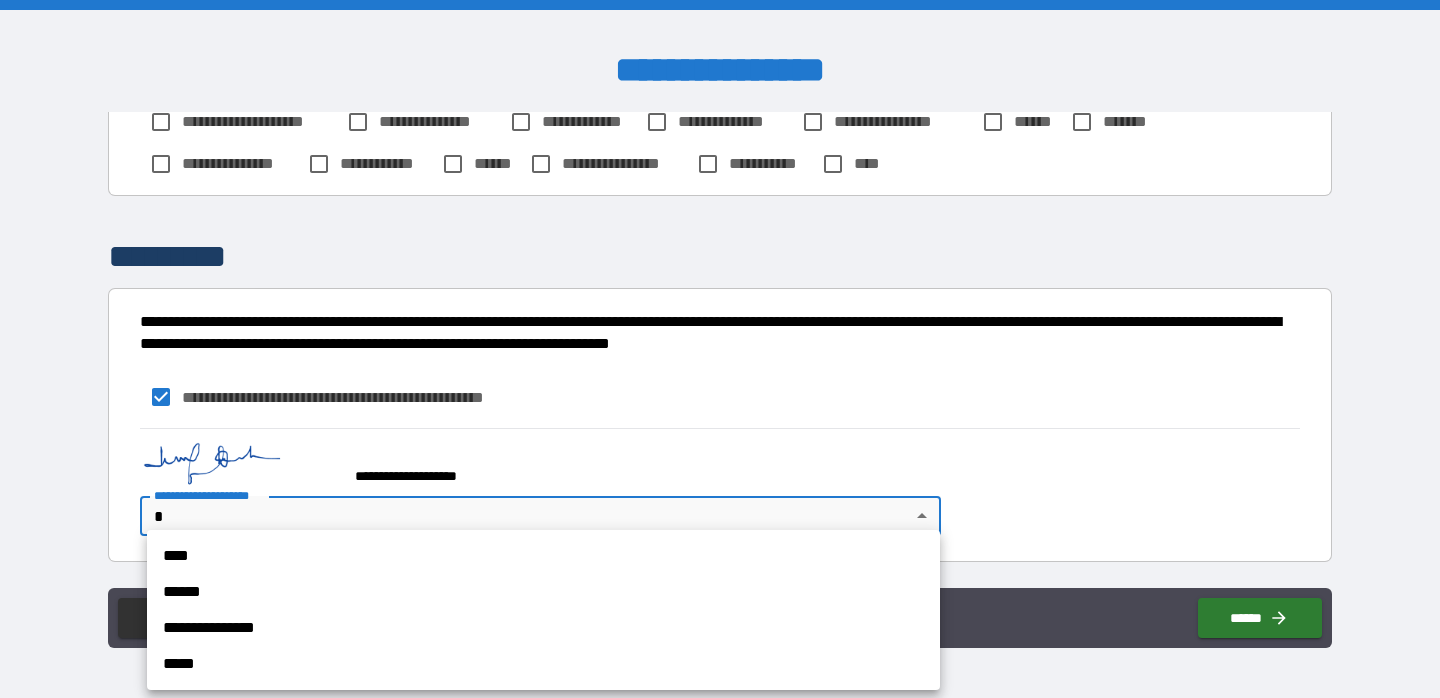 click on "**********" at bounding box center (720, 349) 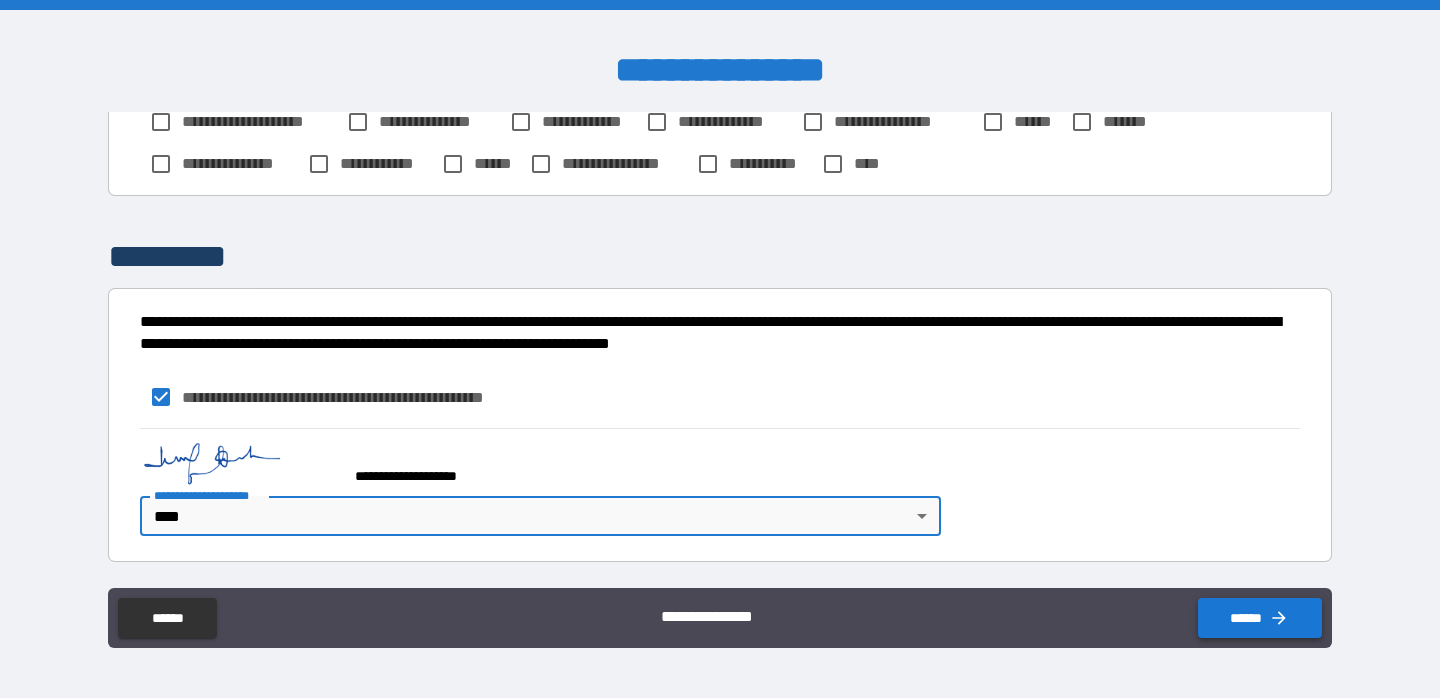 click on "******" at bounding box center (1260, 618) 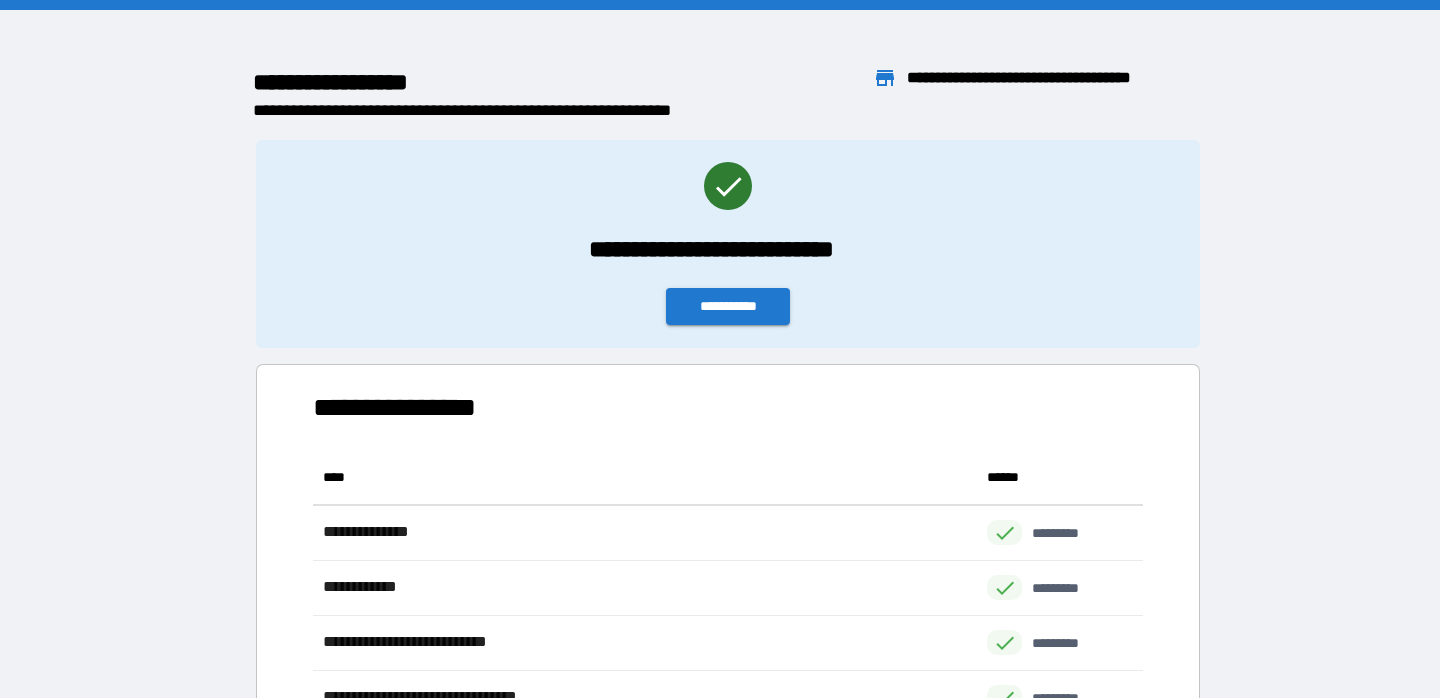 scroll, scrollTop: 1, scrollLeft: 1, axis: both 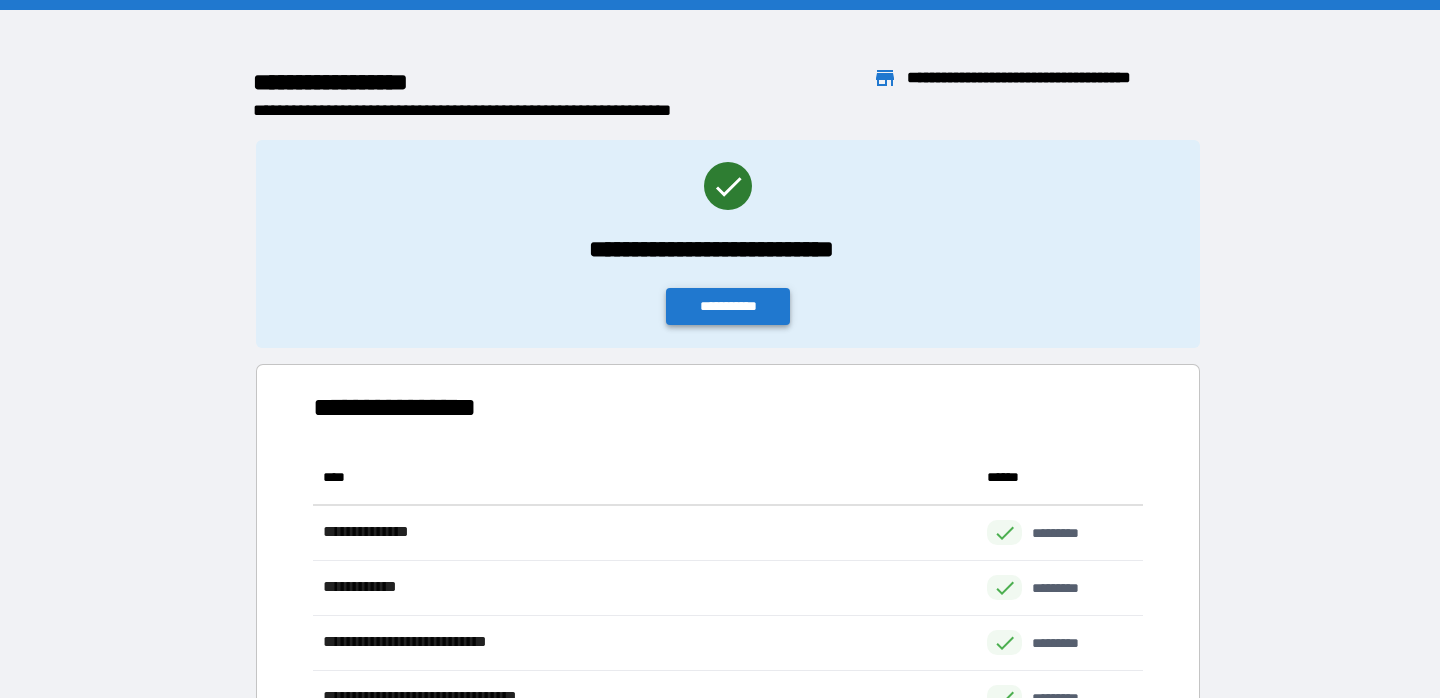 click on "**********" at bounding box center (728, 306) 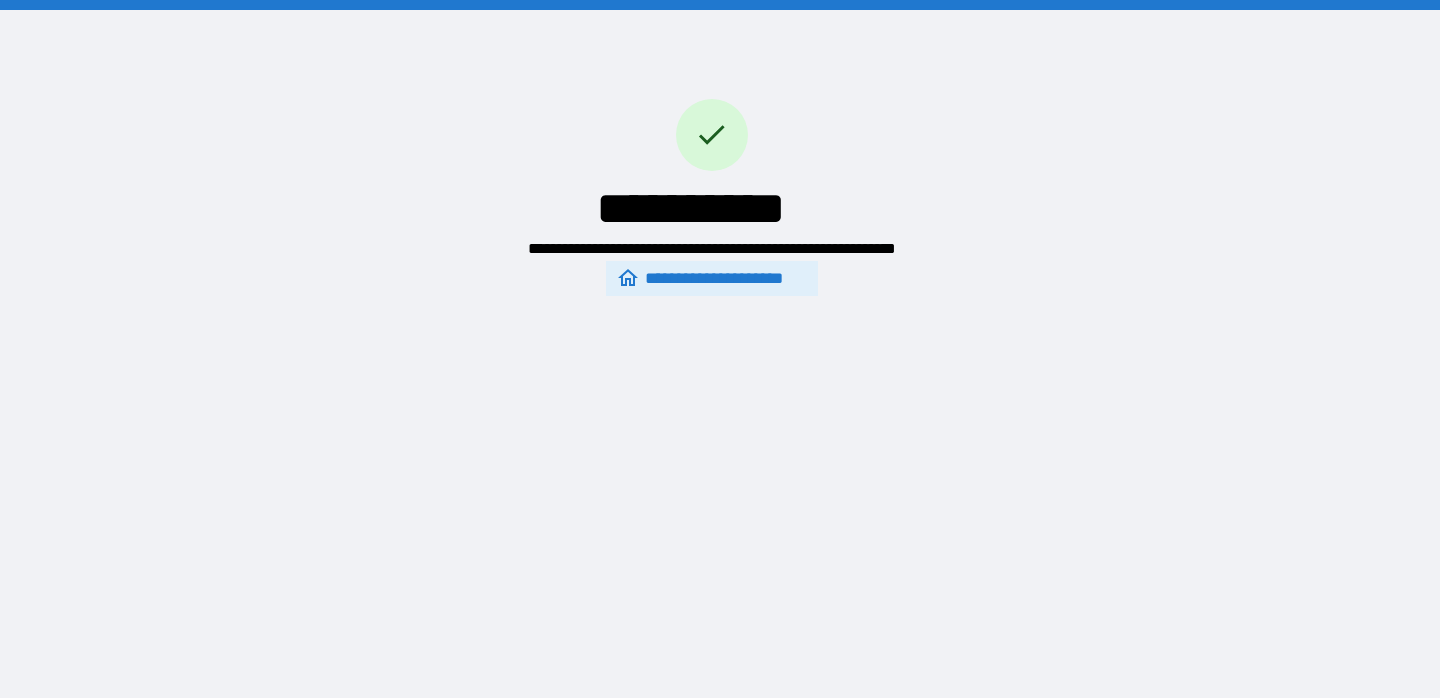 click on "**********" at bounding box center (711, 279) 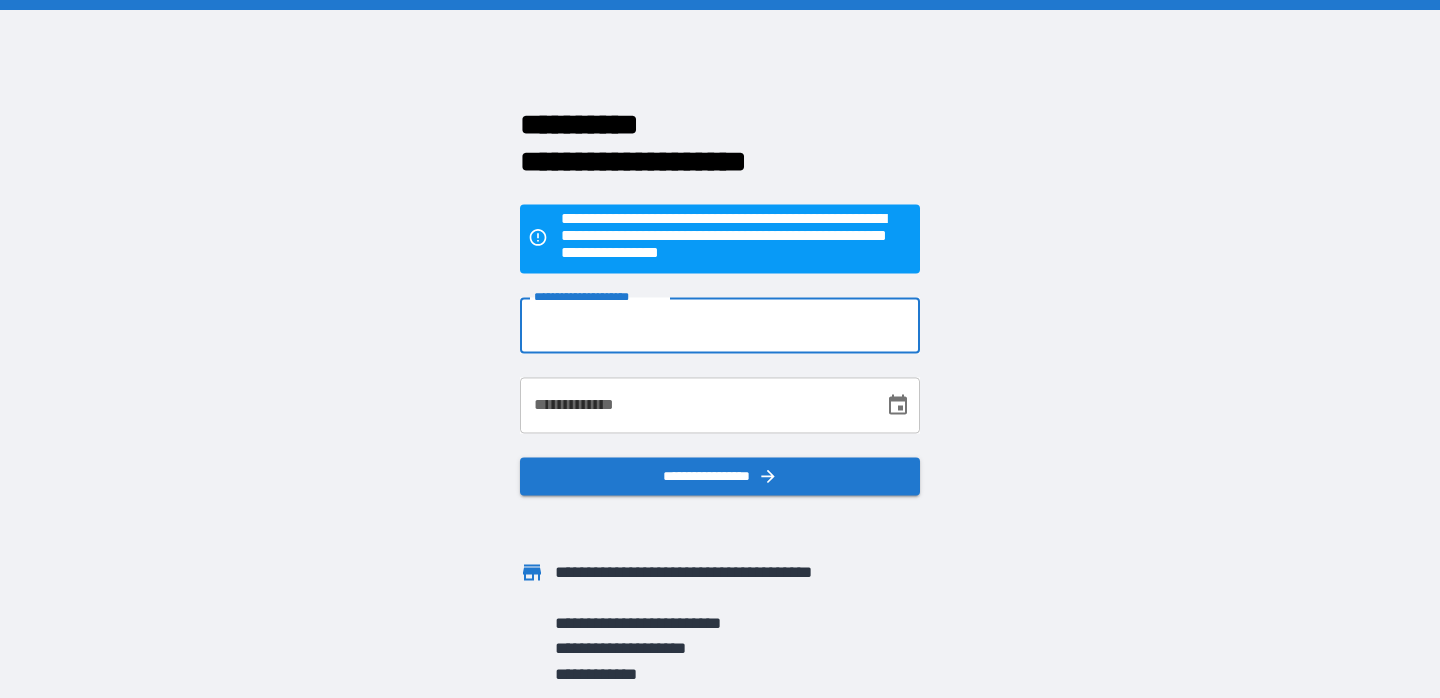 click on "**********" at bounding box center (720, 326) 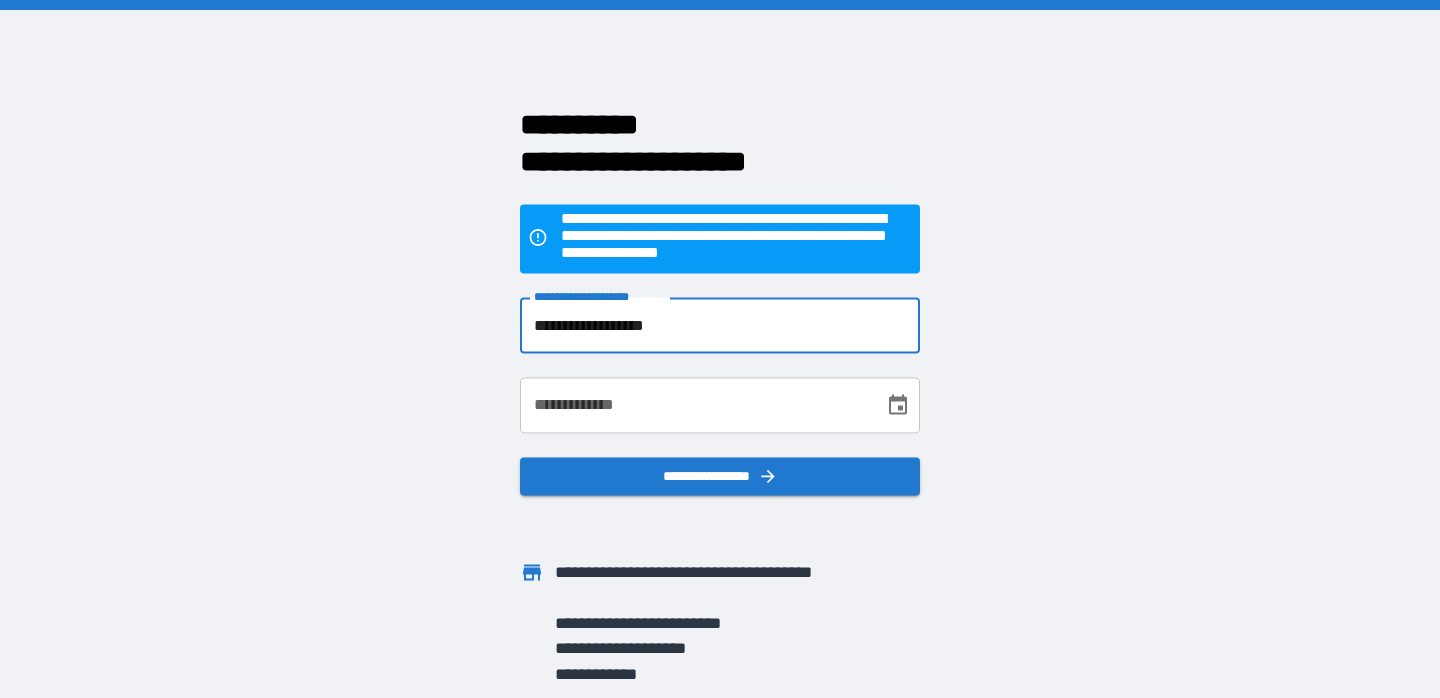 click on "**********" at bounding box center [695, 406] 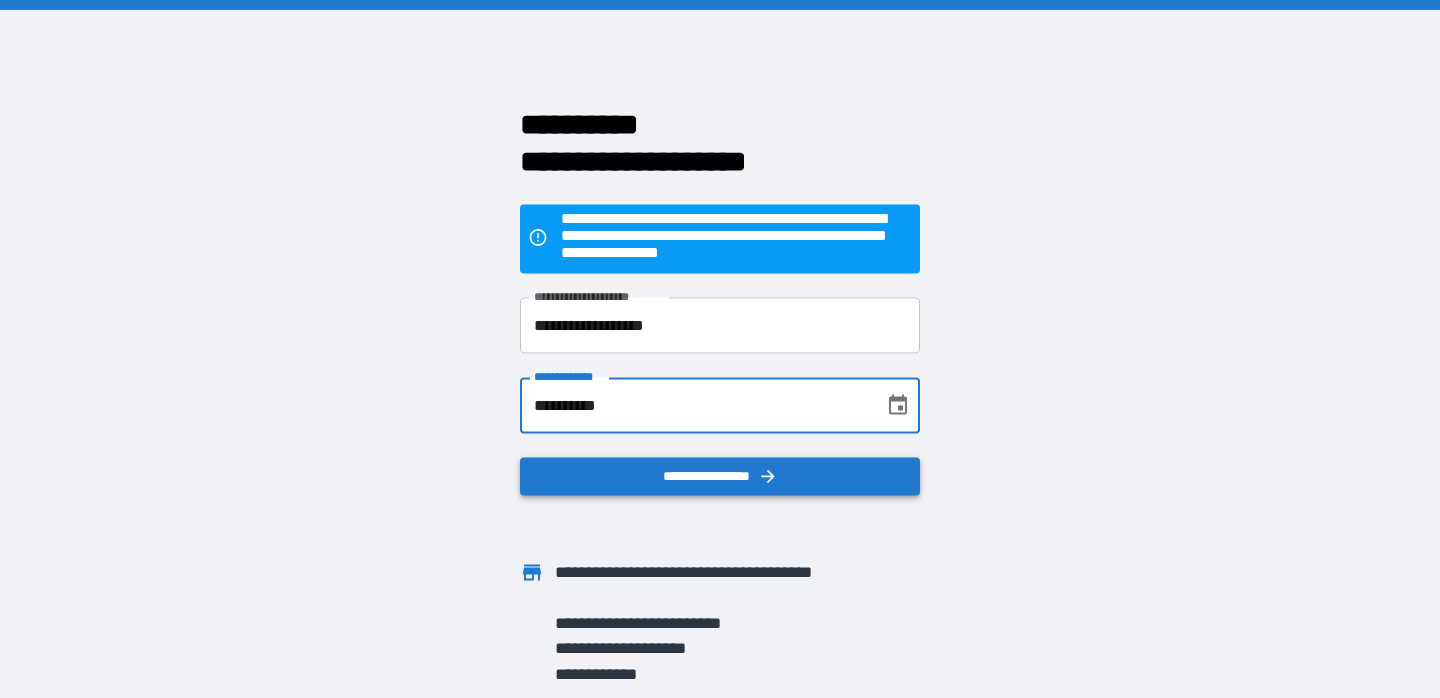 click on "**********" at bounding box center [720, 477] 